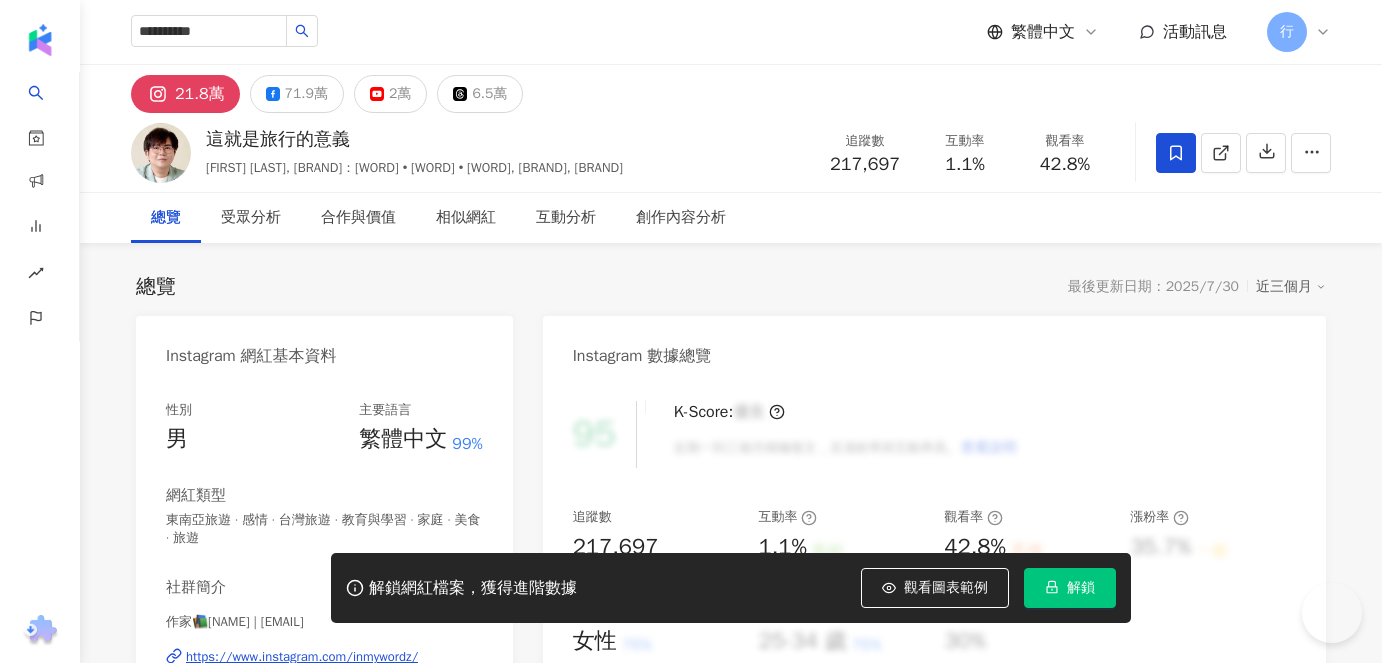 scroll, scrollTop: 0, scrollLeft: 0, axis: both 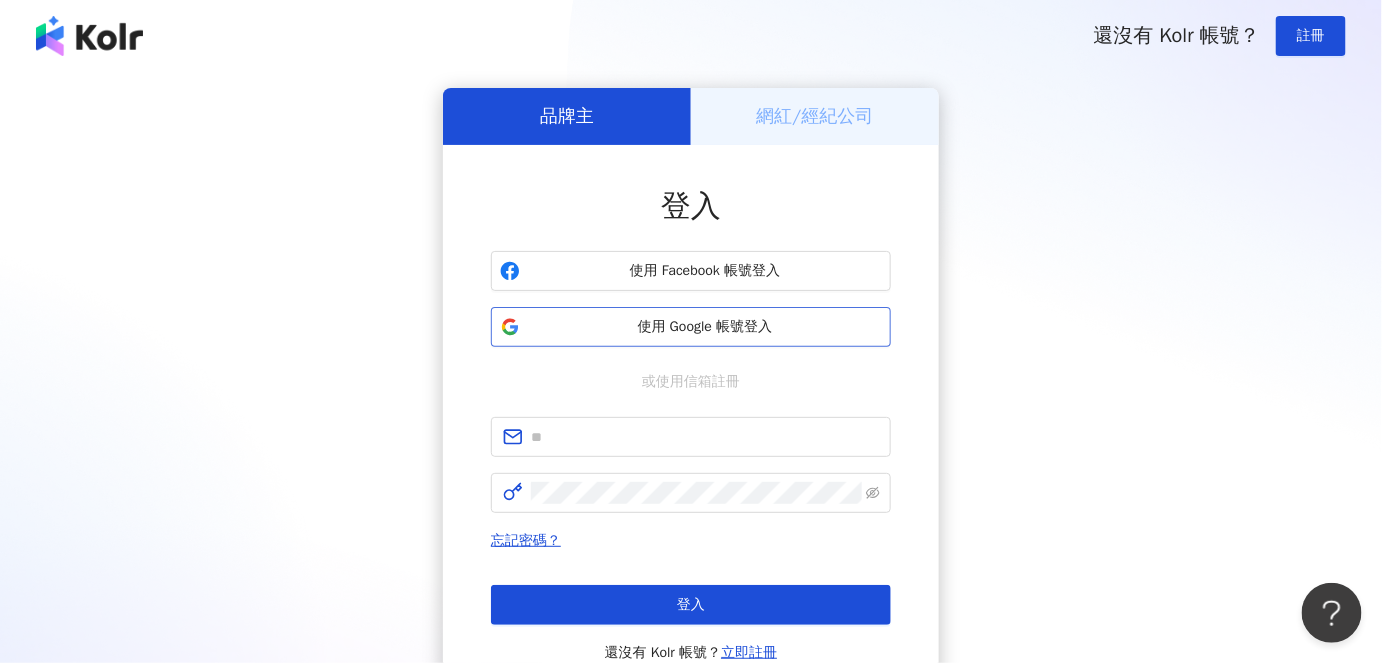 click on "使用 Google 帳號登入" at bounding box center [691, 327] 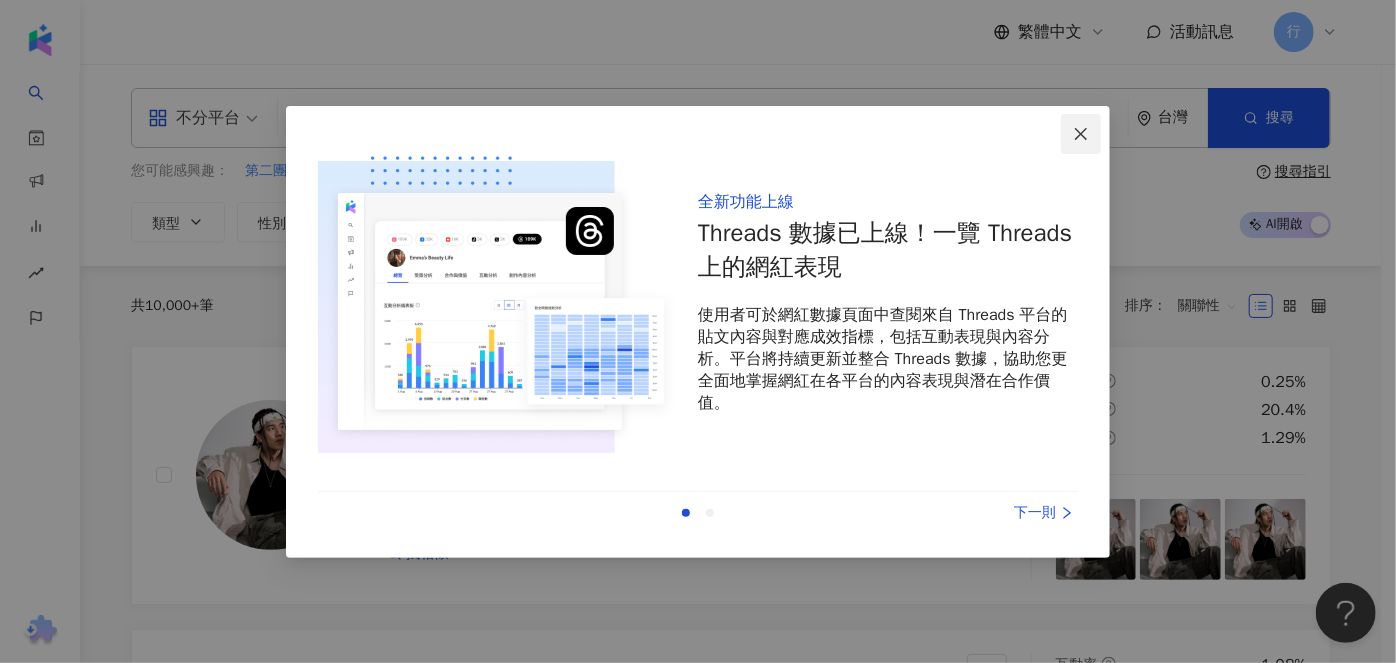 click 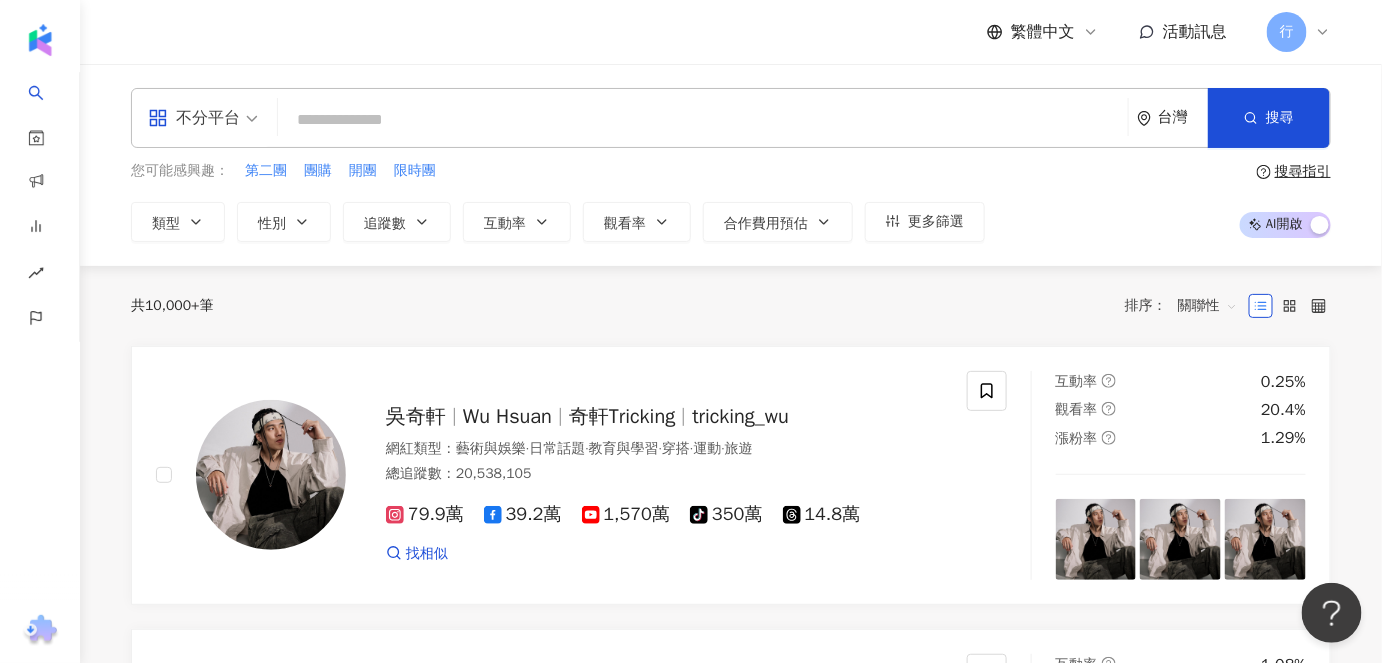 click at bounding box center [703, 120] 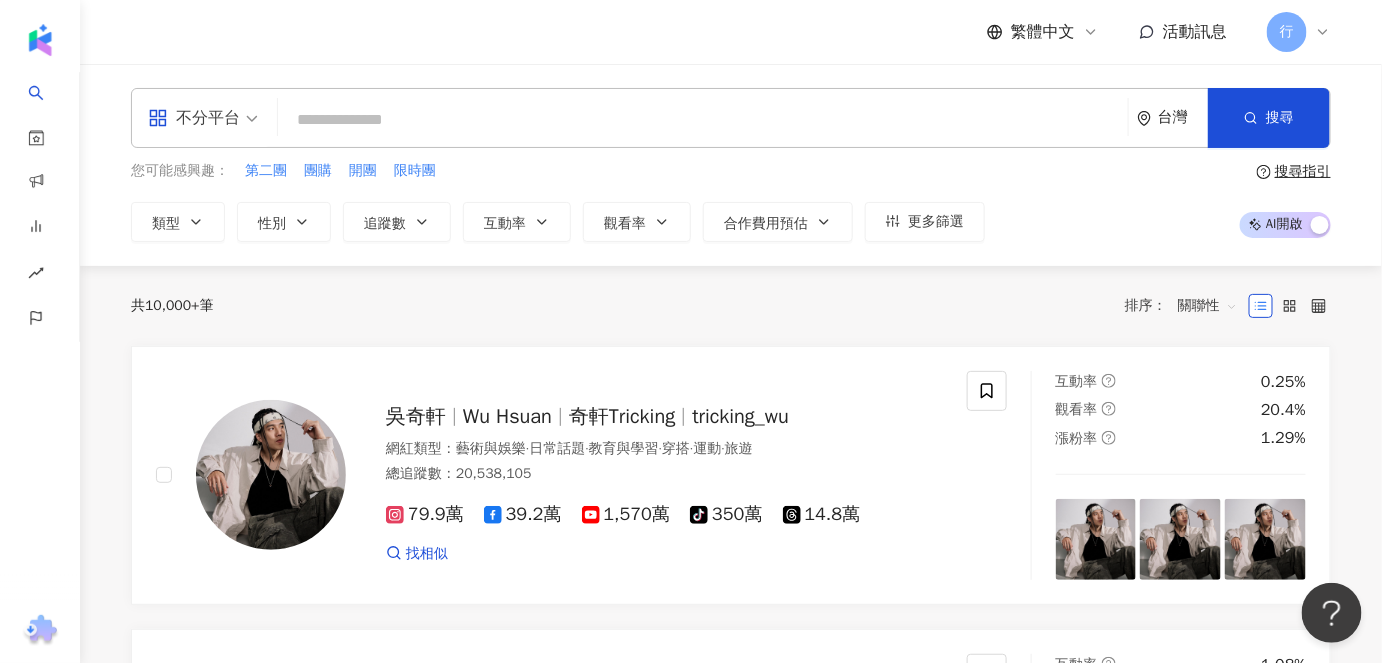 click at bounding box center [703, 120] 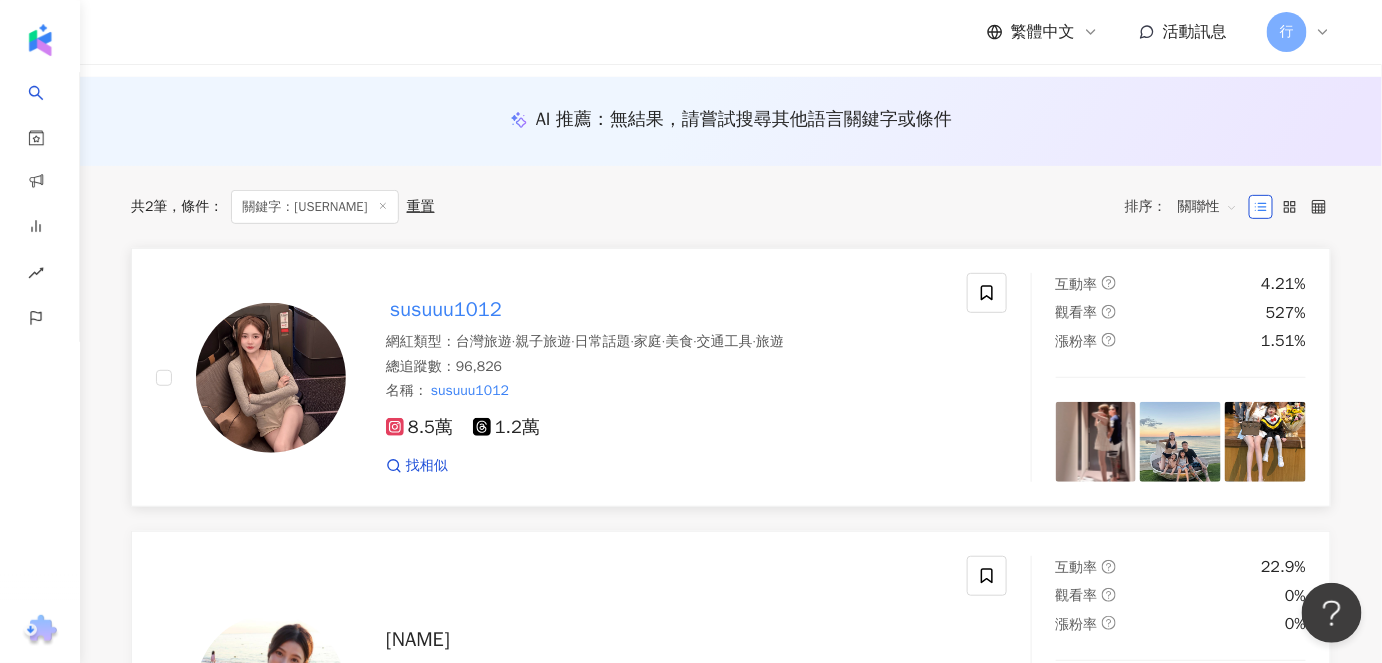 scroll, scrollTop: 181, scrollLeft: 0, axis: vertical 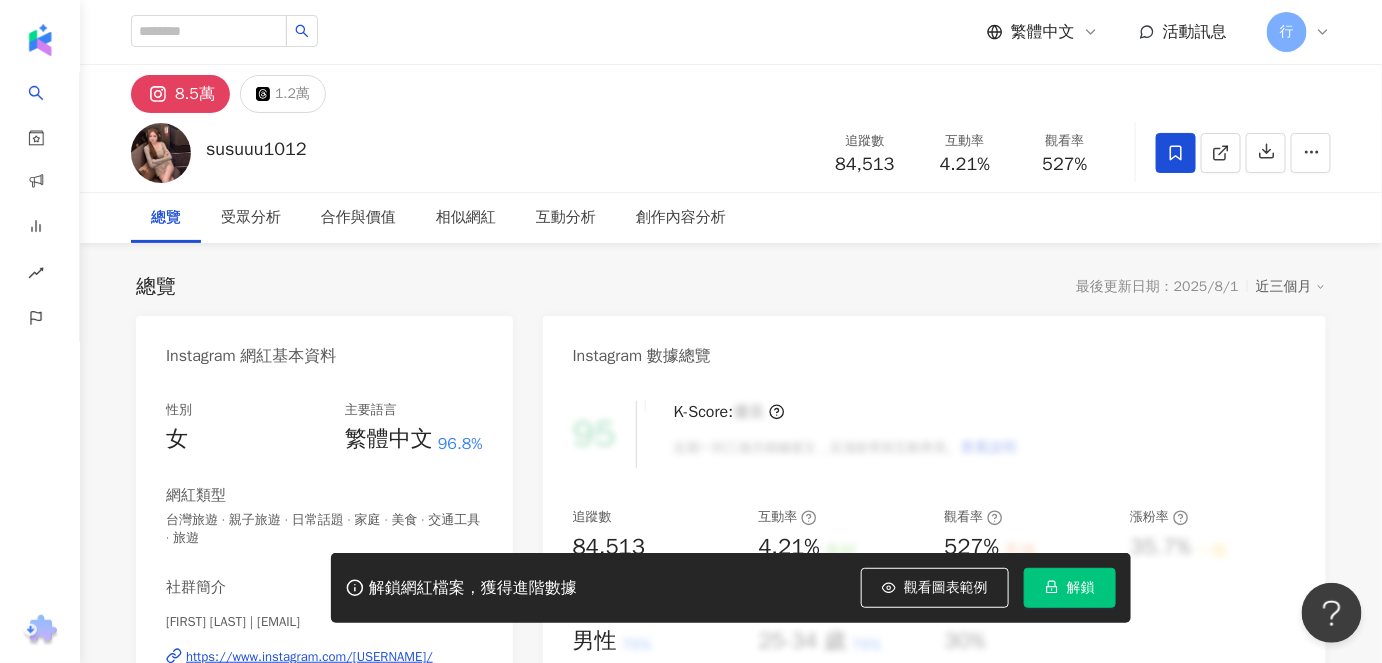 click at bounding box center [1176, 153] 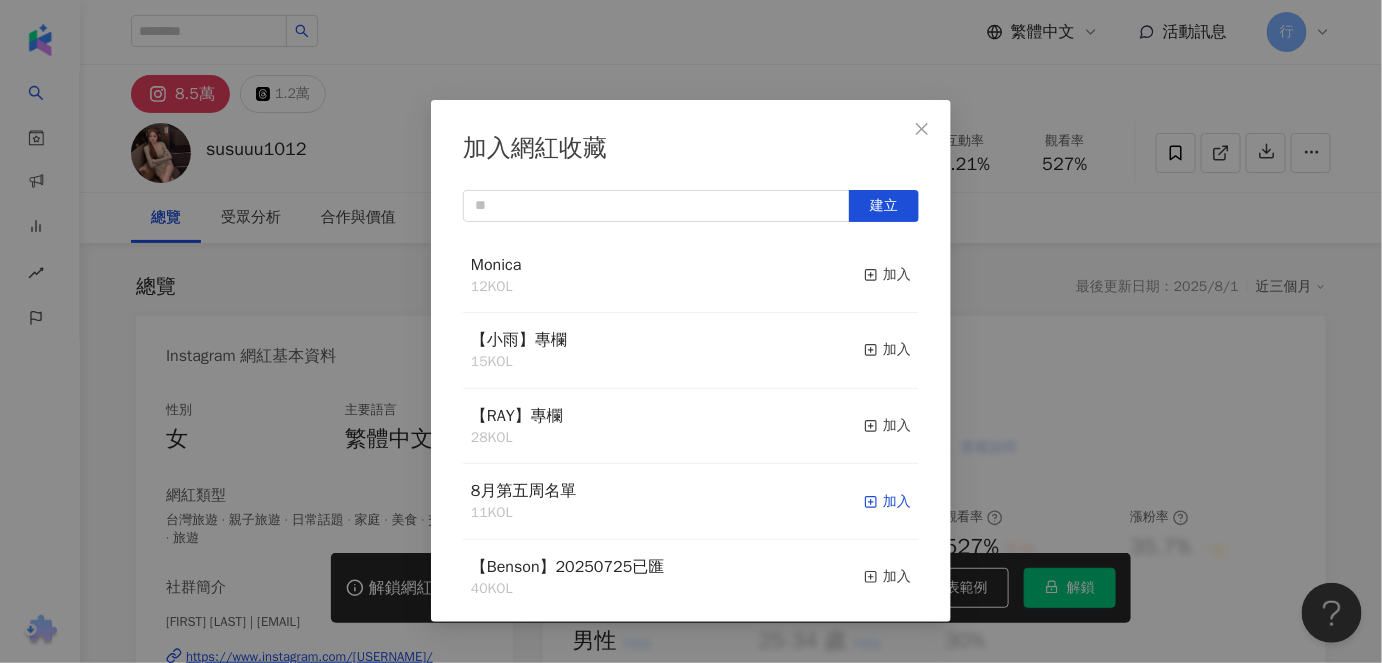 click on "加入" at bounding box center [887, 502] 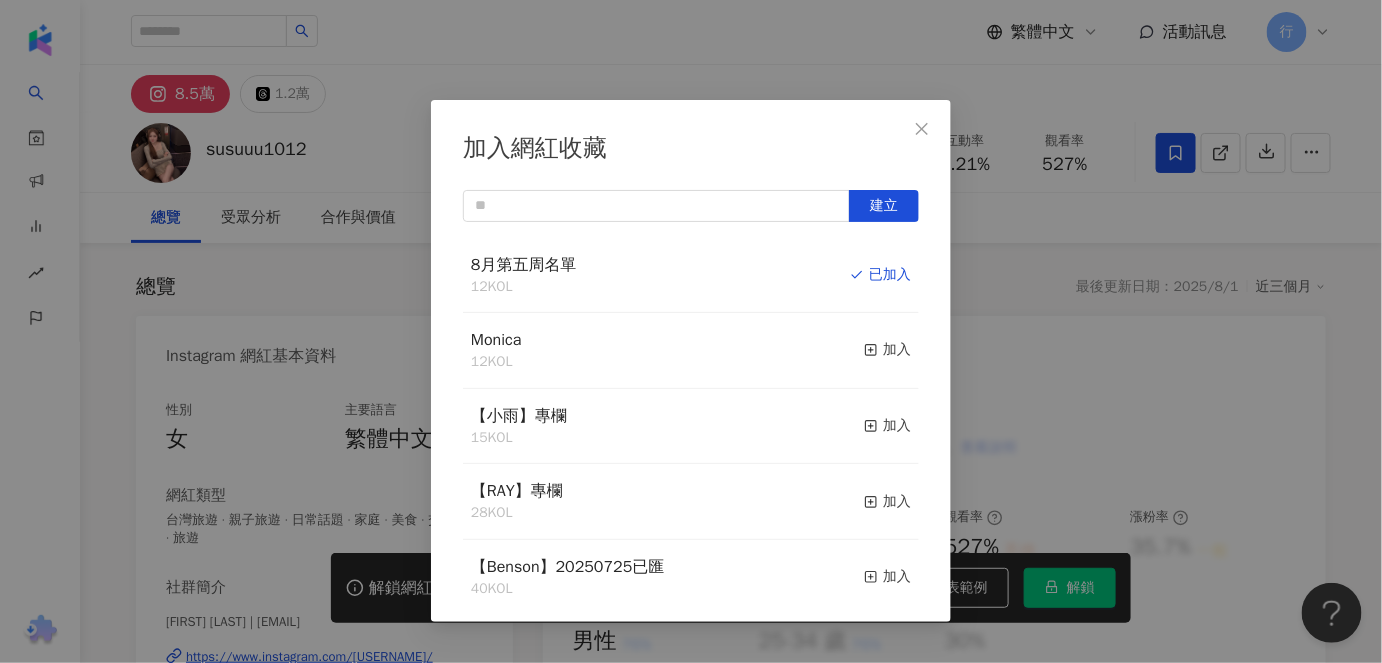drag, startPoint x: 533, startPoint y: 259, endPoint x: 1031, endPoint y: 460, distance: 537.0335 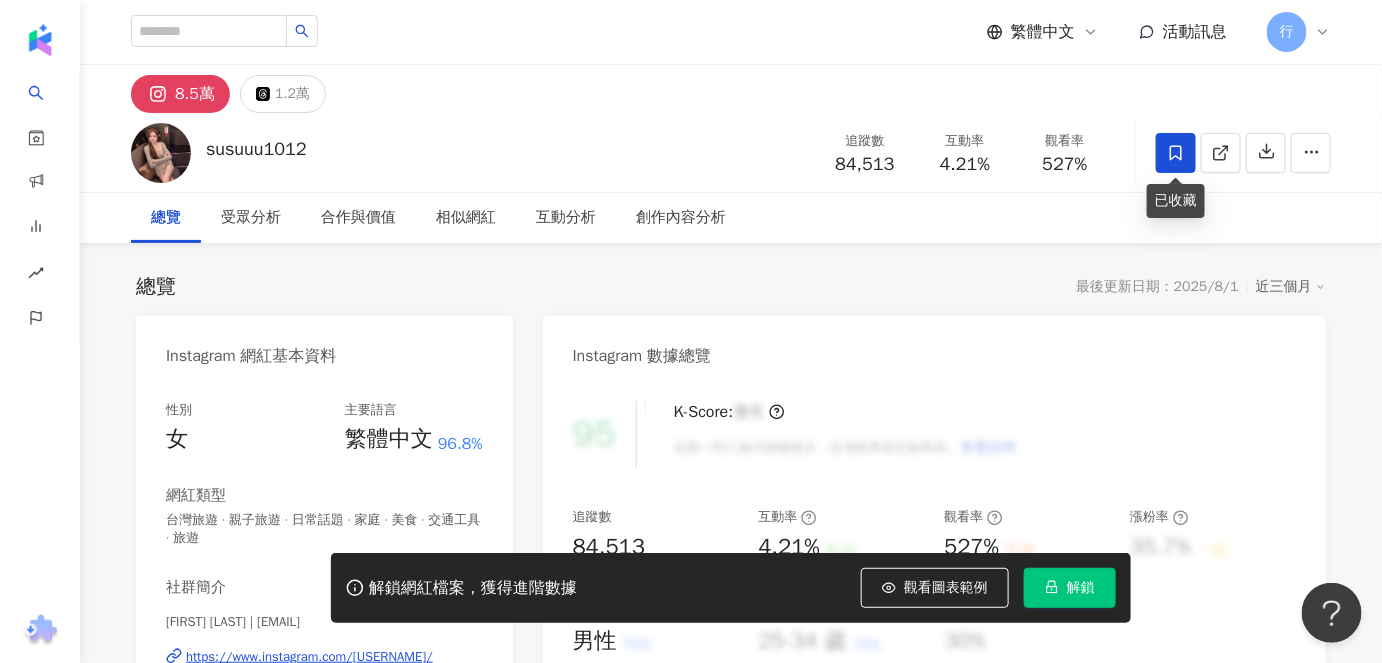 click at bounding box center [1176, 153] 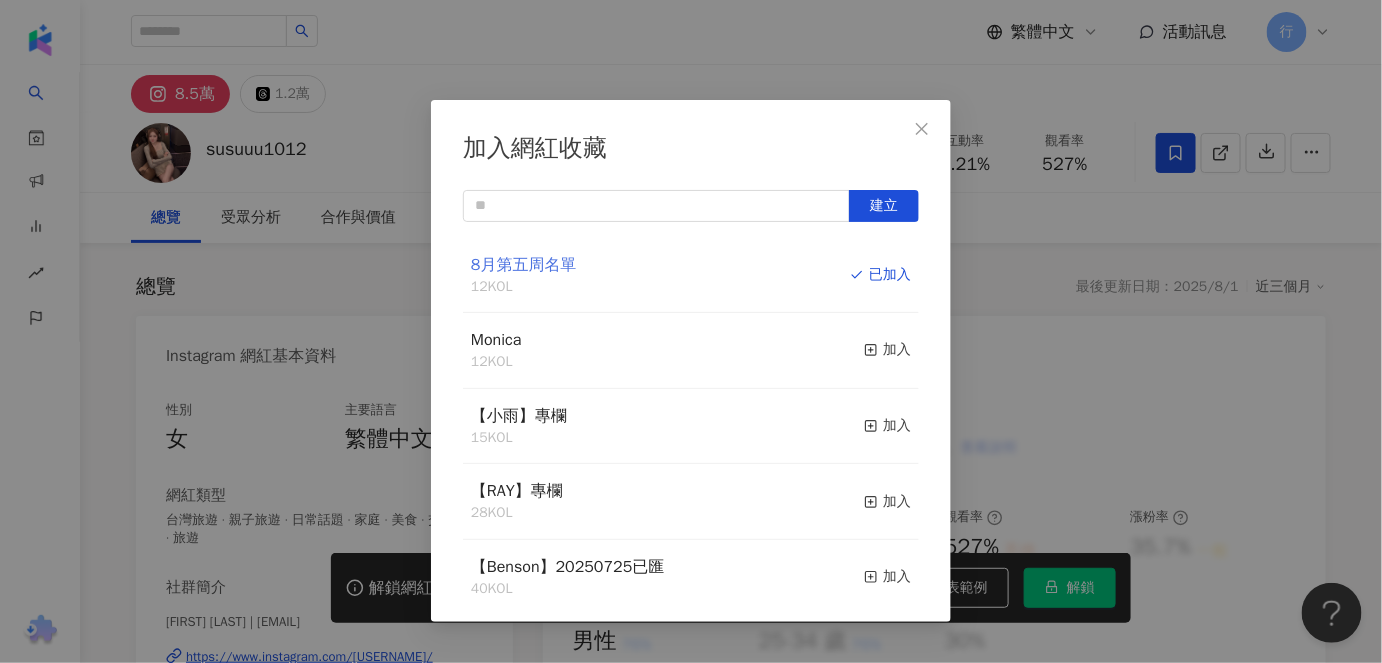 click on "8月第五周名單" at bounding box center (524, 265) 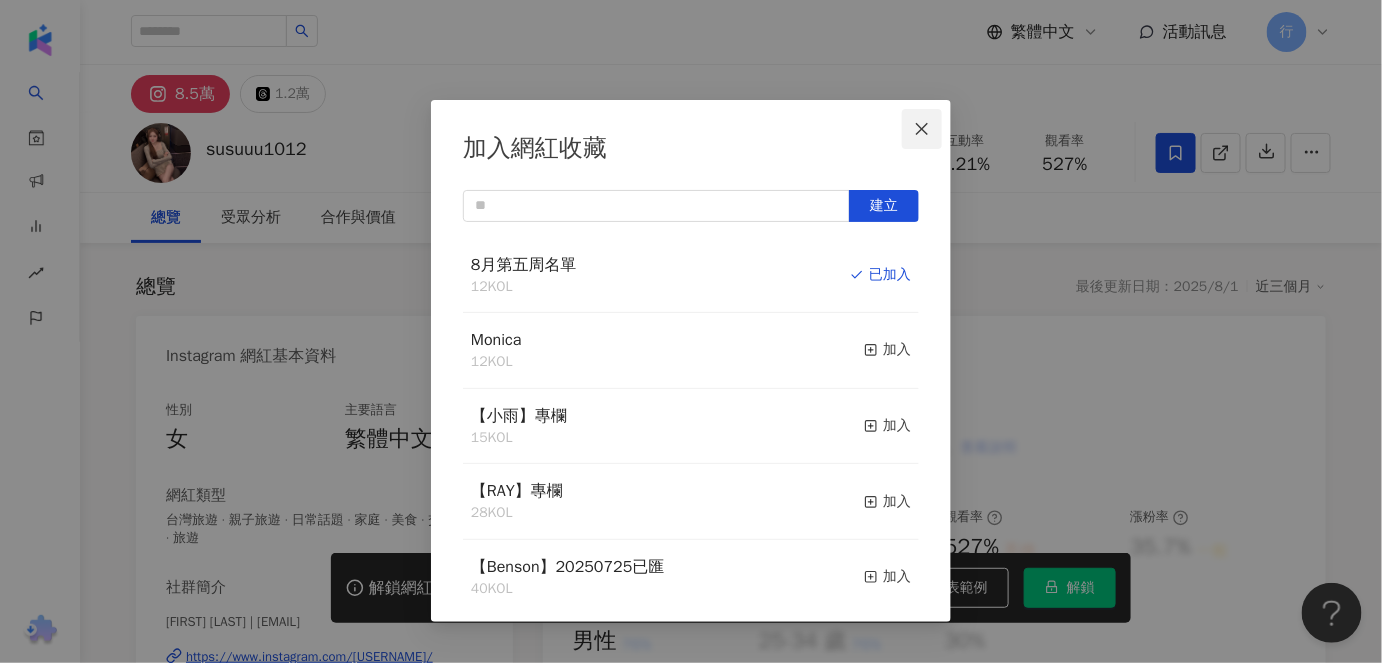 click at bounding box center [922, 129] 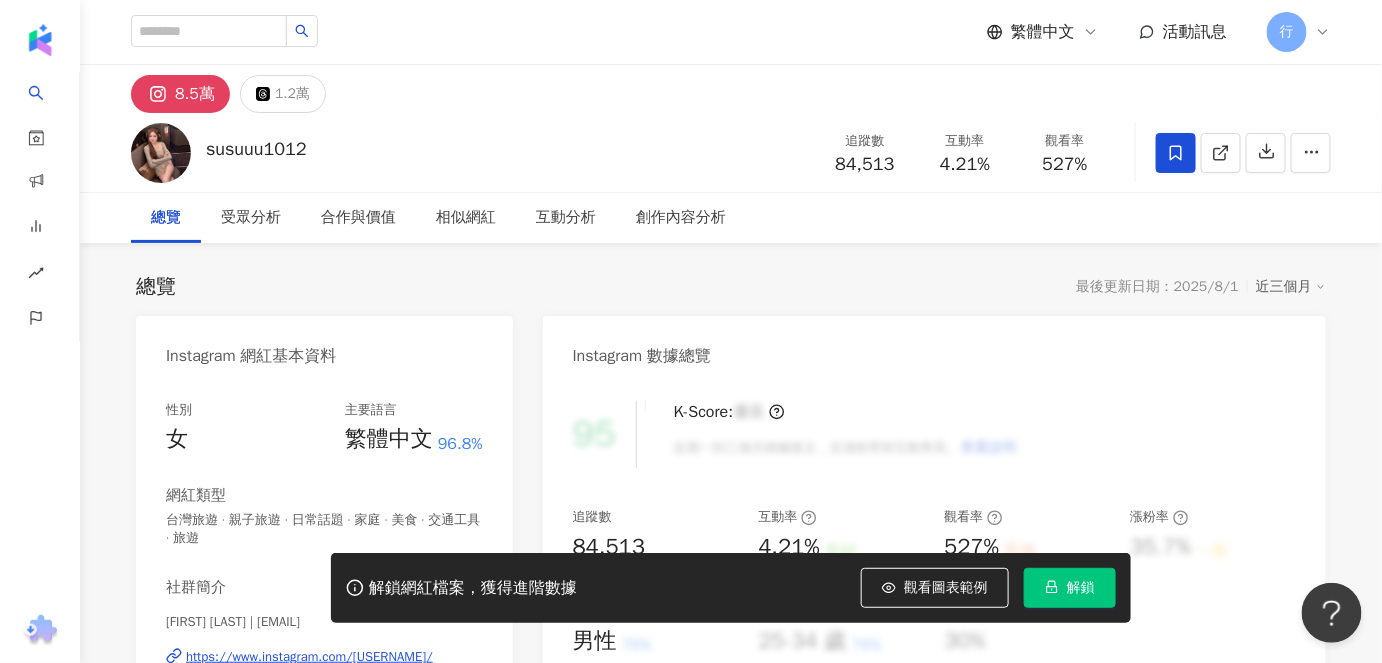 click 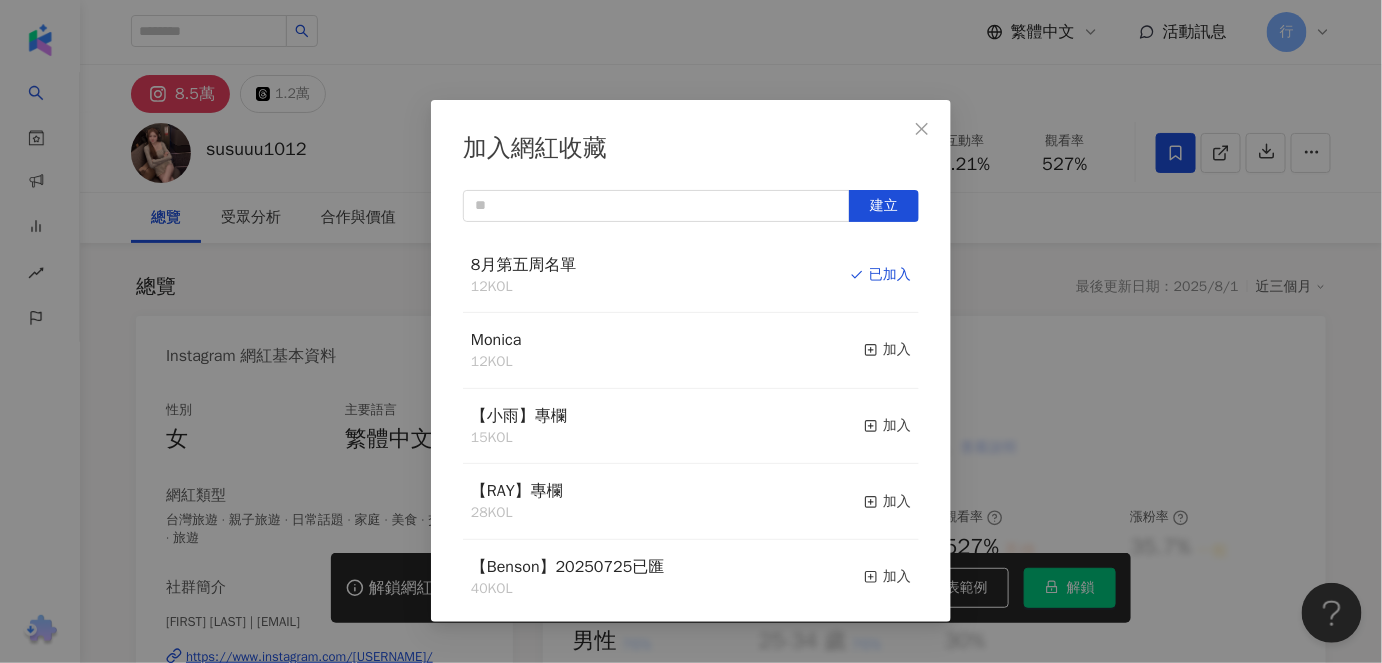 scroll, scrollTop: 272, scrollLeft: 0, axis: vertical 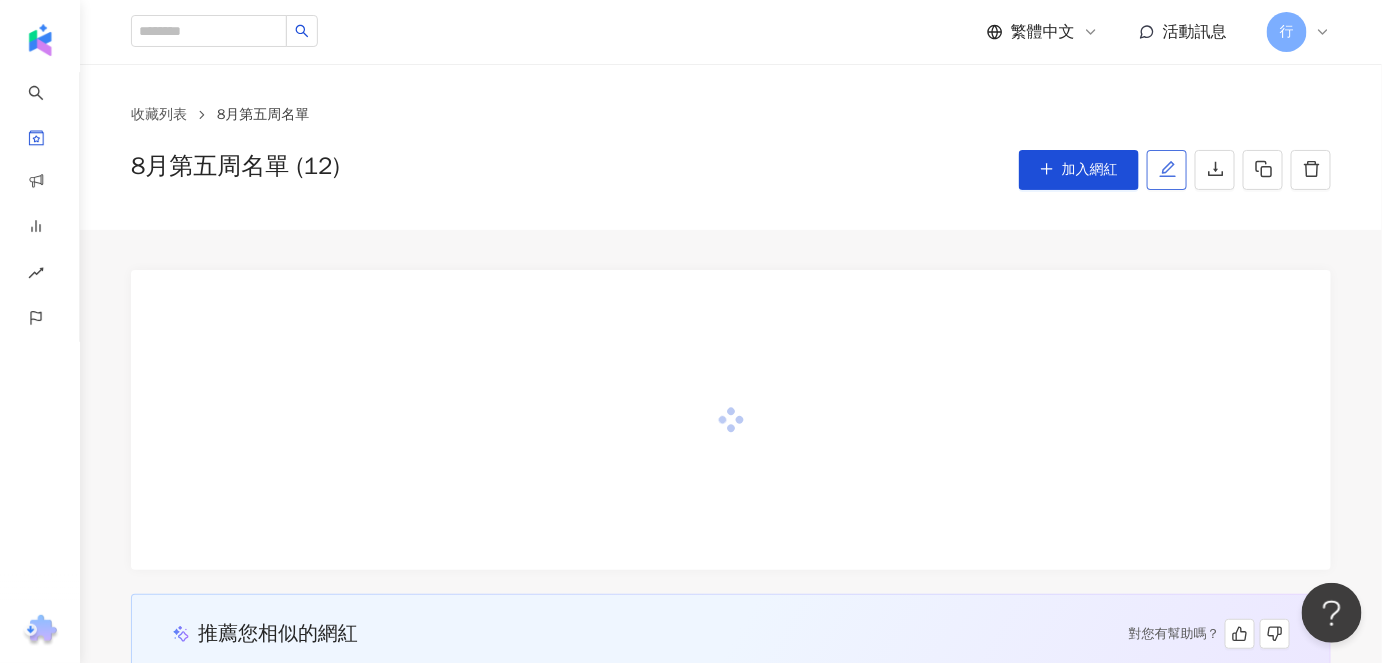 click at bounding box center (1167, 170) 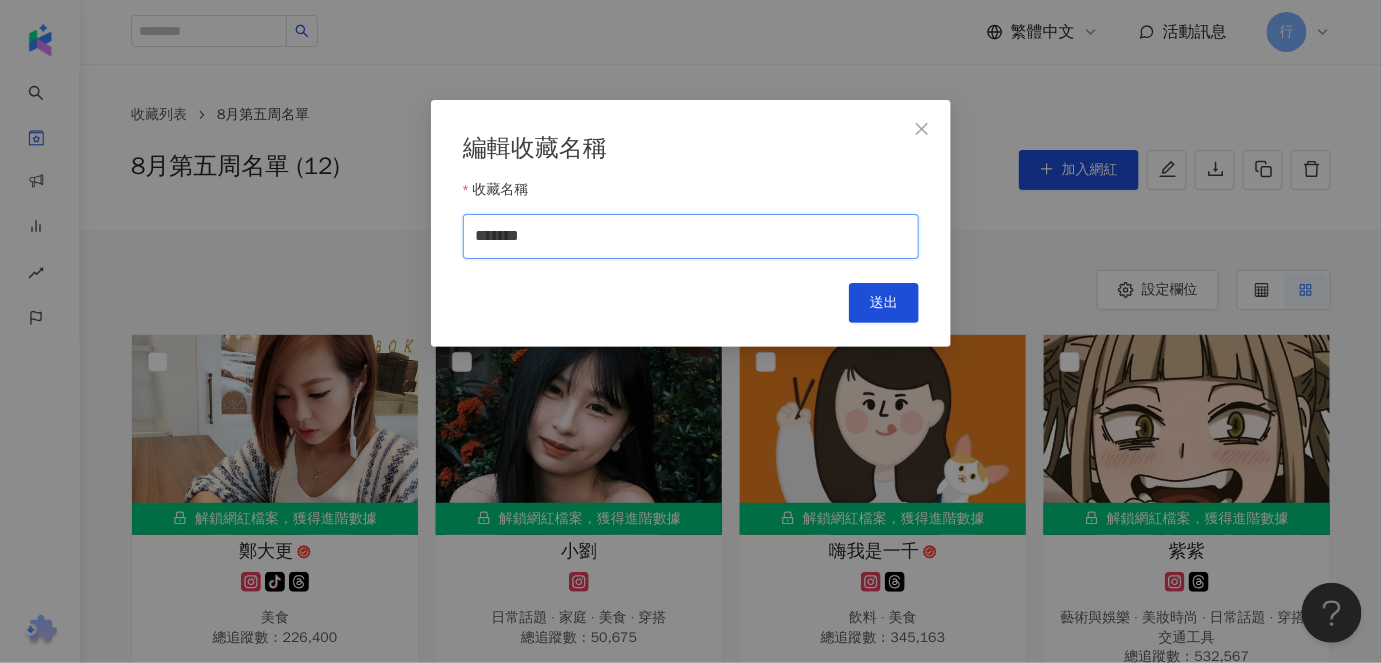 click on "*******" at bounding box center (691, 236) 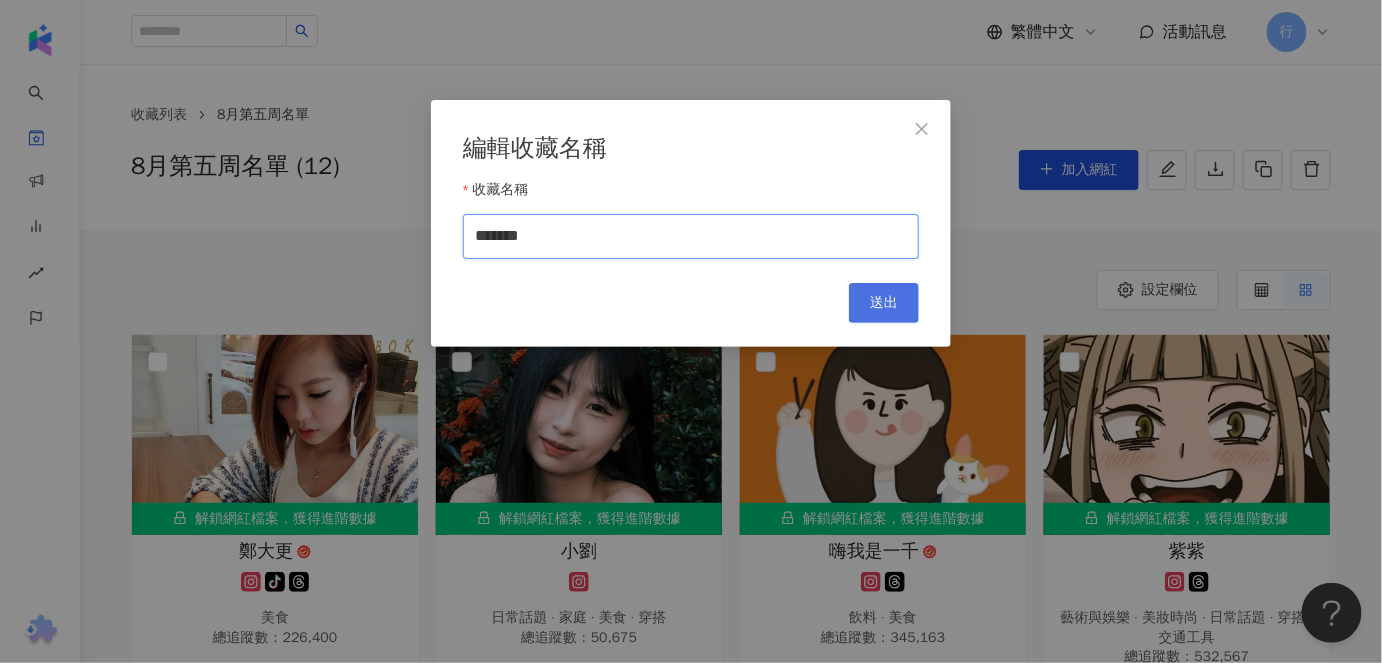 type on "*******" 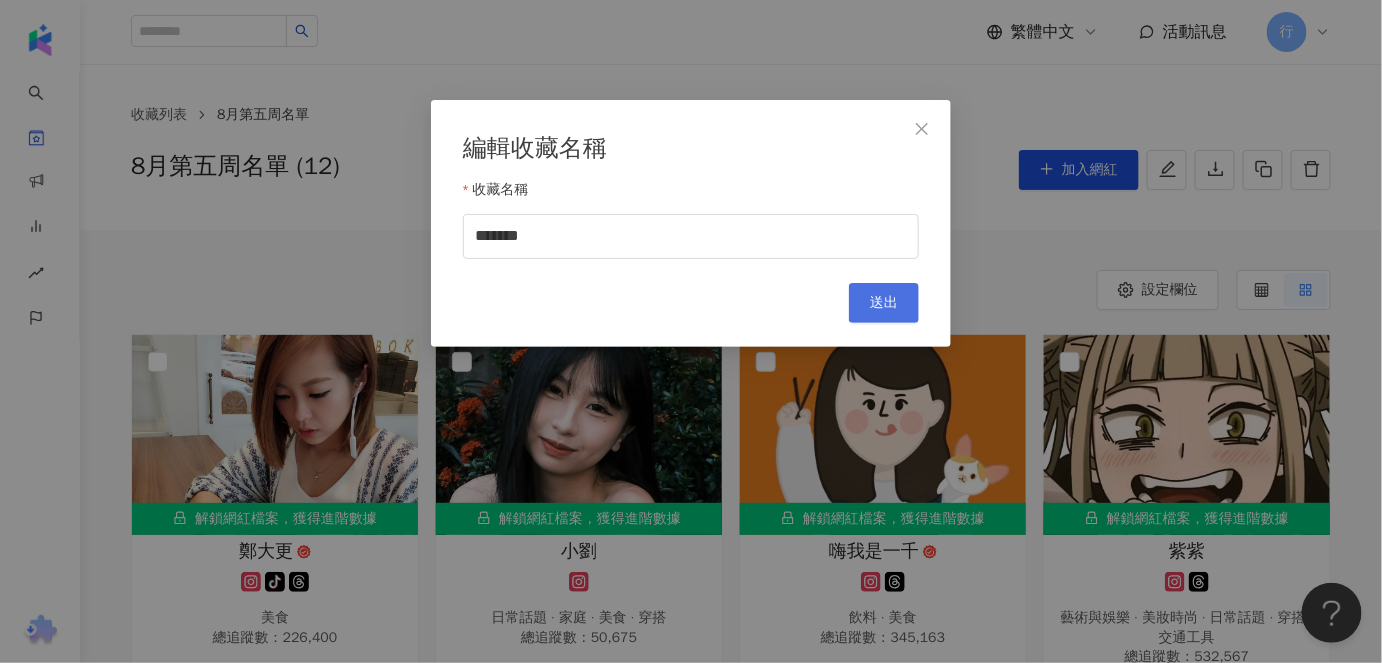 click on "送出" at bounding box center [884, 303] 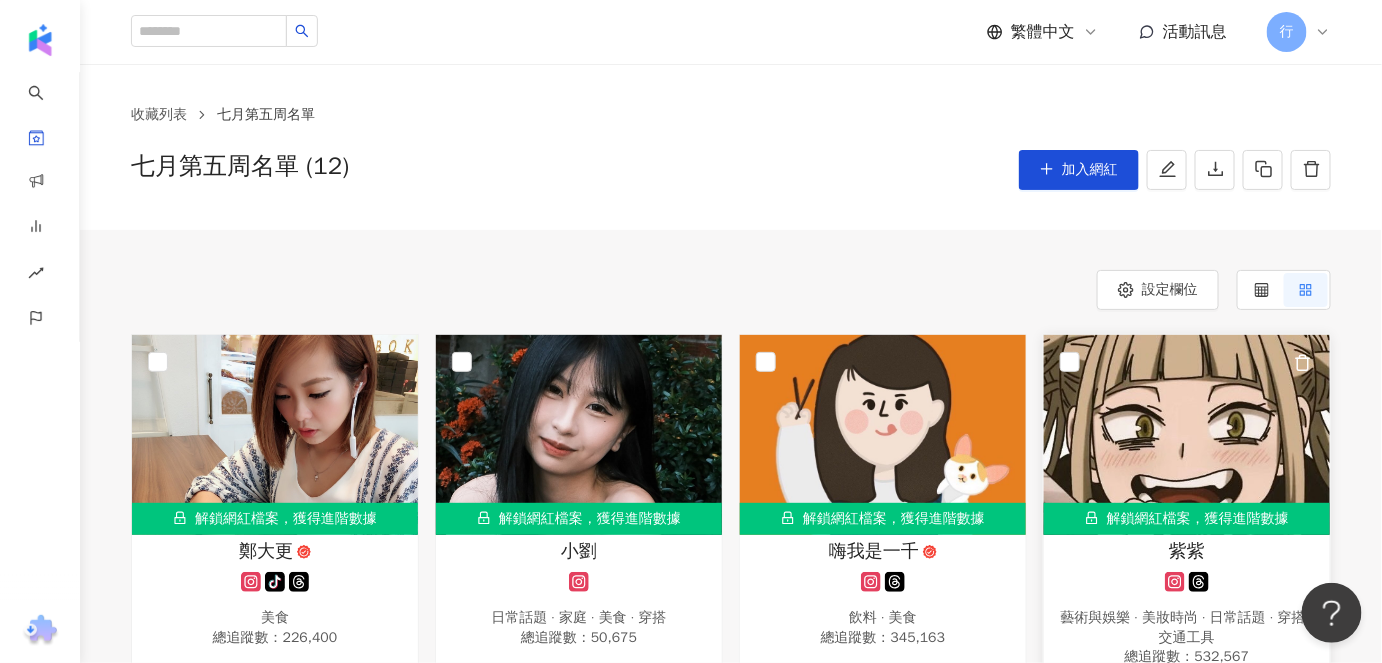 click on "紫紫" at bounding box center [1187, 551] 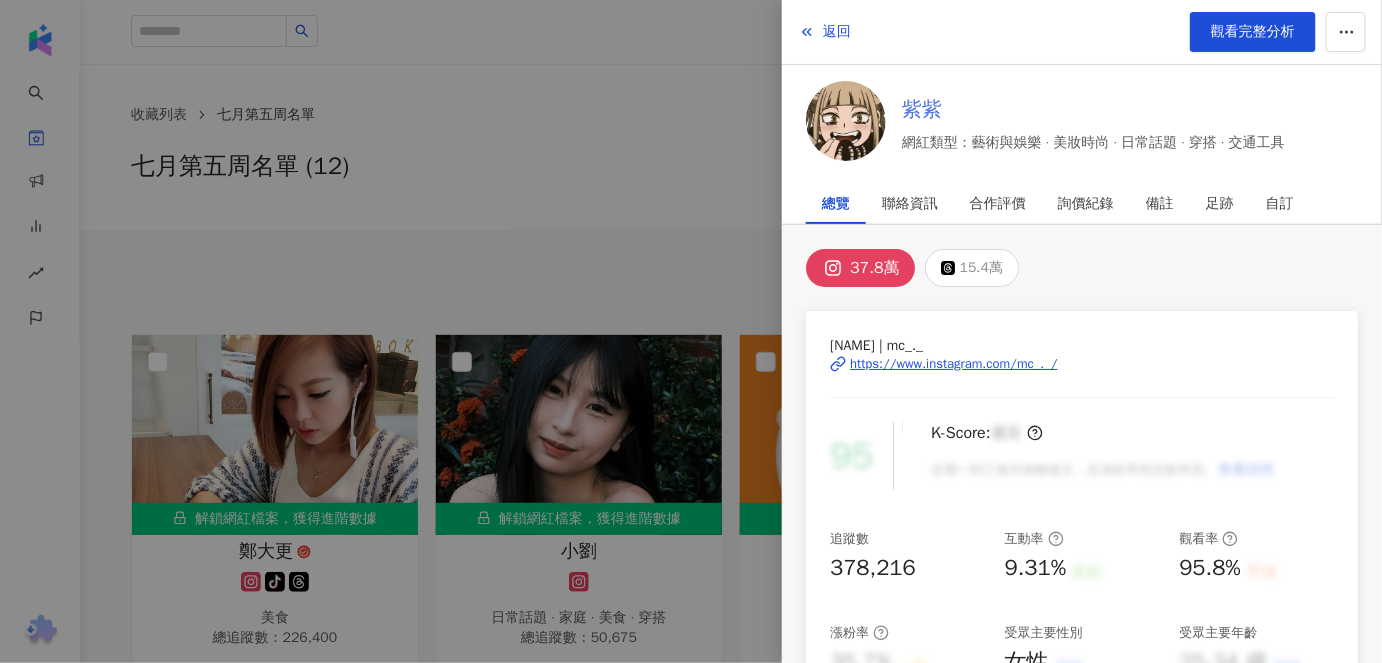 click on "紫紫" at bounding box center [1093, 110] 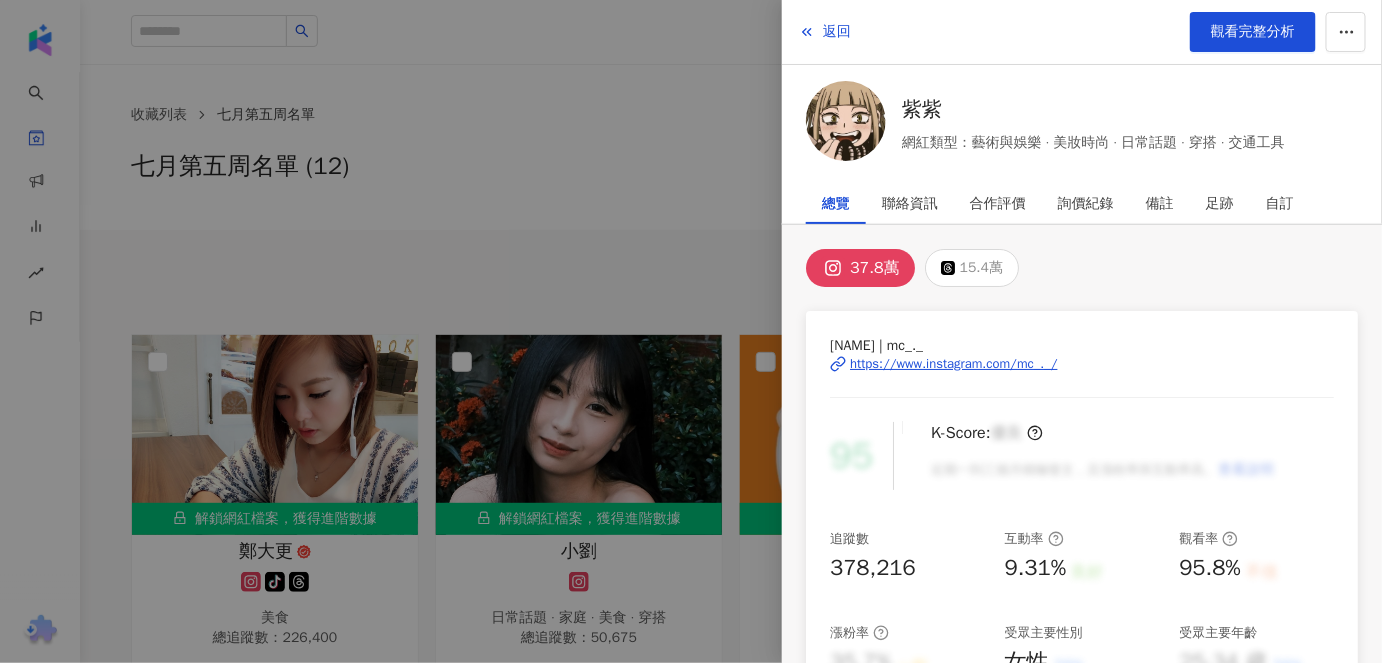 click at bounding box center (691, 331) 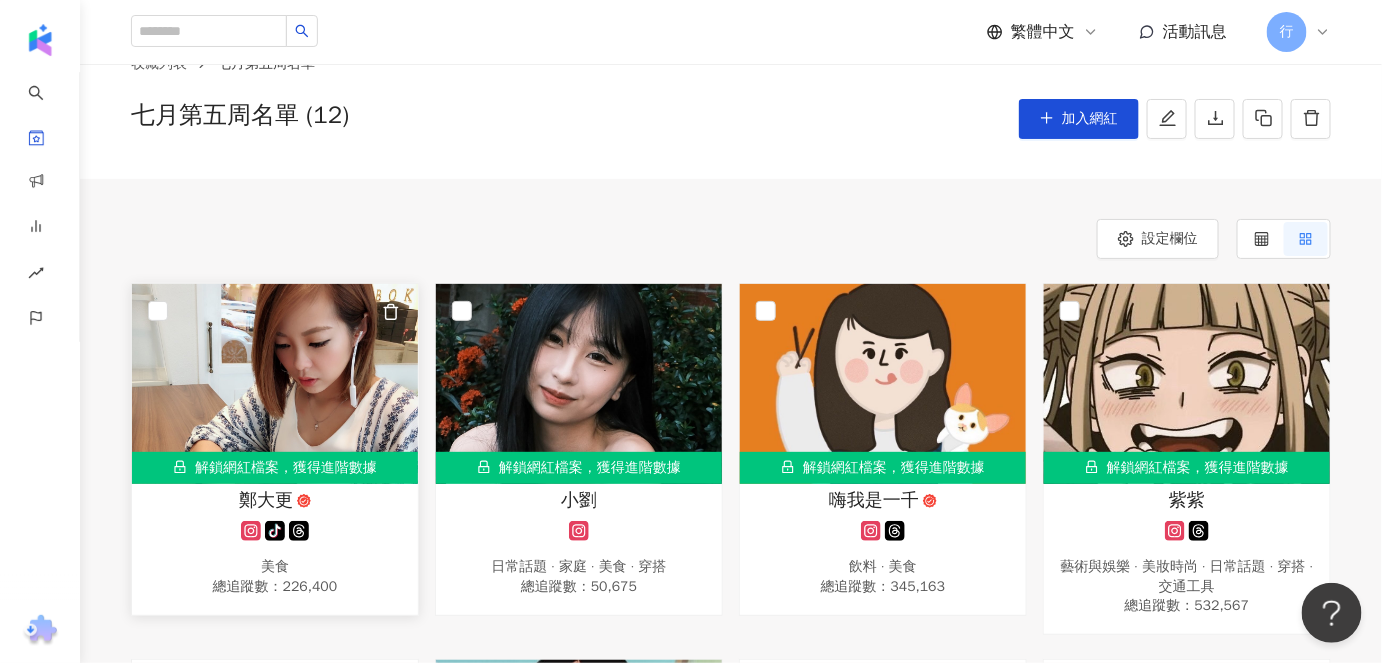 scroll, scrollTop: 90, scrollLeft: 0, axis: vertical 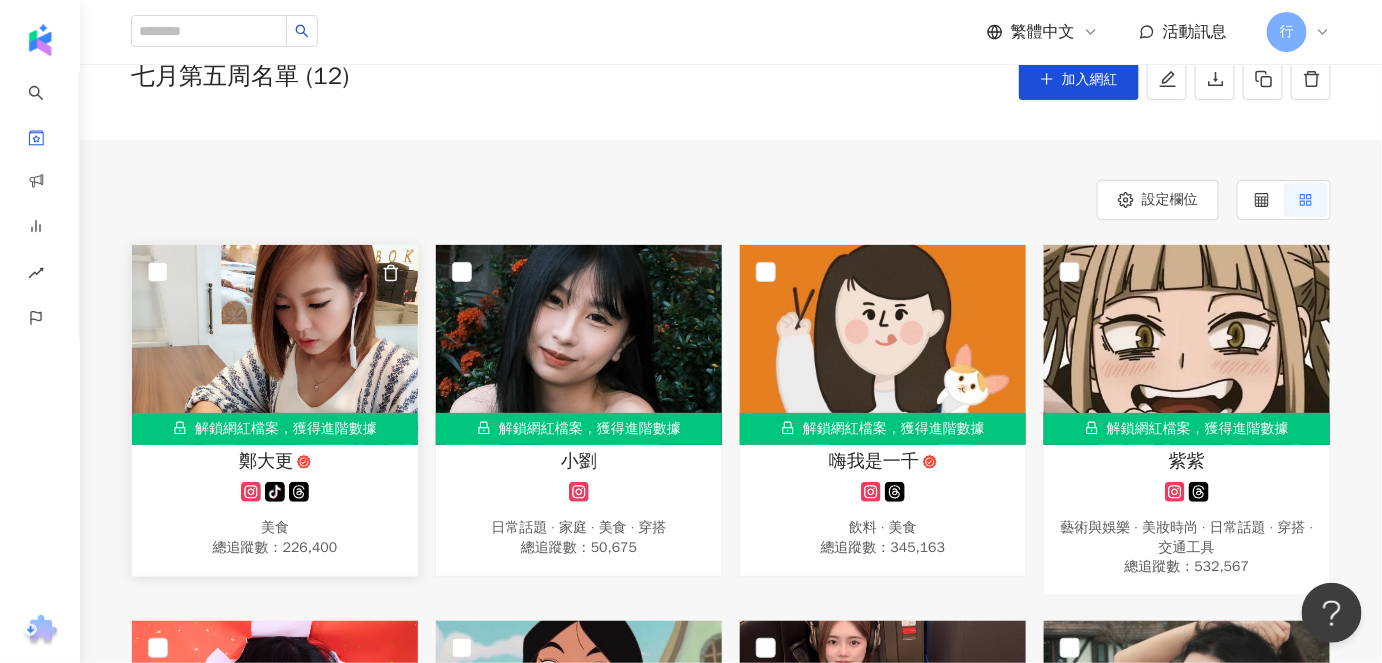 click at bounding box center [275, 345] 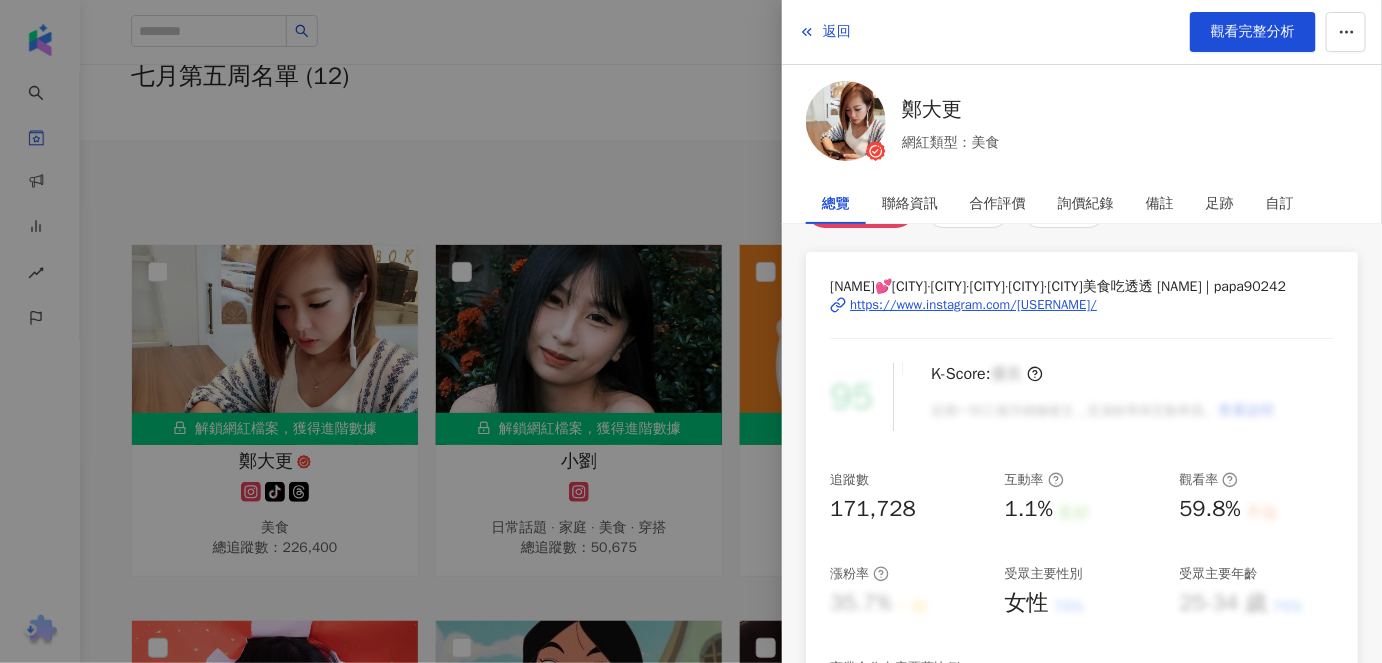 scroll, scrollTop: 90, scrollLeft: 0, axis: vertical 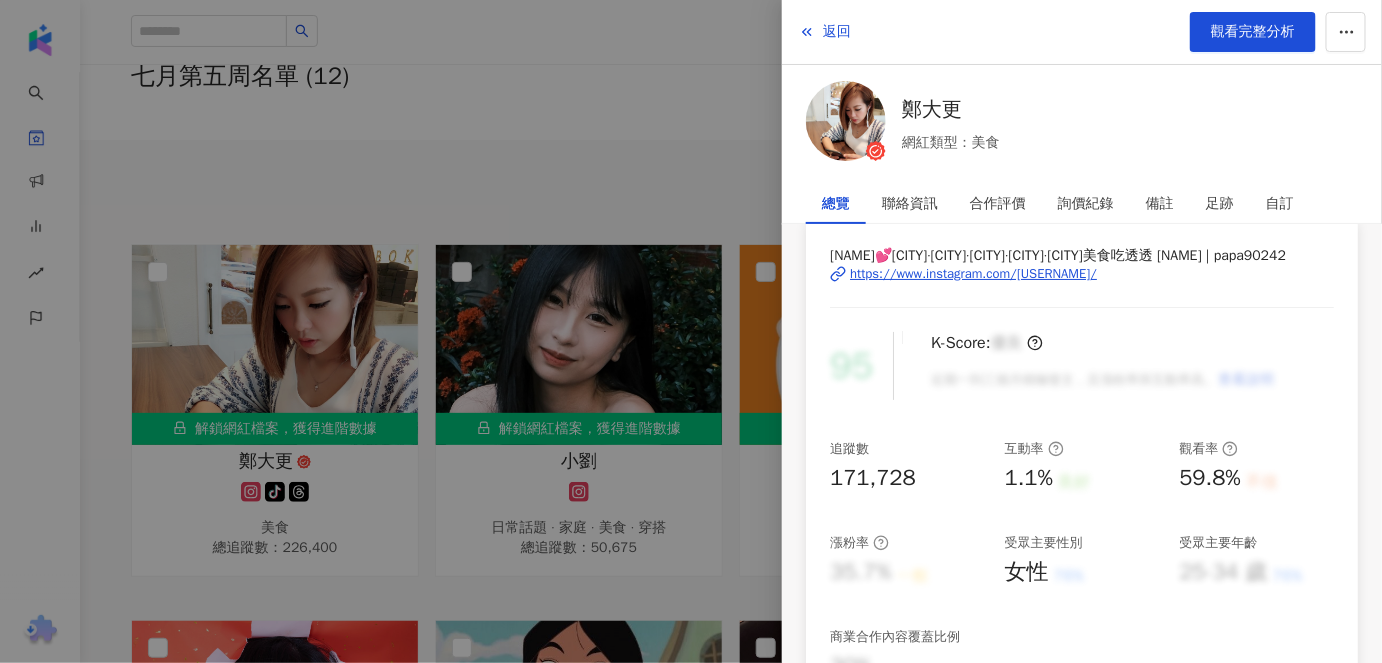 click at bounding box center (691, 331) 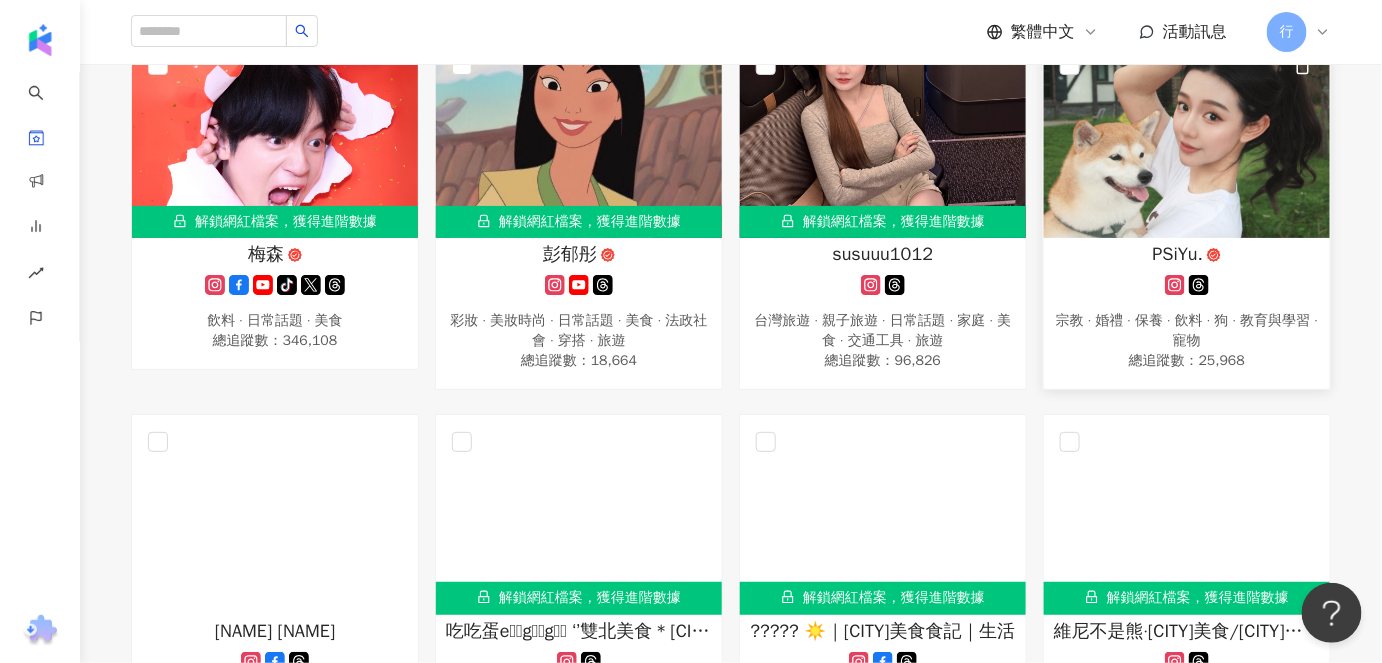 scroll, scrollTop: 909, scrollLeft: 0, axis: vertical 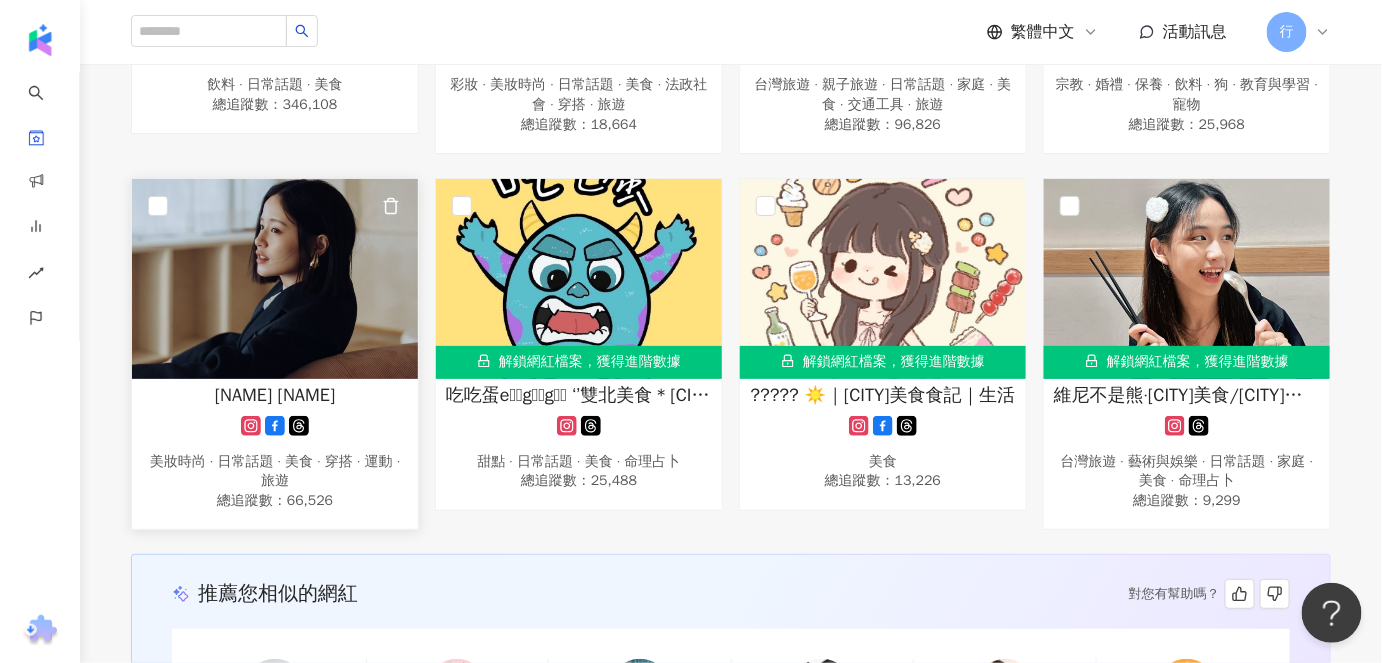 click at bounding box center [275, 279] 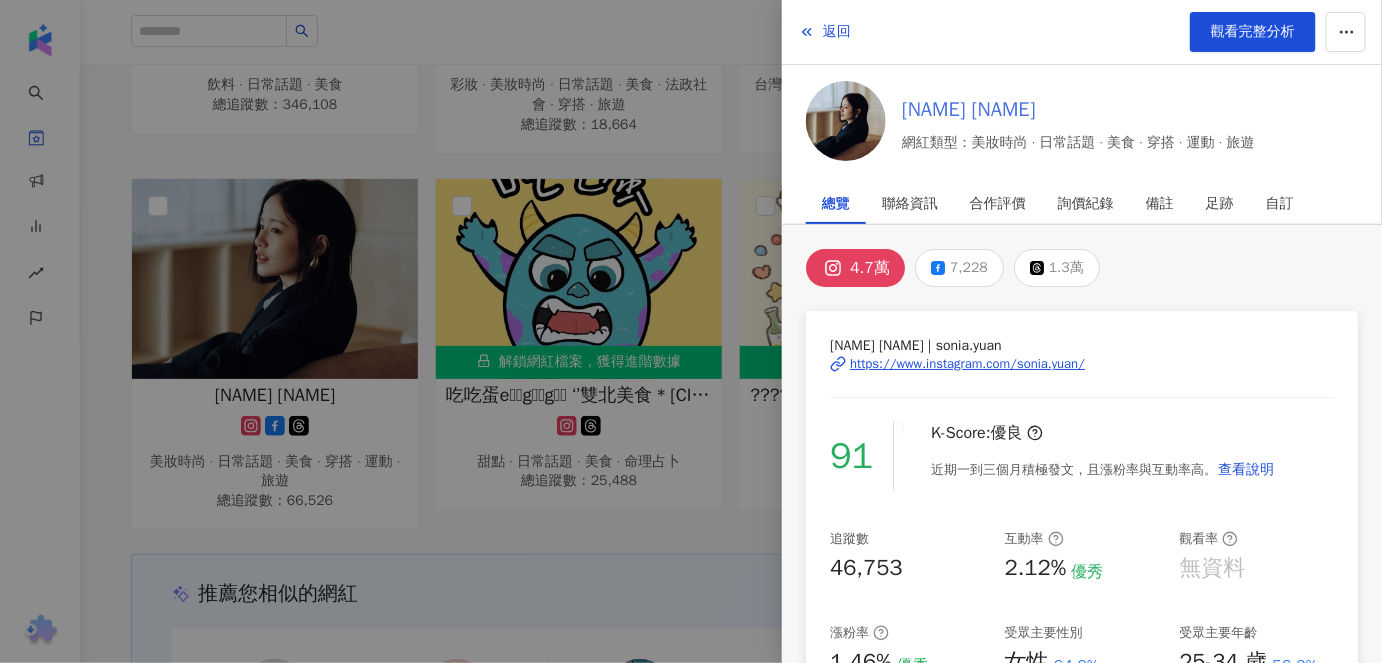 click on "袁子芸 Sonia Yuan" at bounding box center (1078, 110) 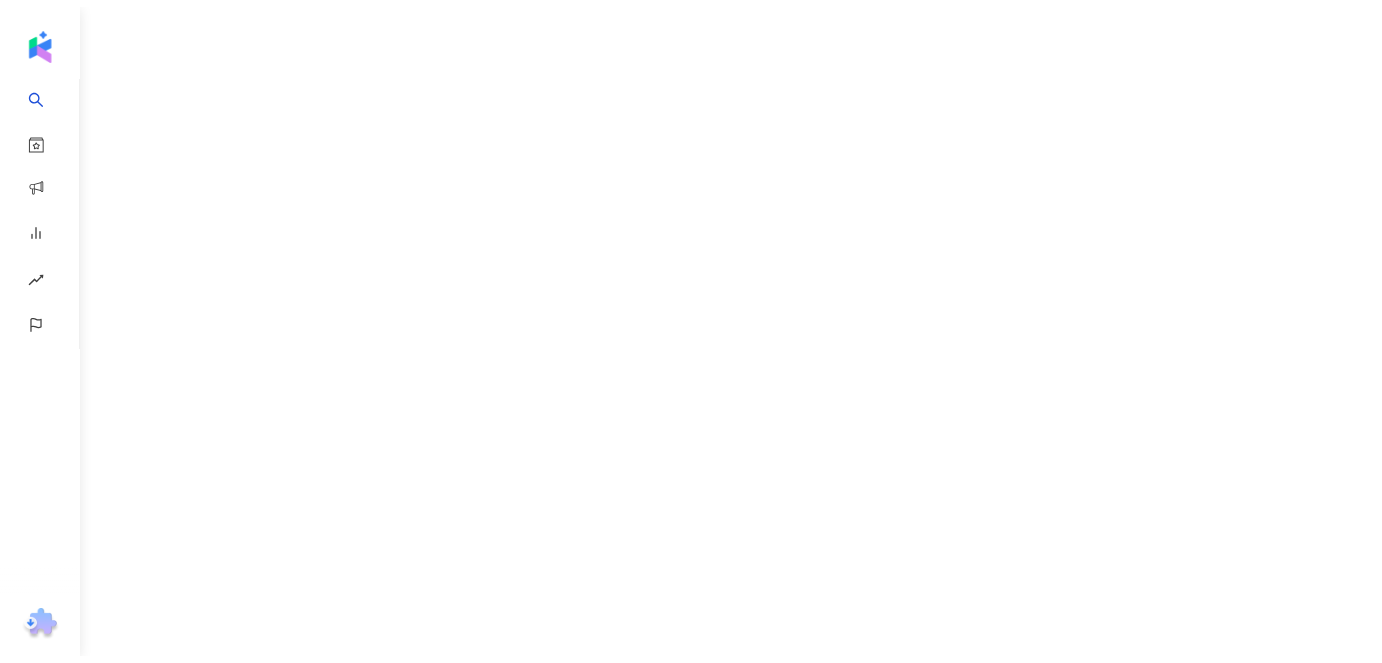 scroll, scrollTop: 0, scrollLeft: 0, axis: both 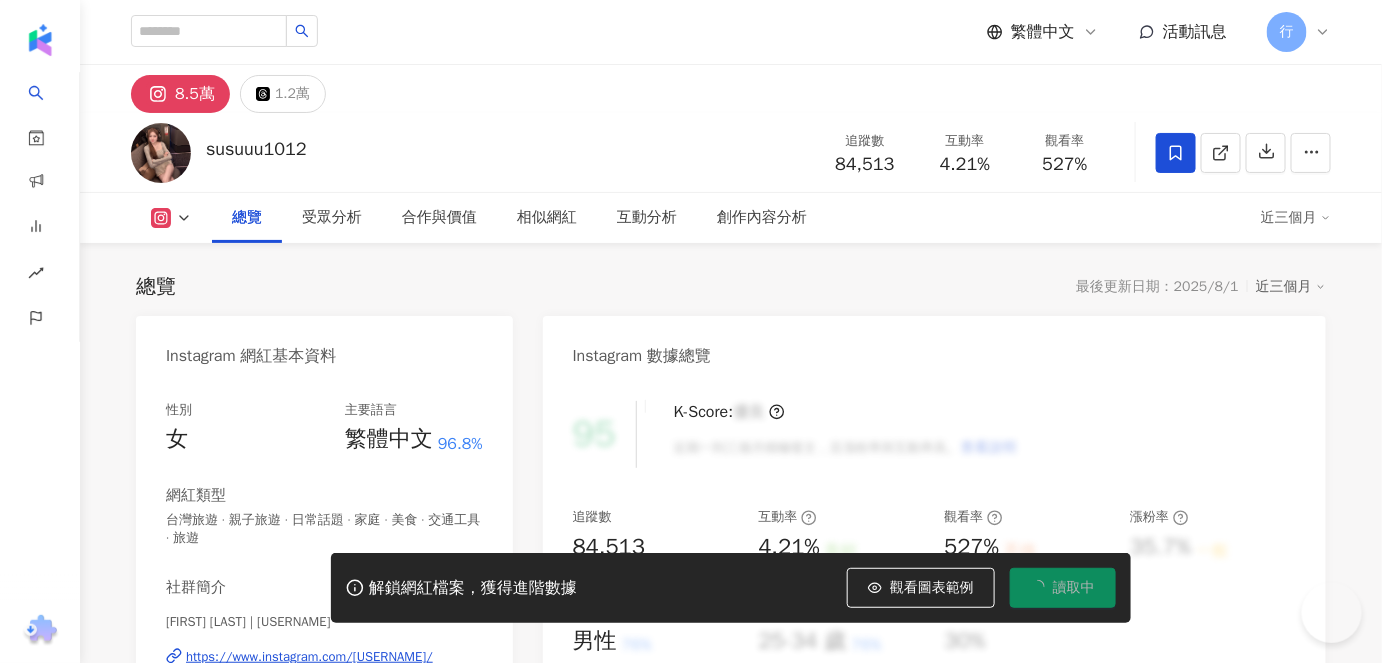 click 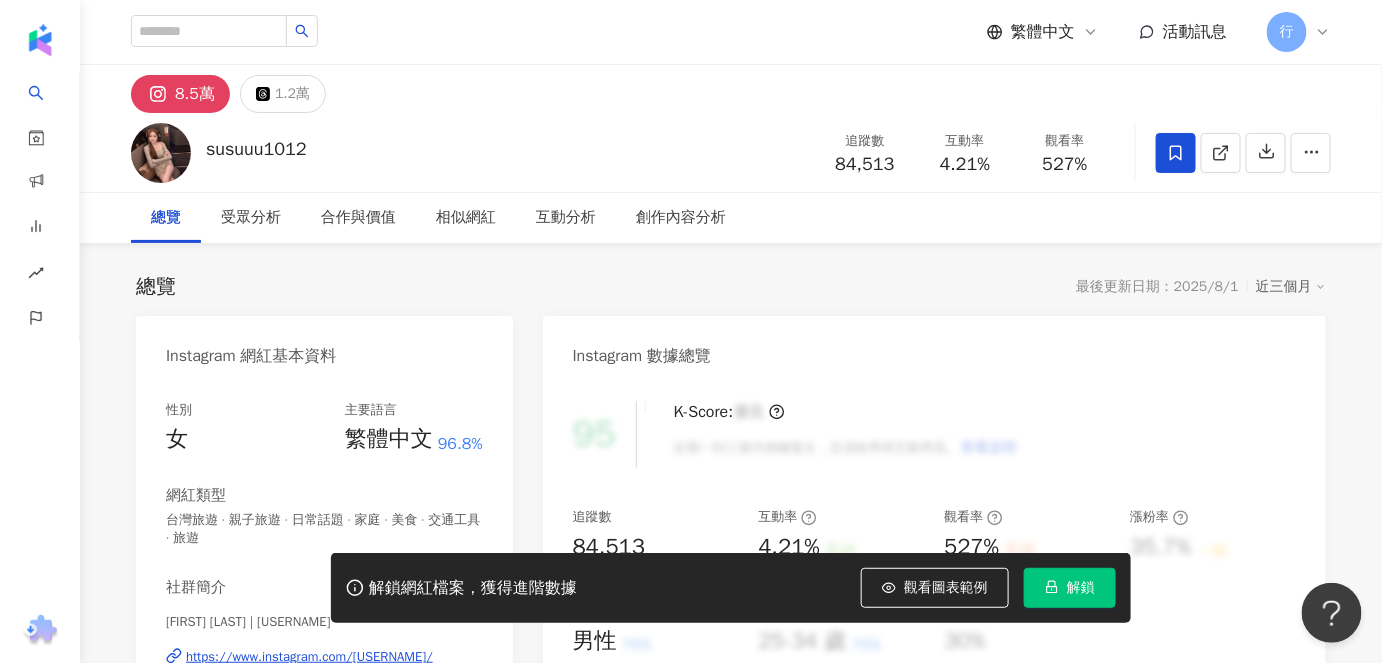scroll, scrollTop: 0, scrollLeft: 0, axis: both 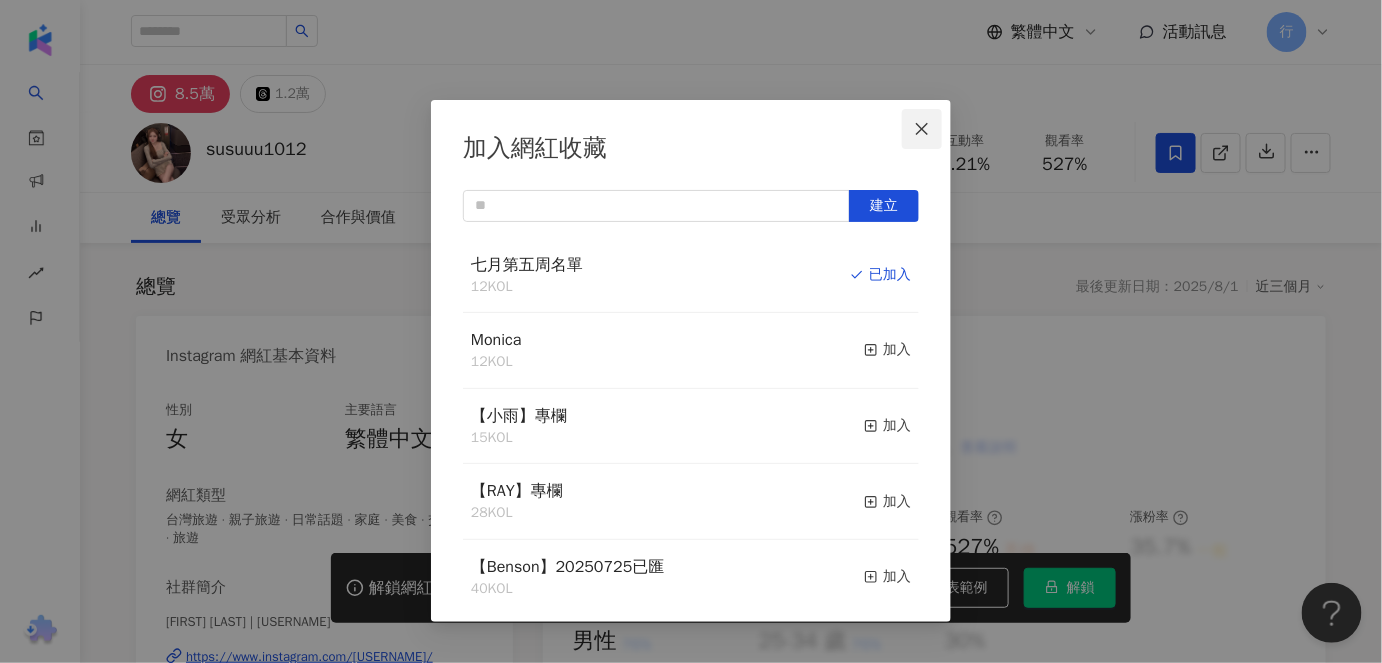 click at bounding box center (922, 129) 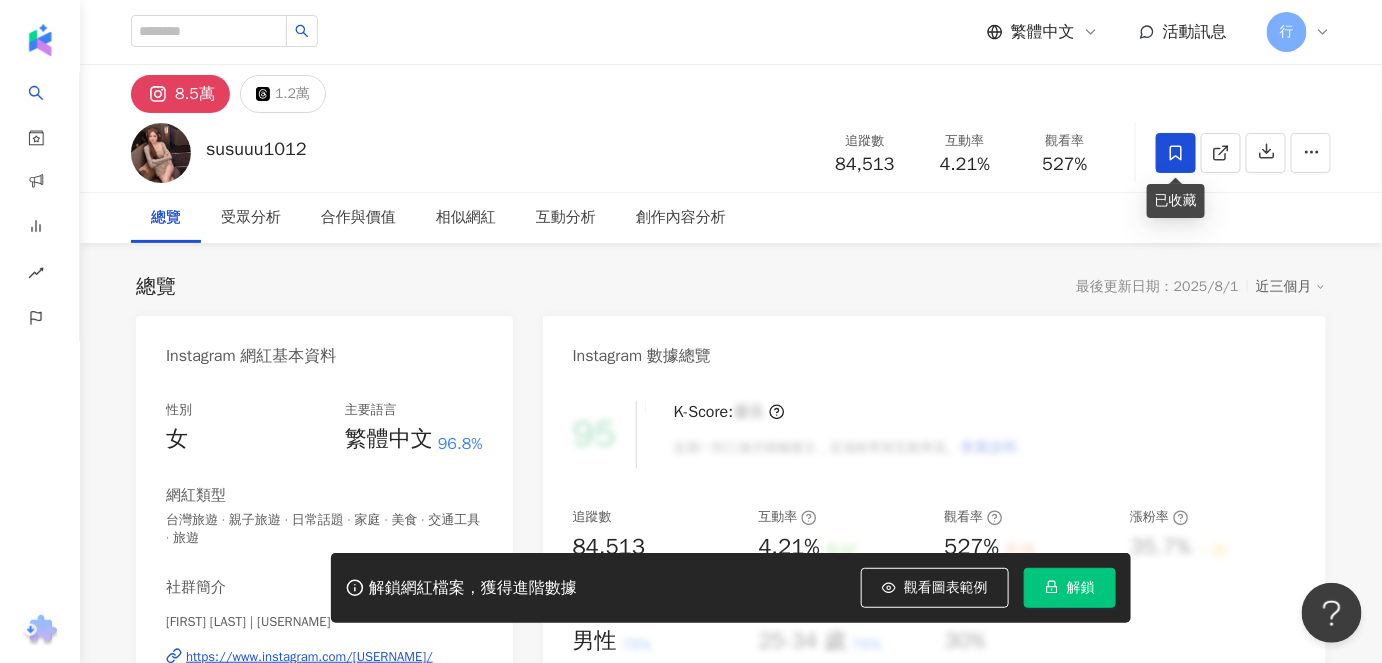 click at bounding box center (1176, 153) 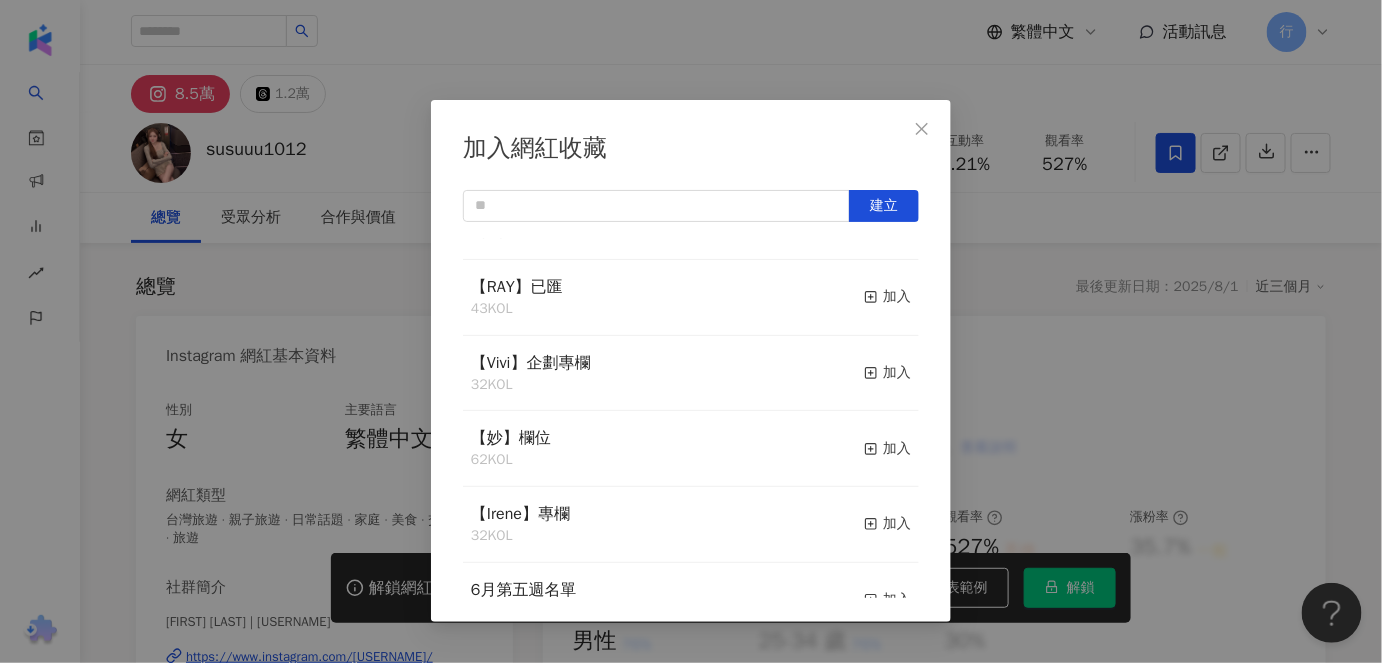 scroll, scrollTop: 545, scrollLeft: 0, axis: vertical 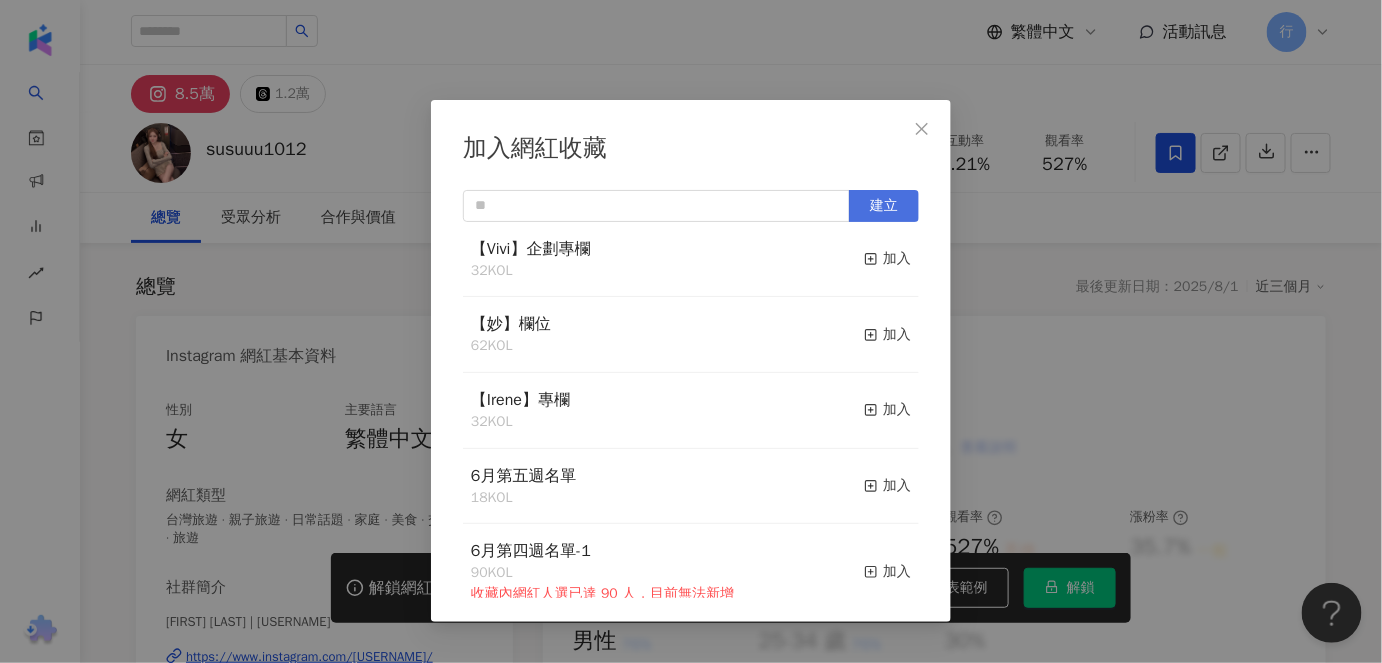 click on "建立" at bounding box center [884, 206] 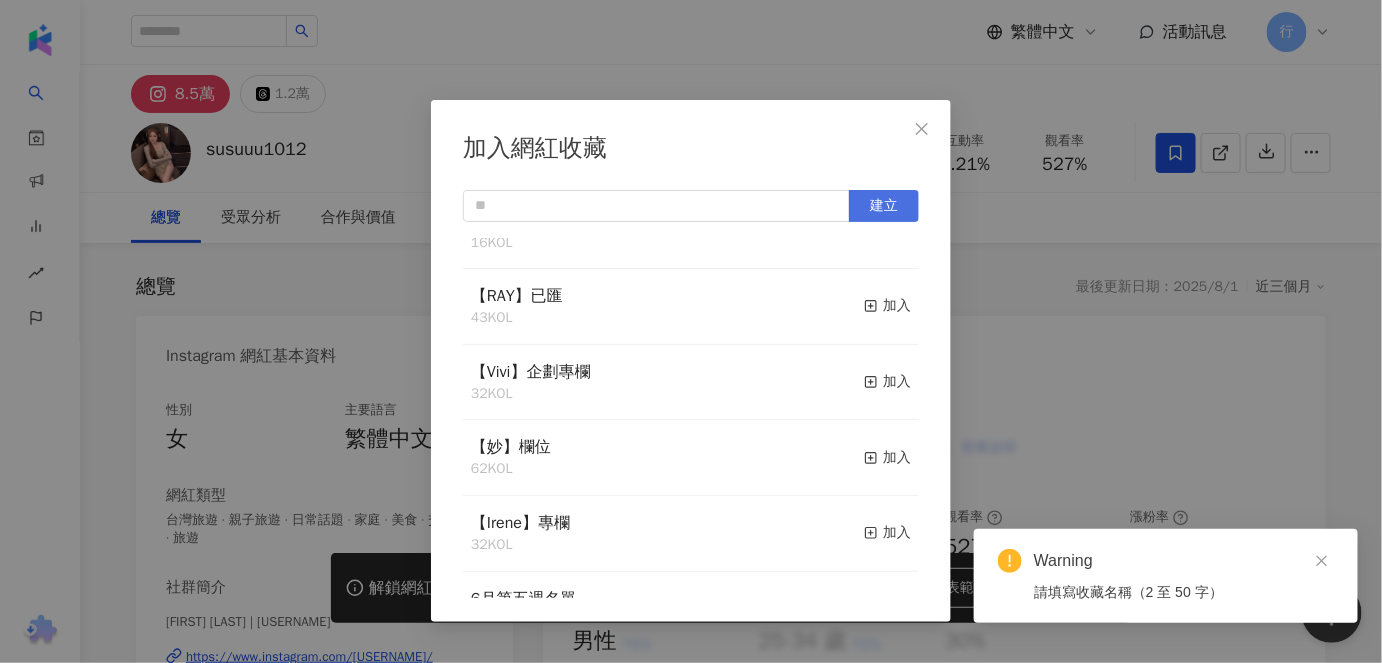 scroll, scrollTop: 90, scrollLeft: 0, axis: vertical 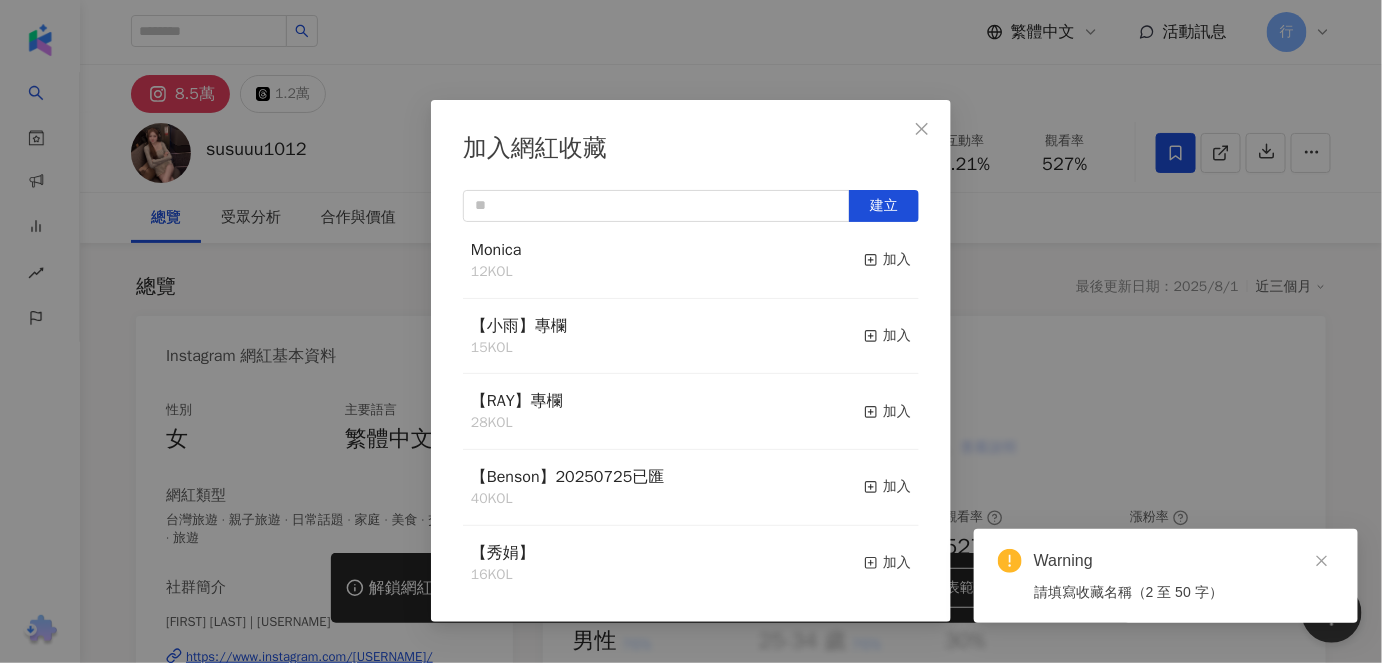 click on "Warning 請填寫收藏名稱（2 至 50 字）" at bounding box center (1166, 576) 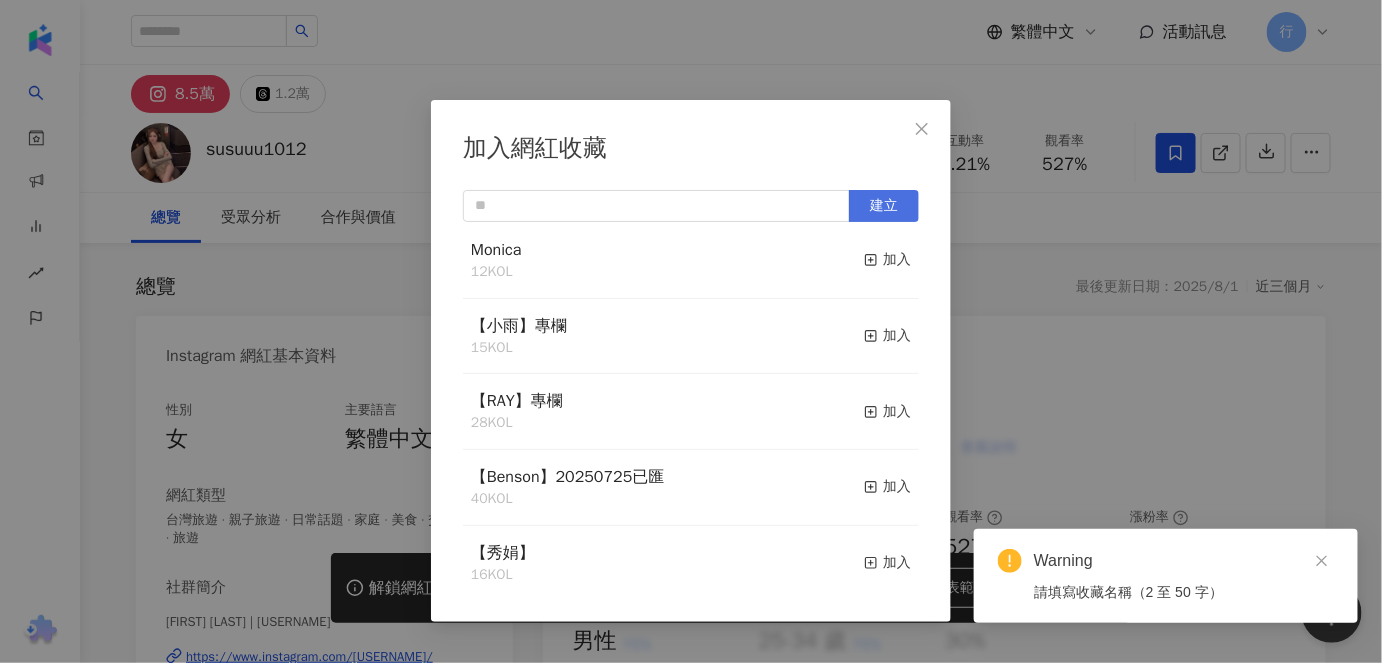 click on "建立" at bounding box center (884, 206) 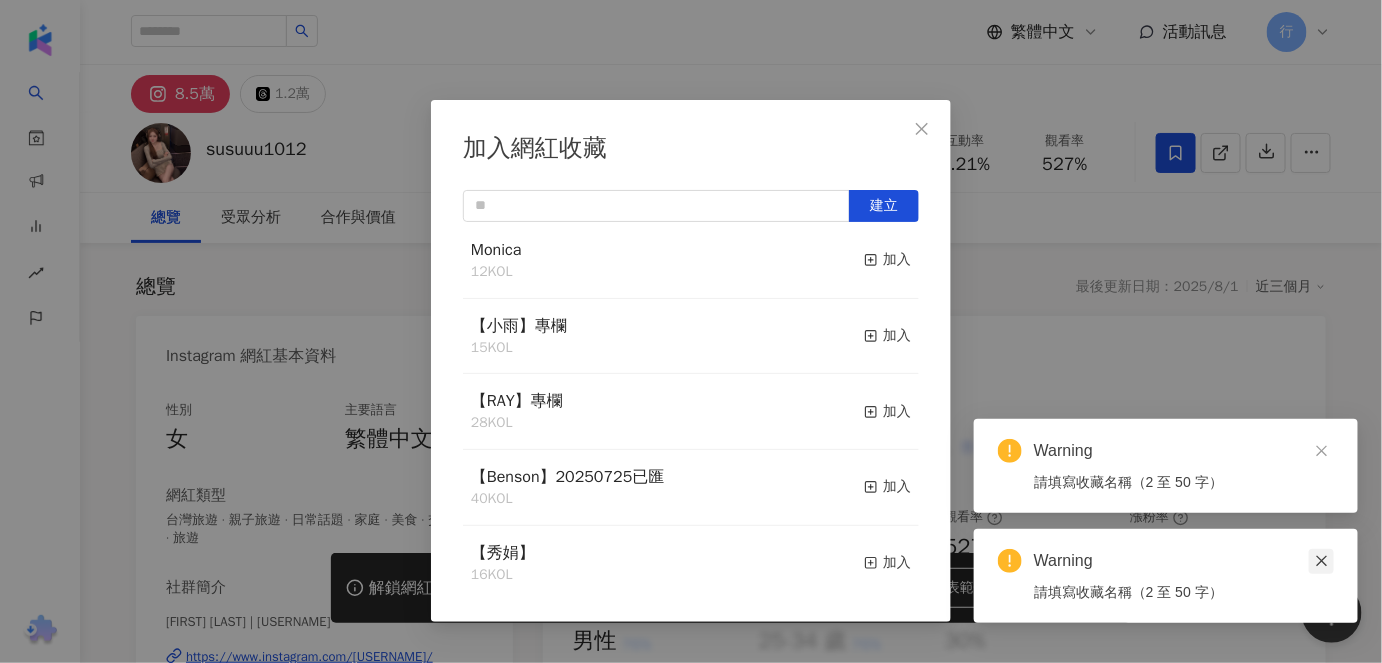 click 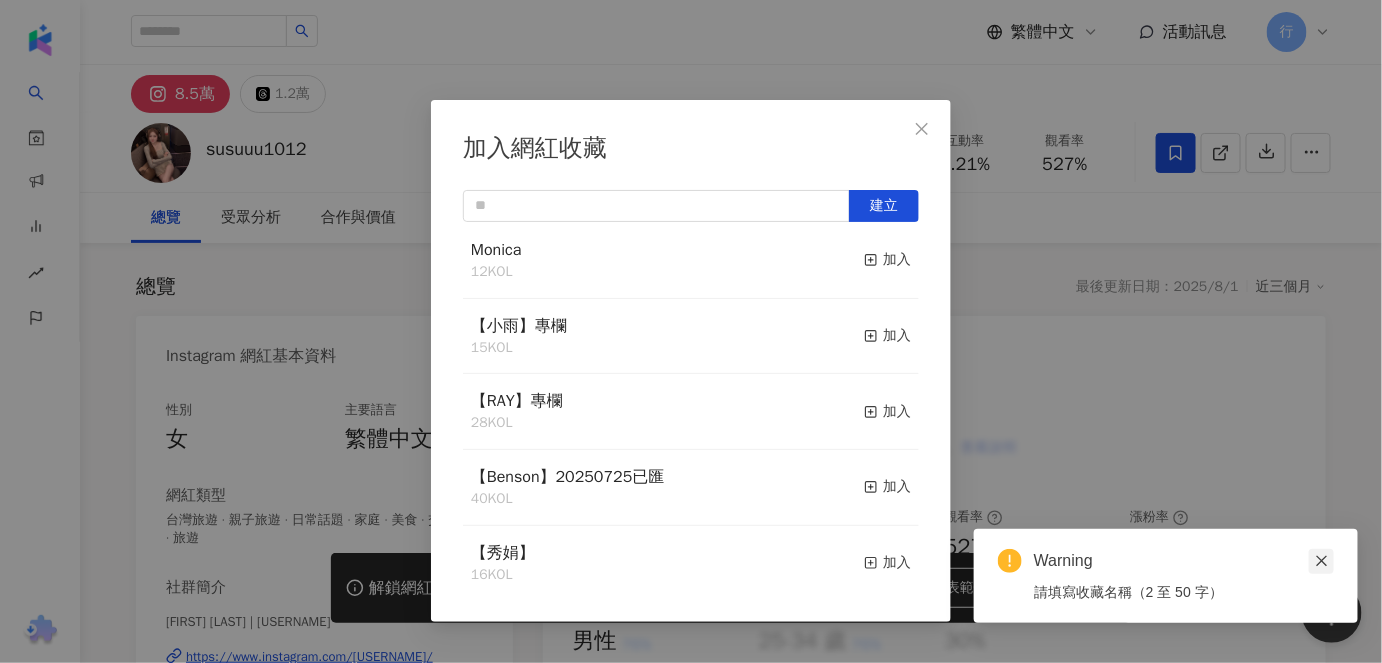 click at bounding box center [1321, 561] 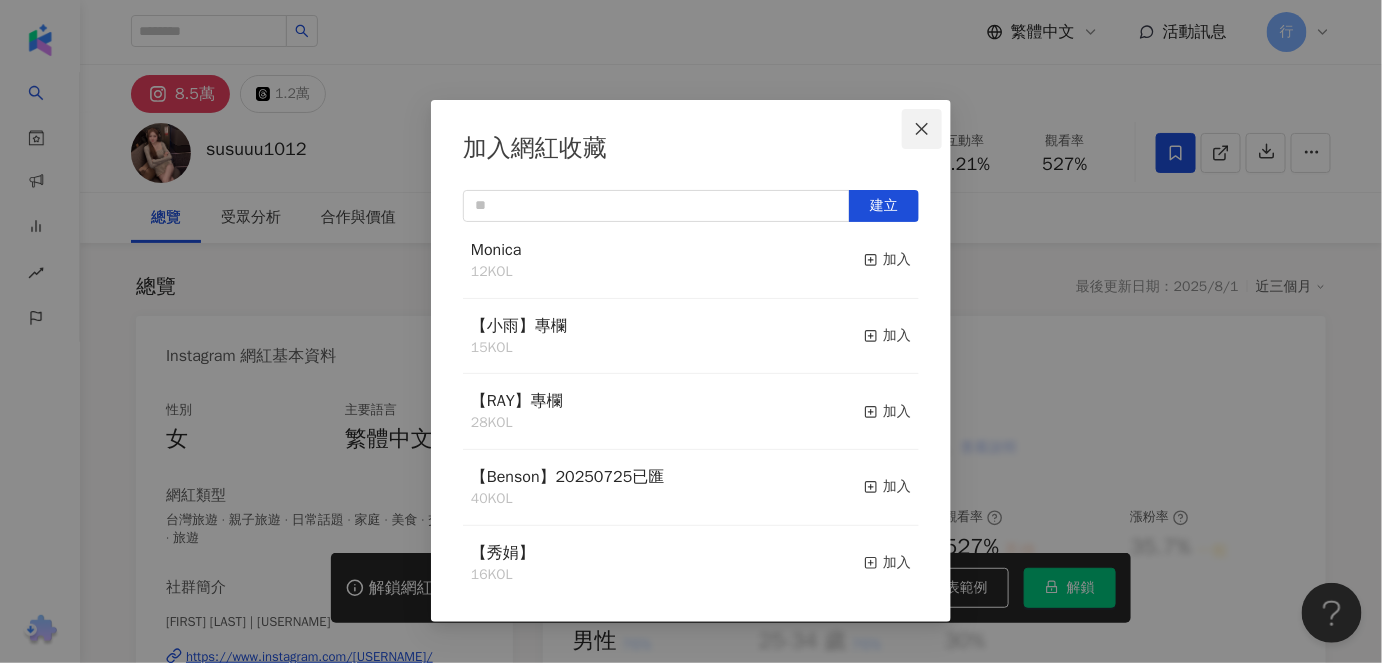 click 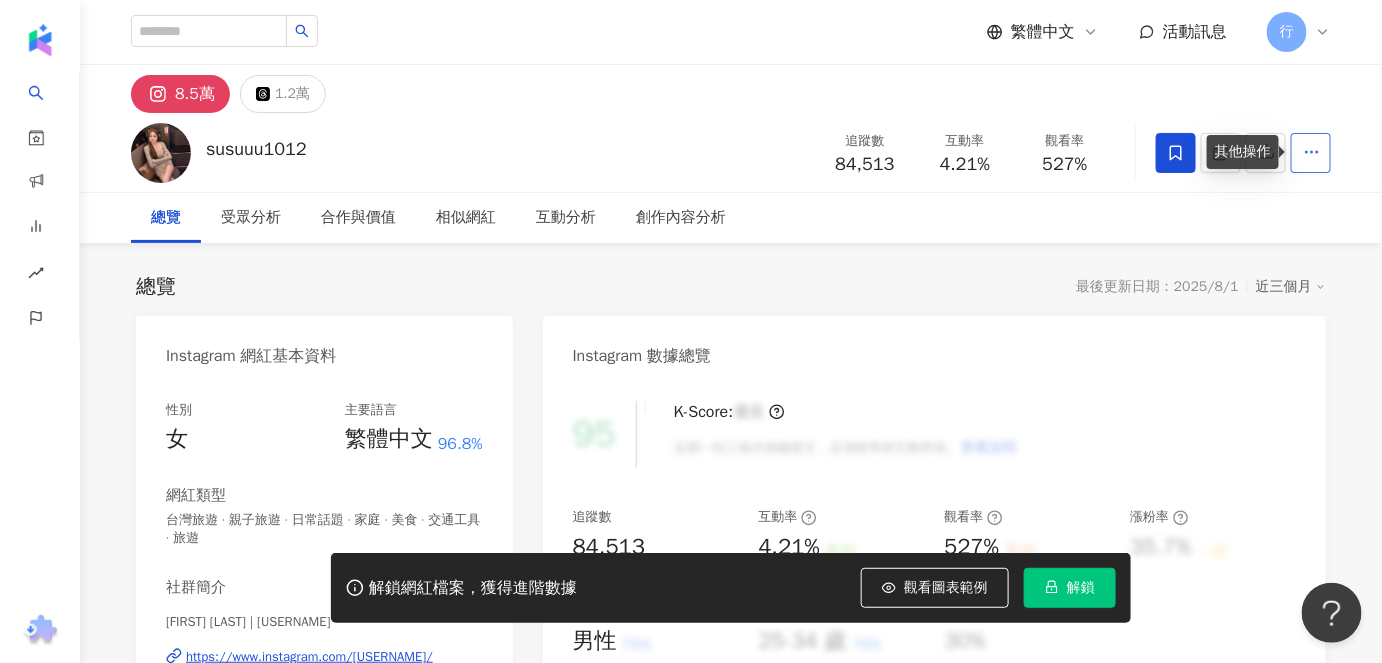 click 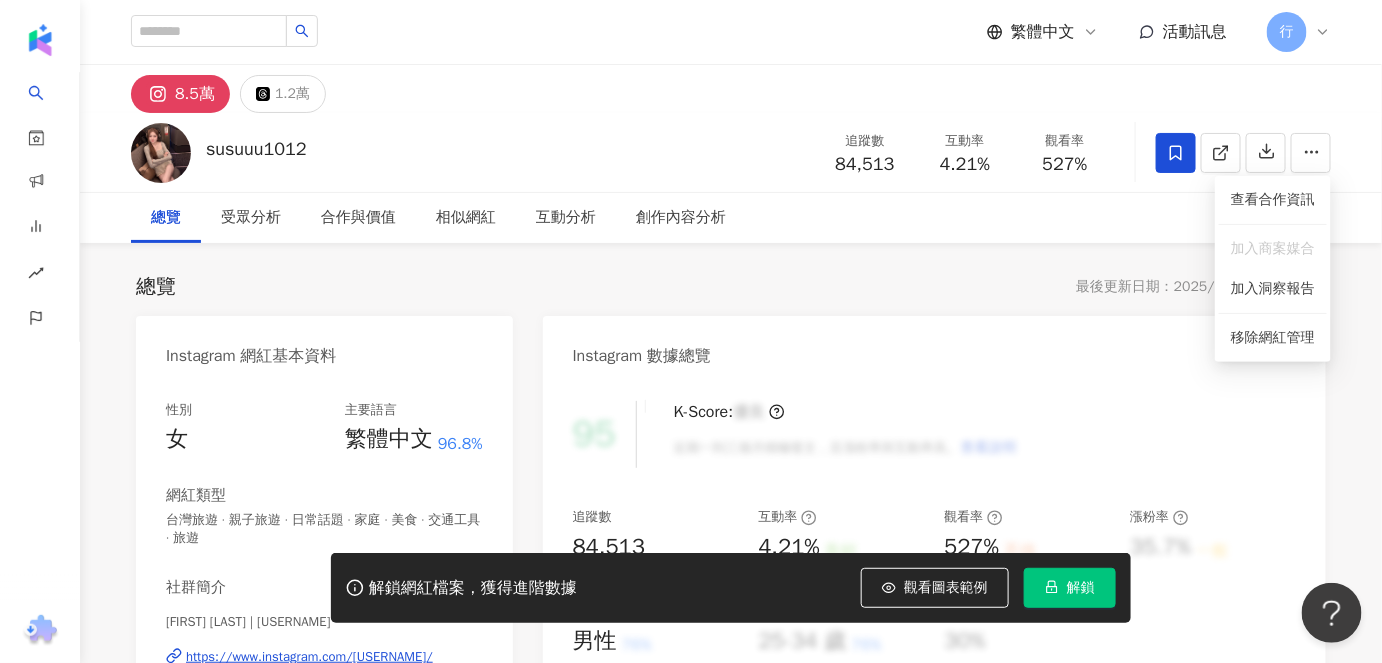 click on "Instagram 數據總覽" at bounding box center [934, 348] 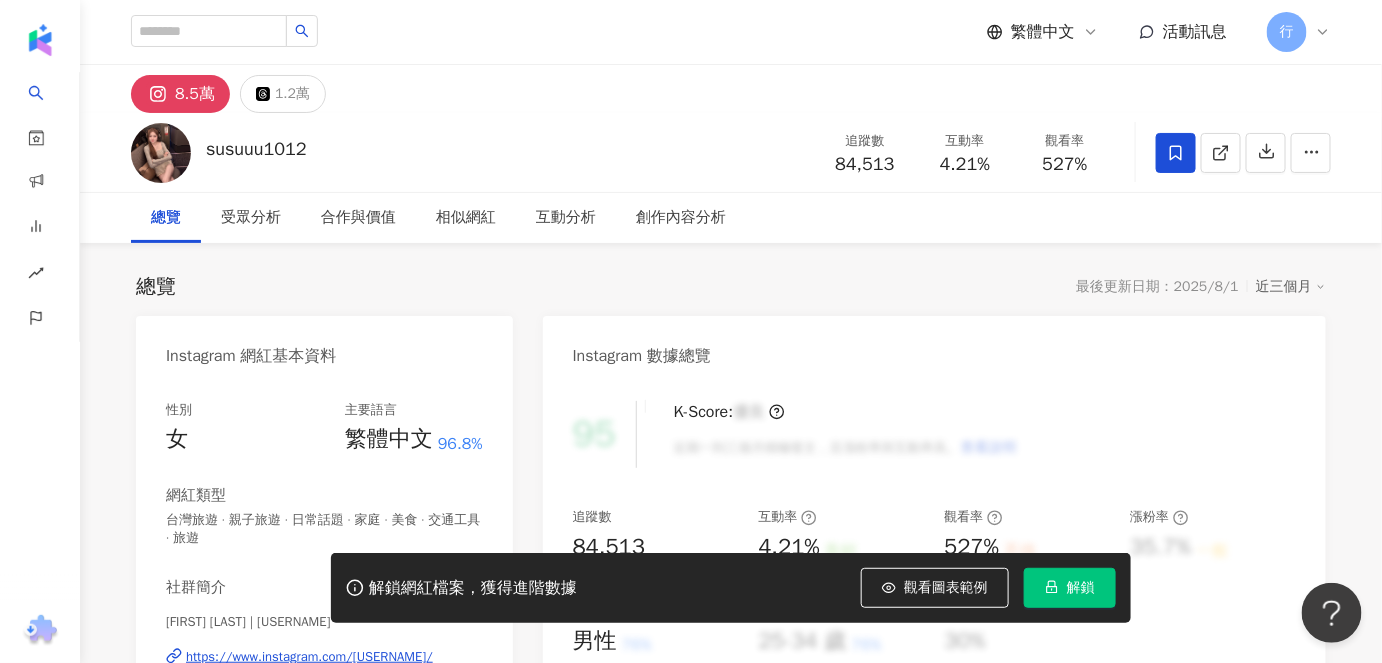 click on "繁體中文 活動訊息 行" at bounding box center [731, 32] 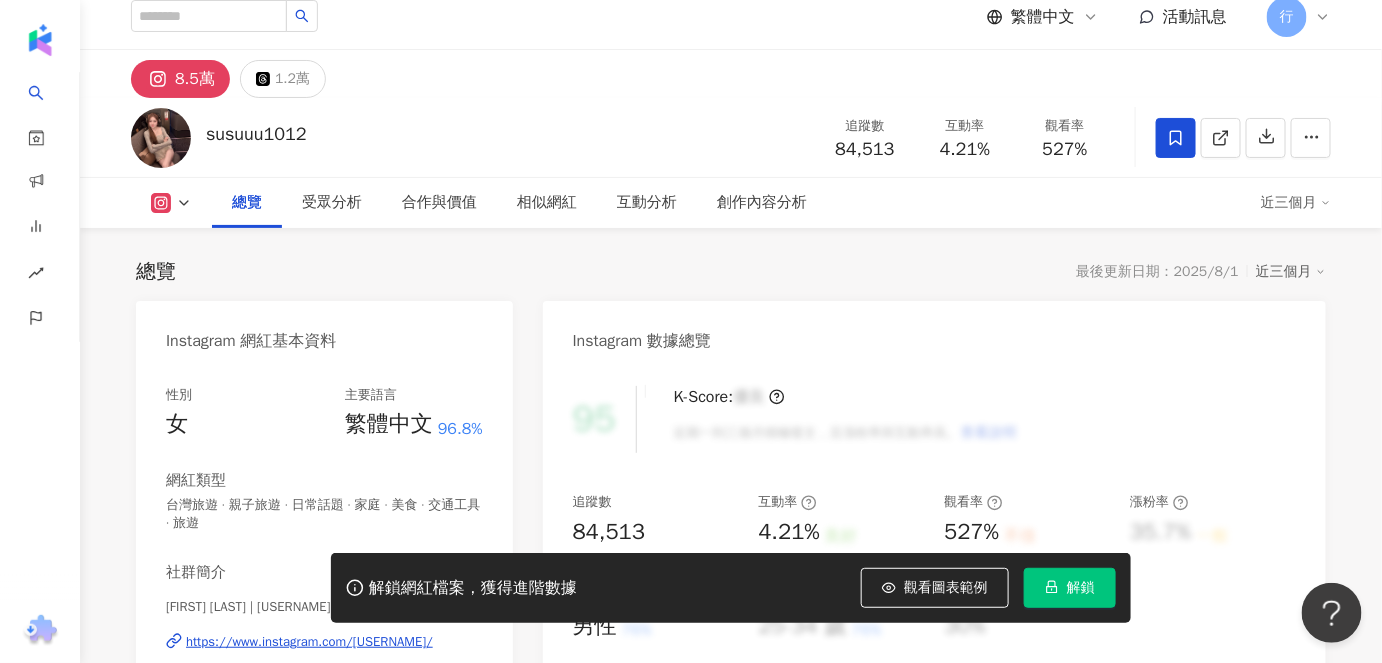scroll, scrollTop: 0, scrollLeft: 0, axis: both 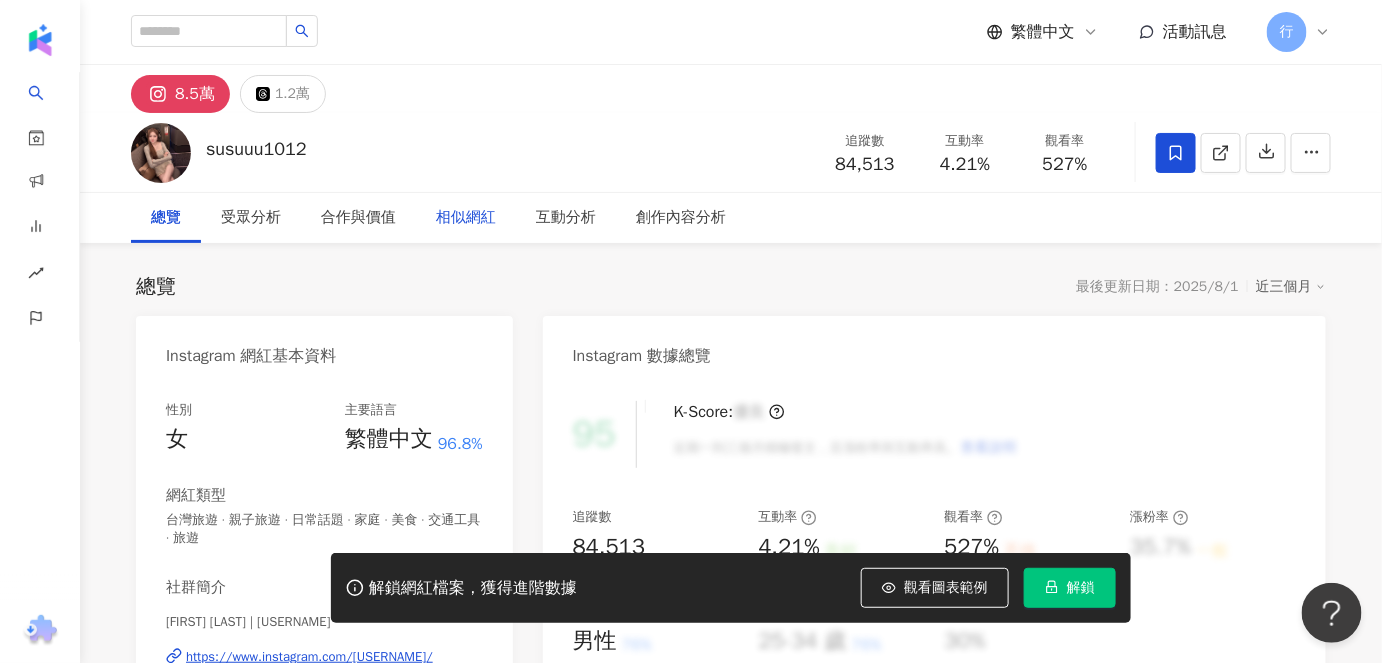 click on "相似網紅" at bounding box center (466, 218) 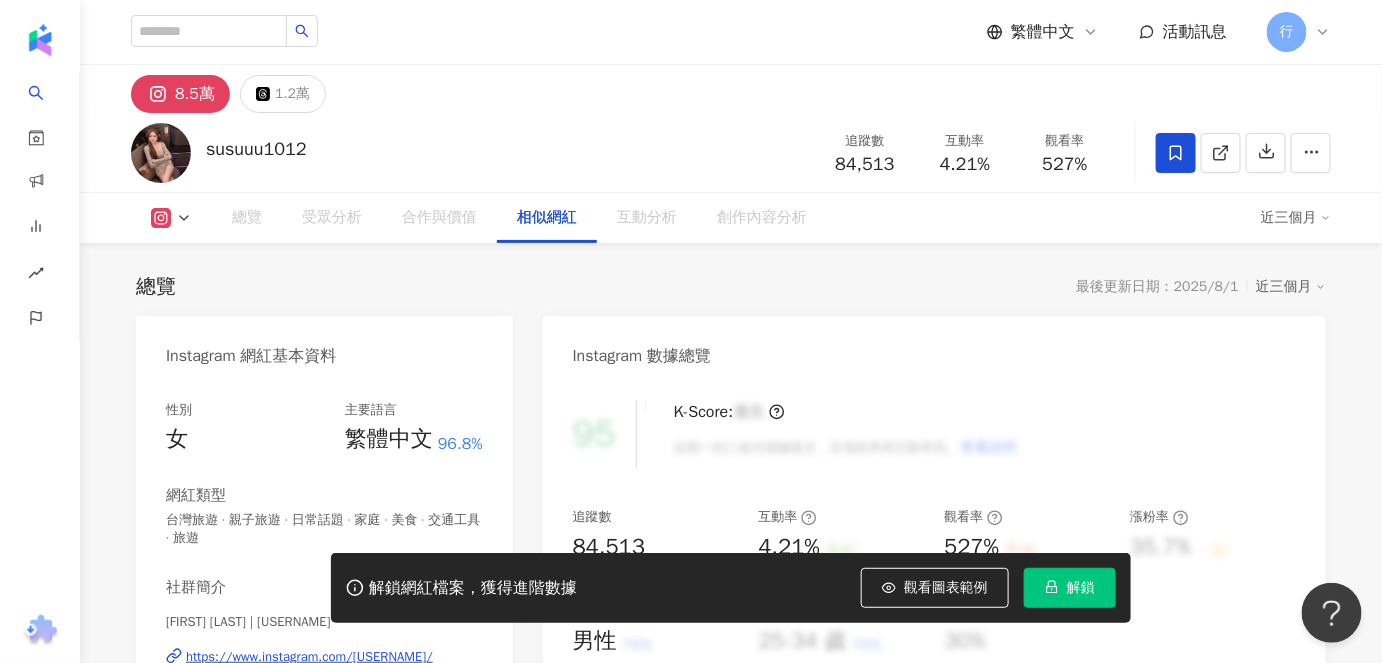 scroll, scrollTop: 3272, scrollLeft: 0, axis: vertical 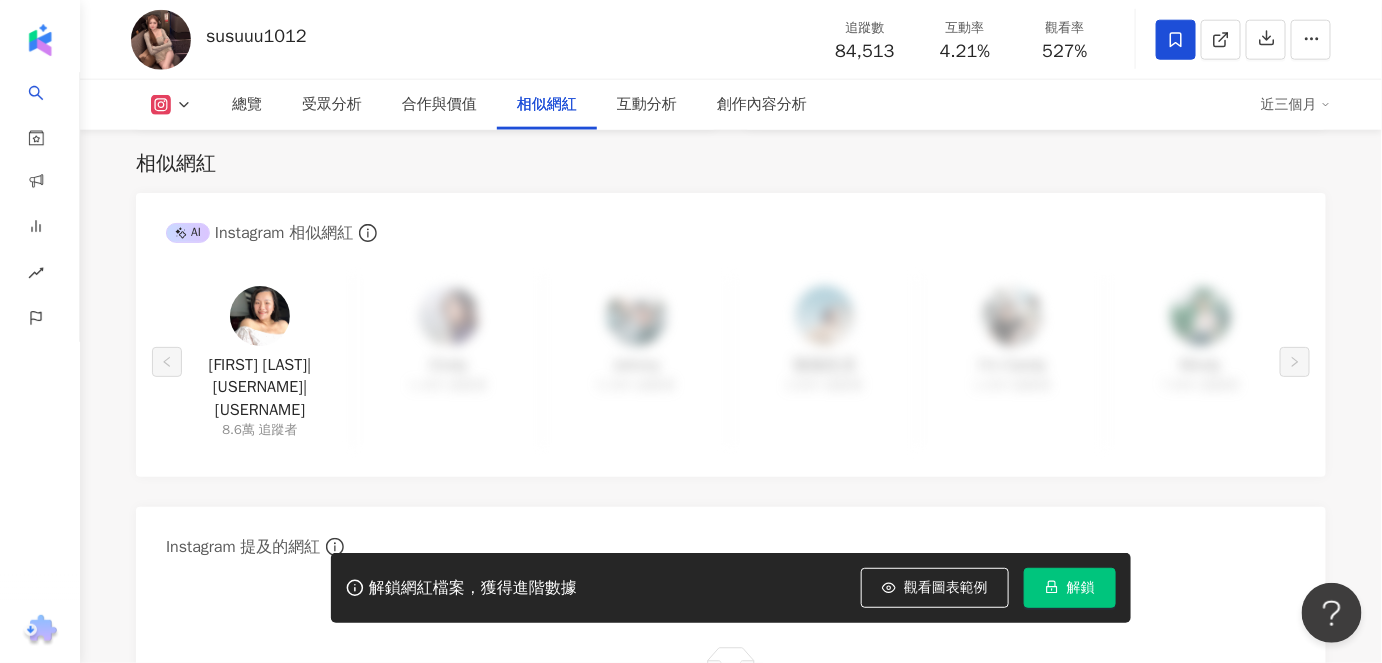 click at bounding box center [260, 316] 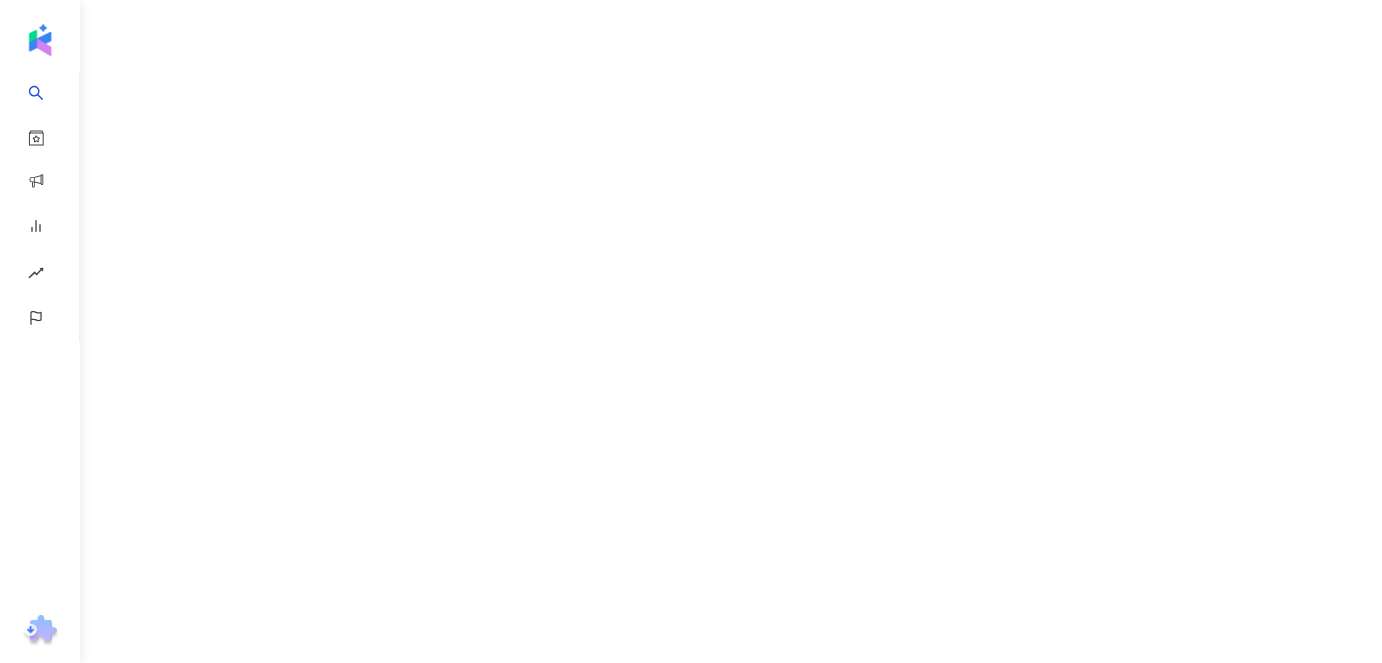 scroll, scrollTop: 0, scrollLeft: 0, axis: both 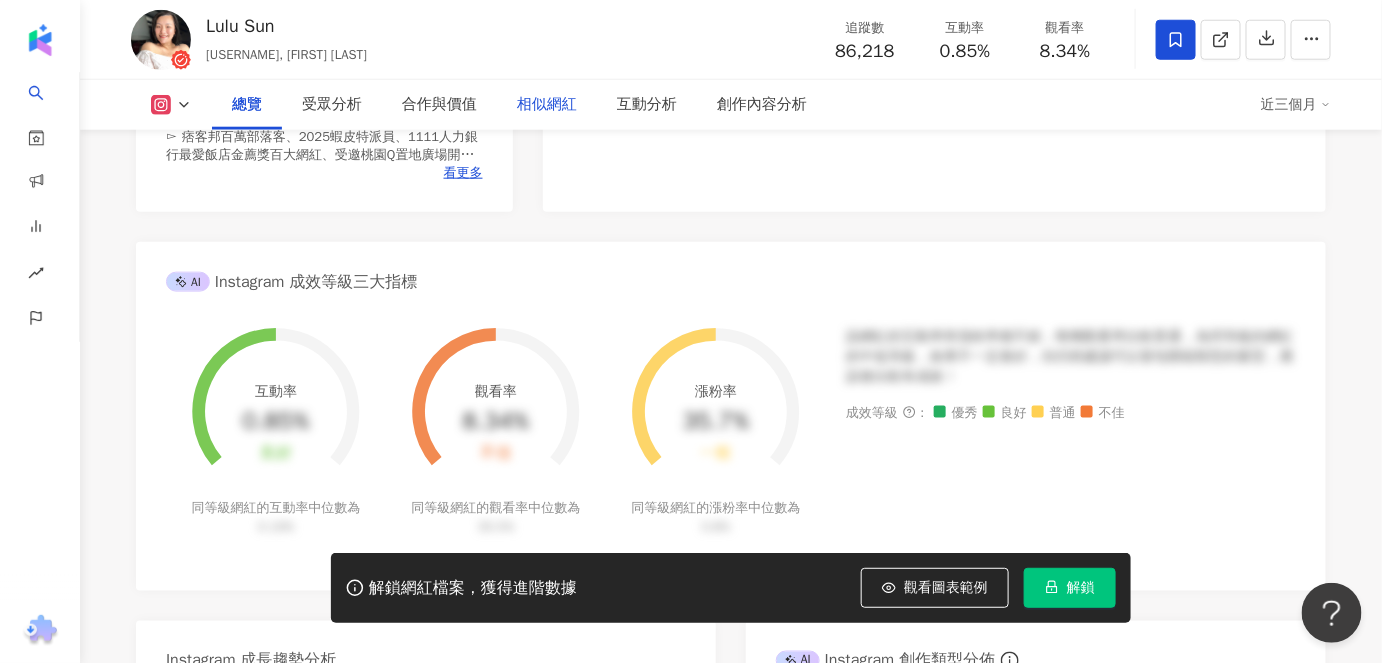 click on "相似網紅" at bounding box center [547, 105] 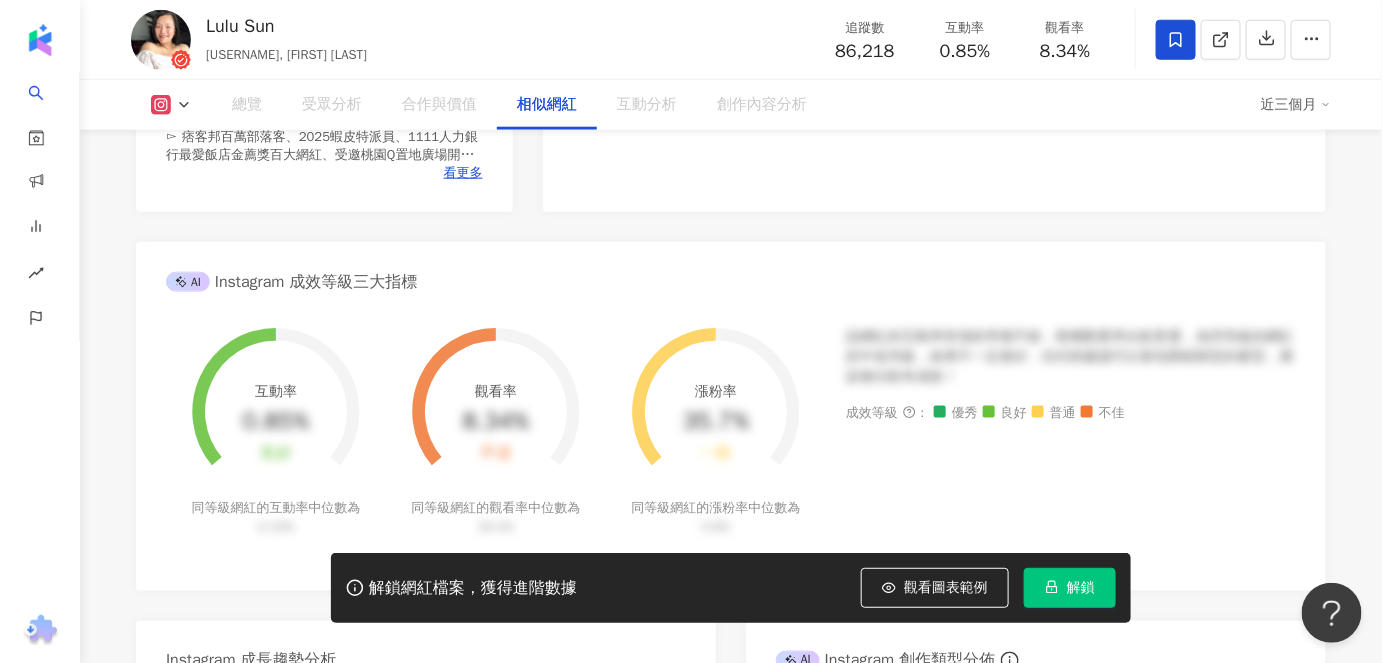 click at bounding box center [260, 2974] 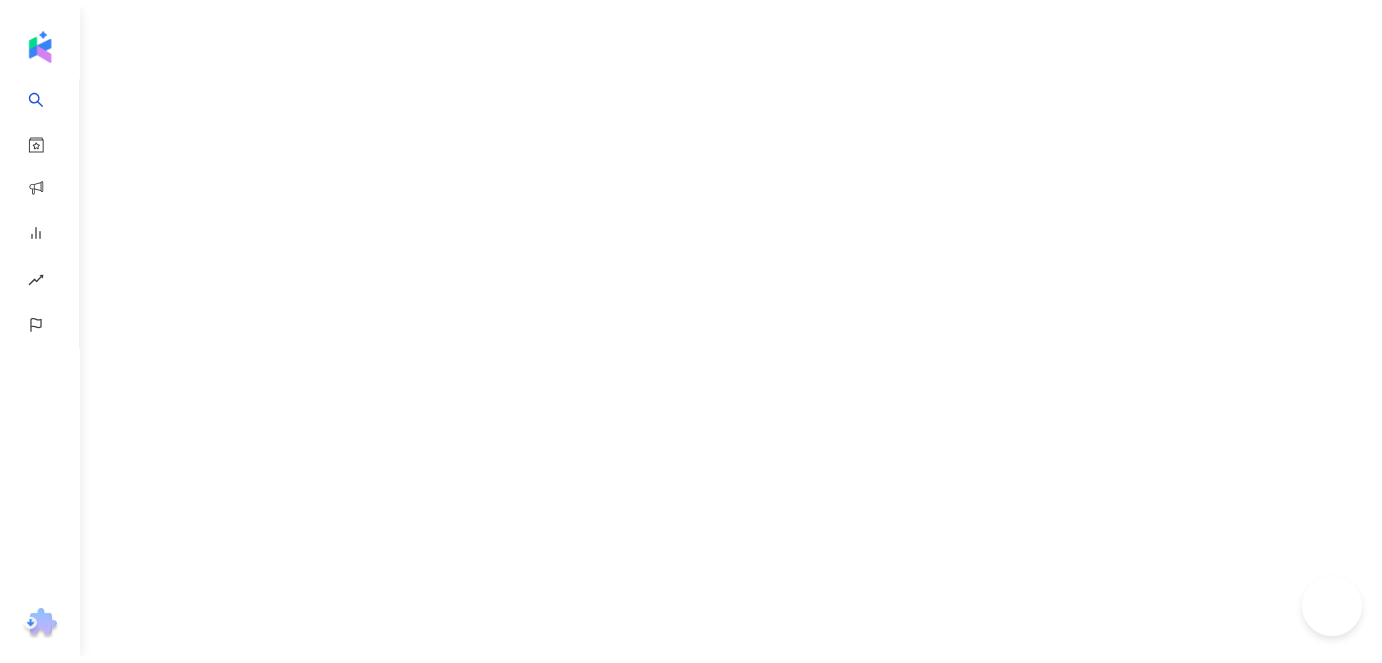 scroll, scrollTop: 0, scrollLeft: 0, axis: both 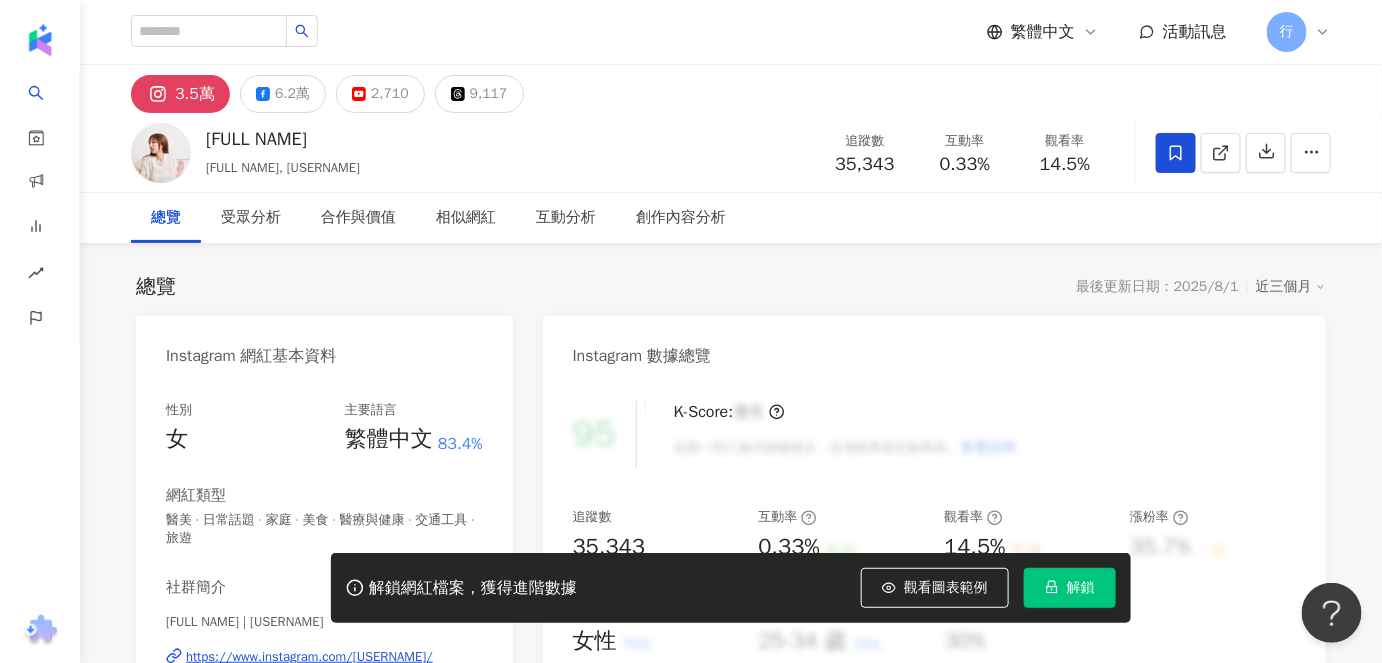 click 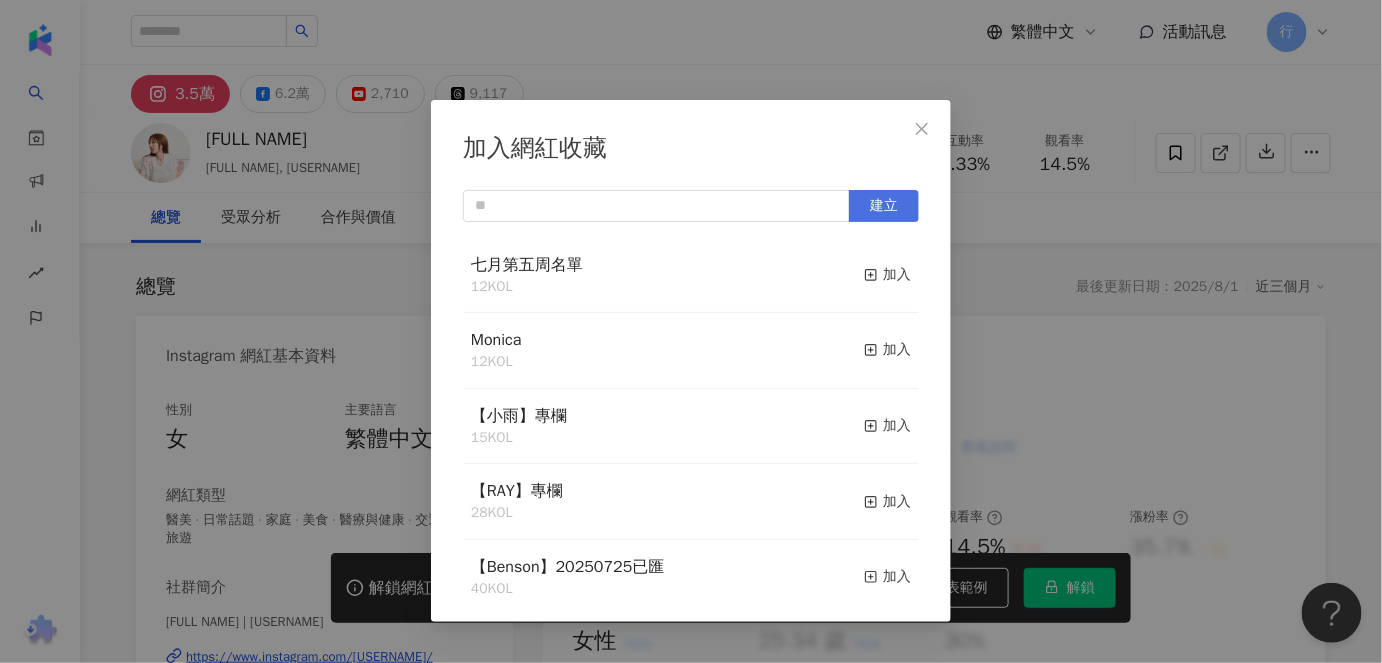 click on "建立" at bounding box center [884, 206] 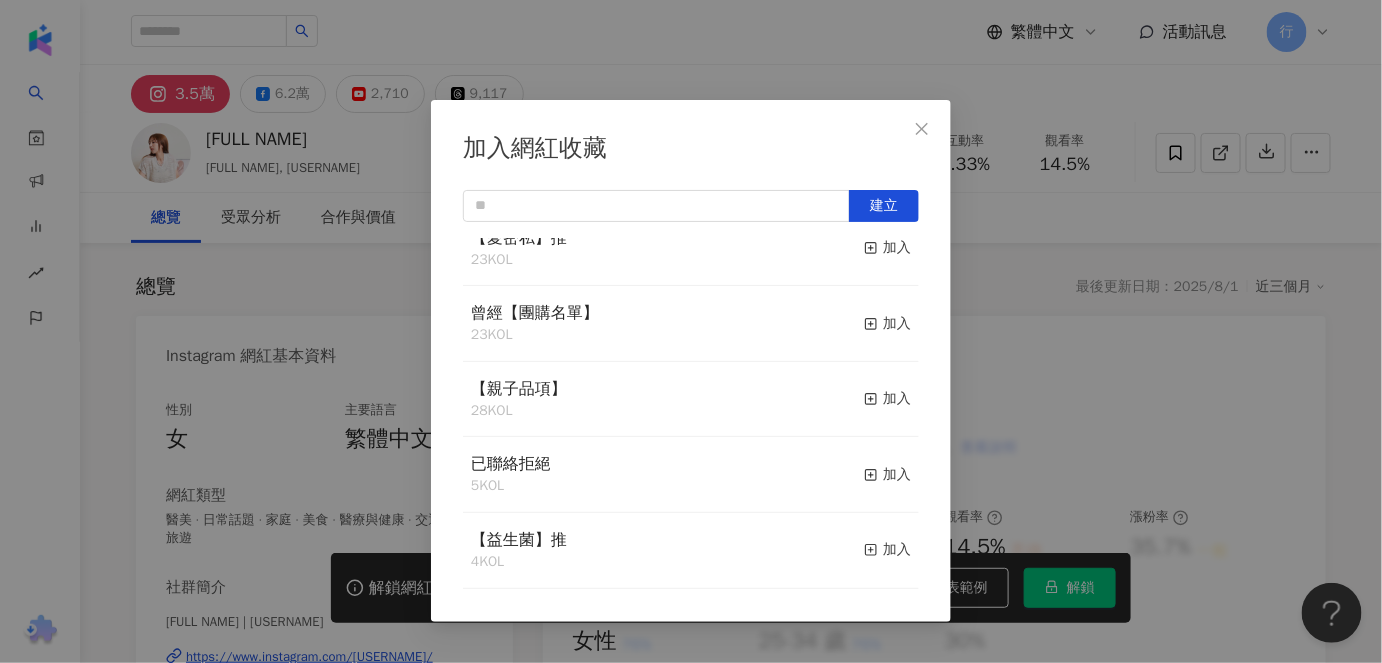 scroll, scrollTop: 1397, scrollLeft: 0, axis: vertical 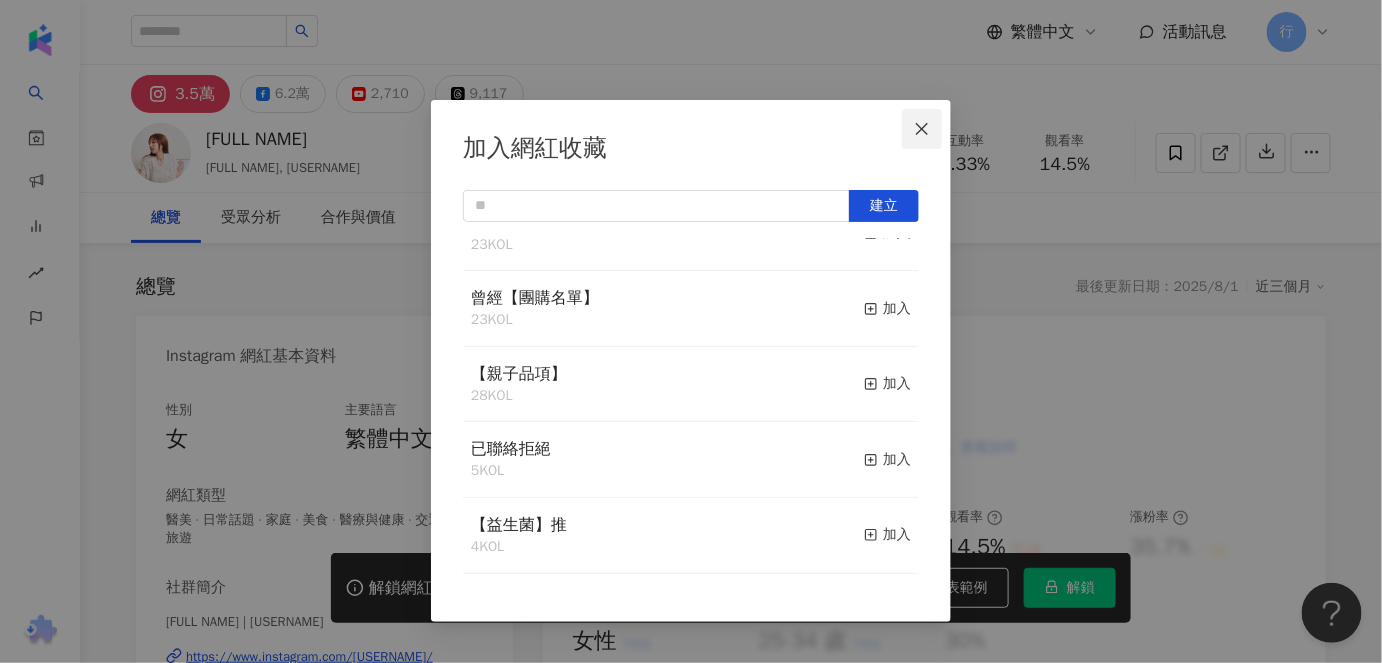 click at bounding box center (922, 129) 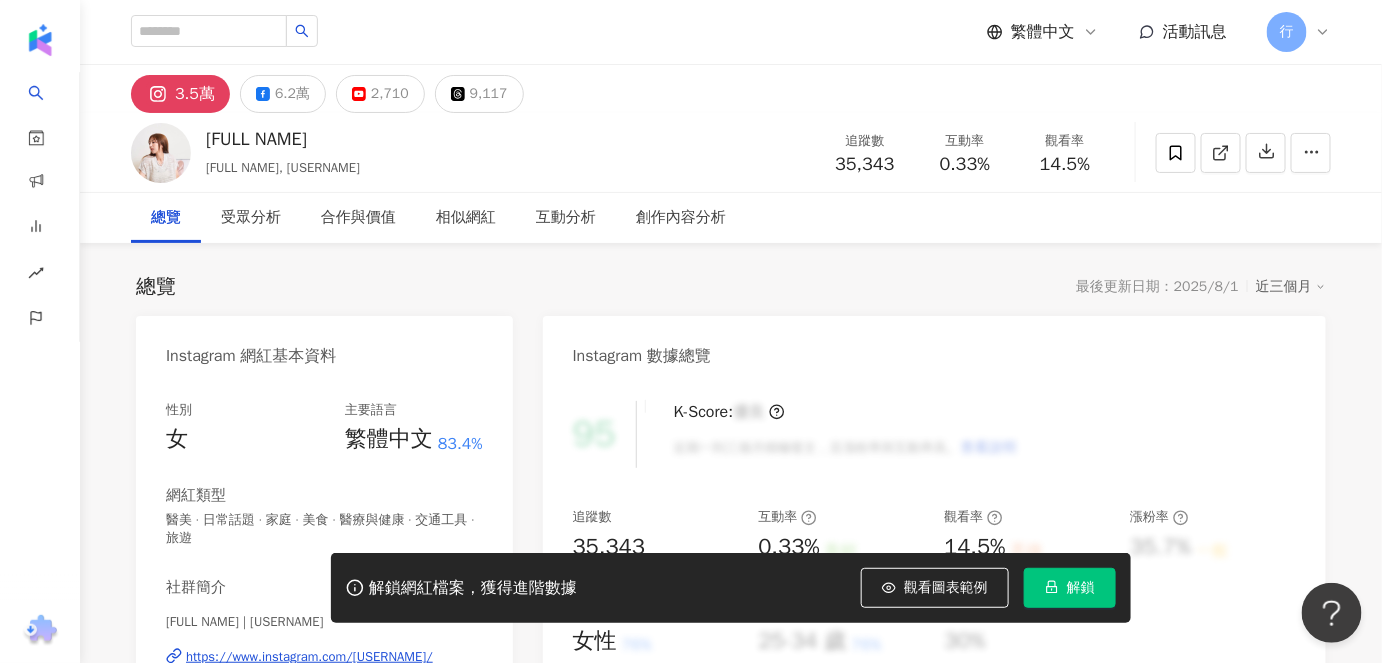 click on "總覽 受眾分析 合作與價值 相似網紅 互動分析 創作內容分析" at bounding box center [731, 218] 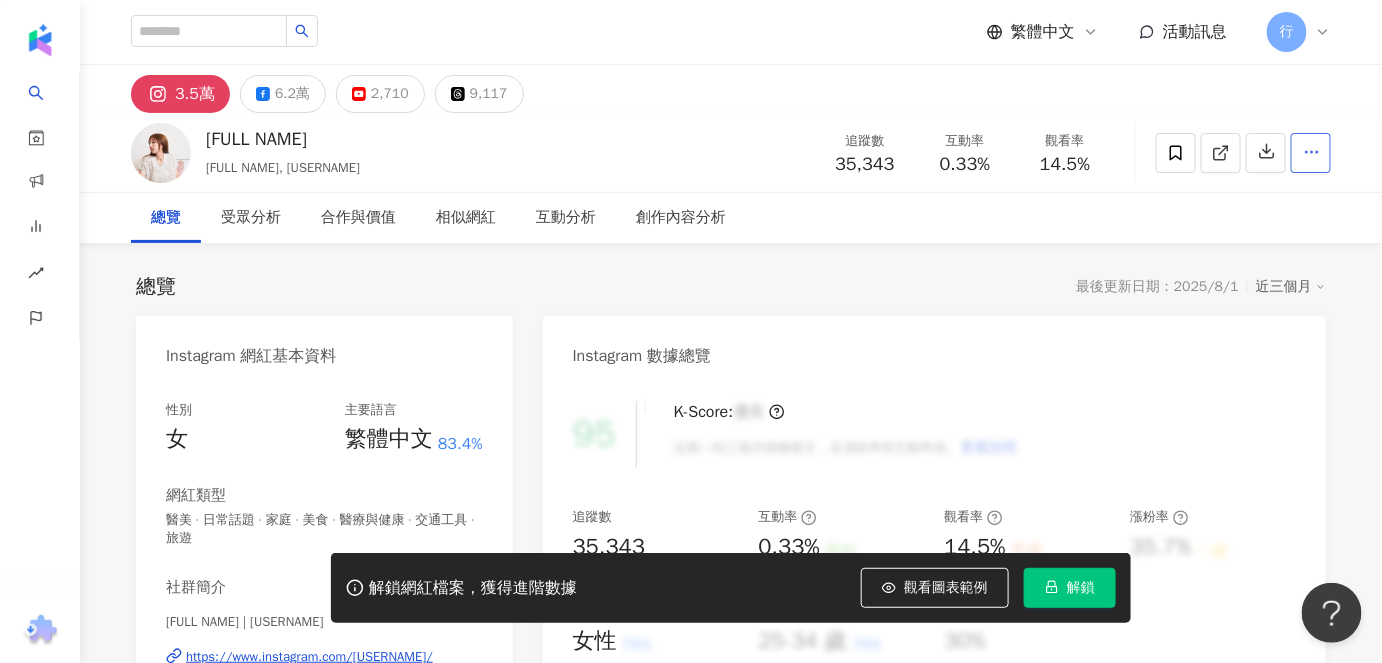 click at bounding box center (1311, 153) 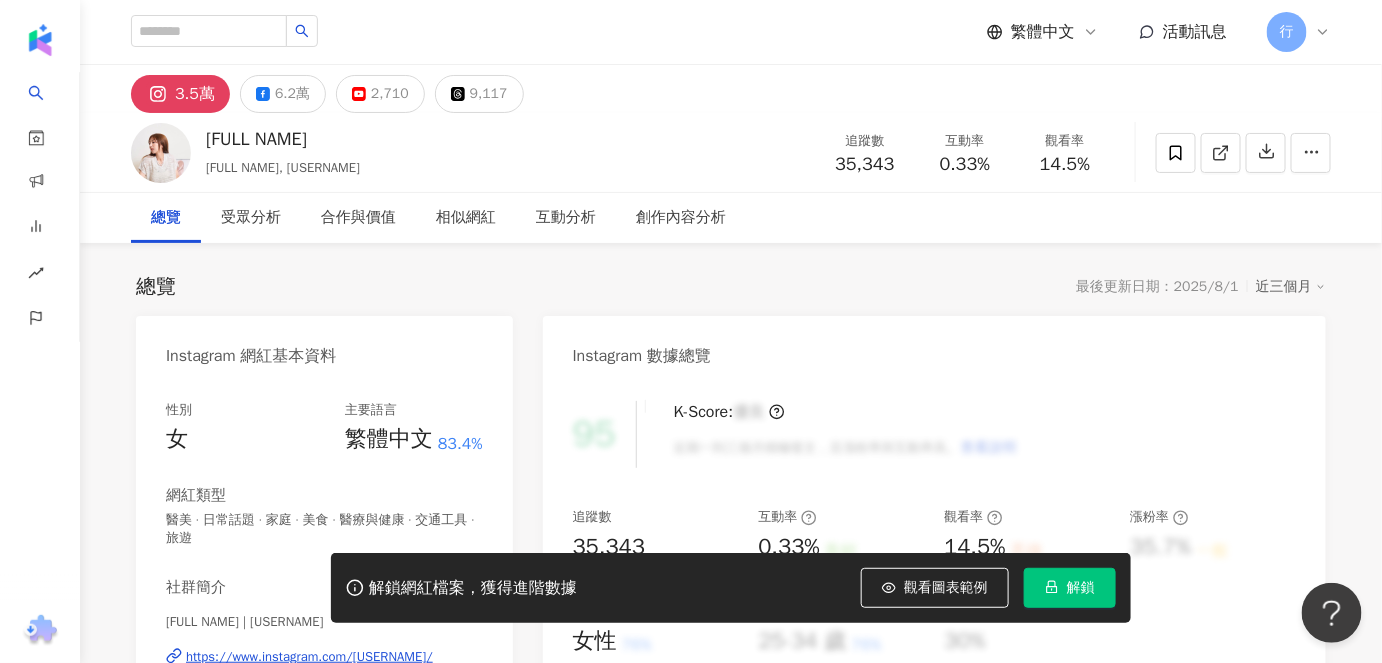 click at bounding box center (1223, 153) 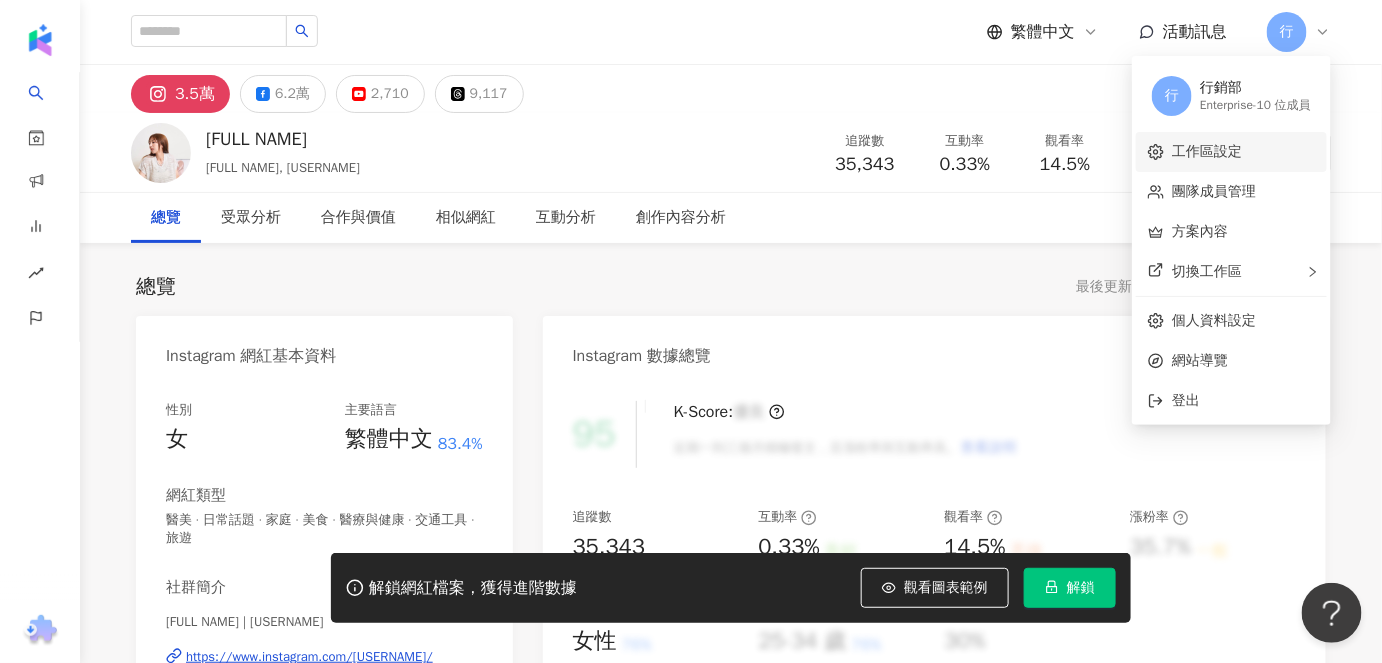 click on "工作區設定" at bounding box center [1207, 151] 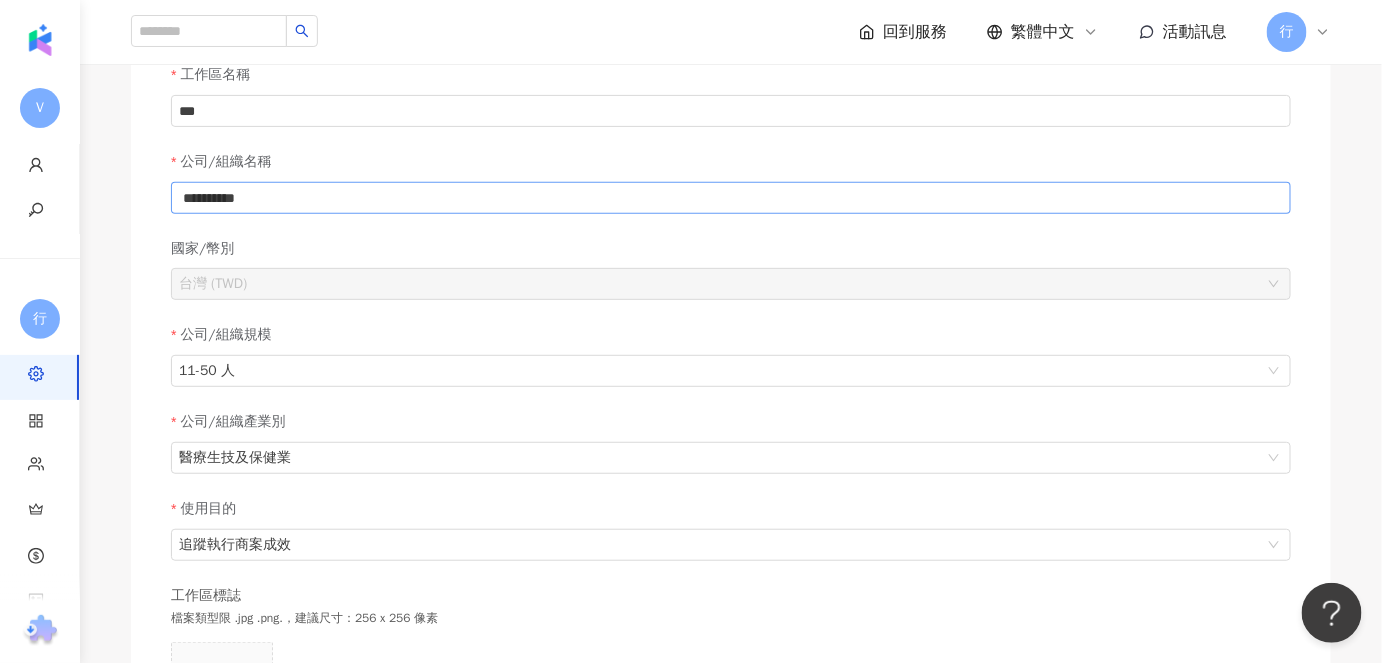 scroll, scrollTop: 0, scrollLeft: 0, axis: both 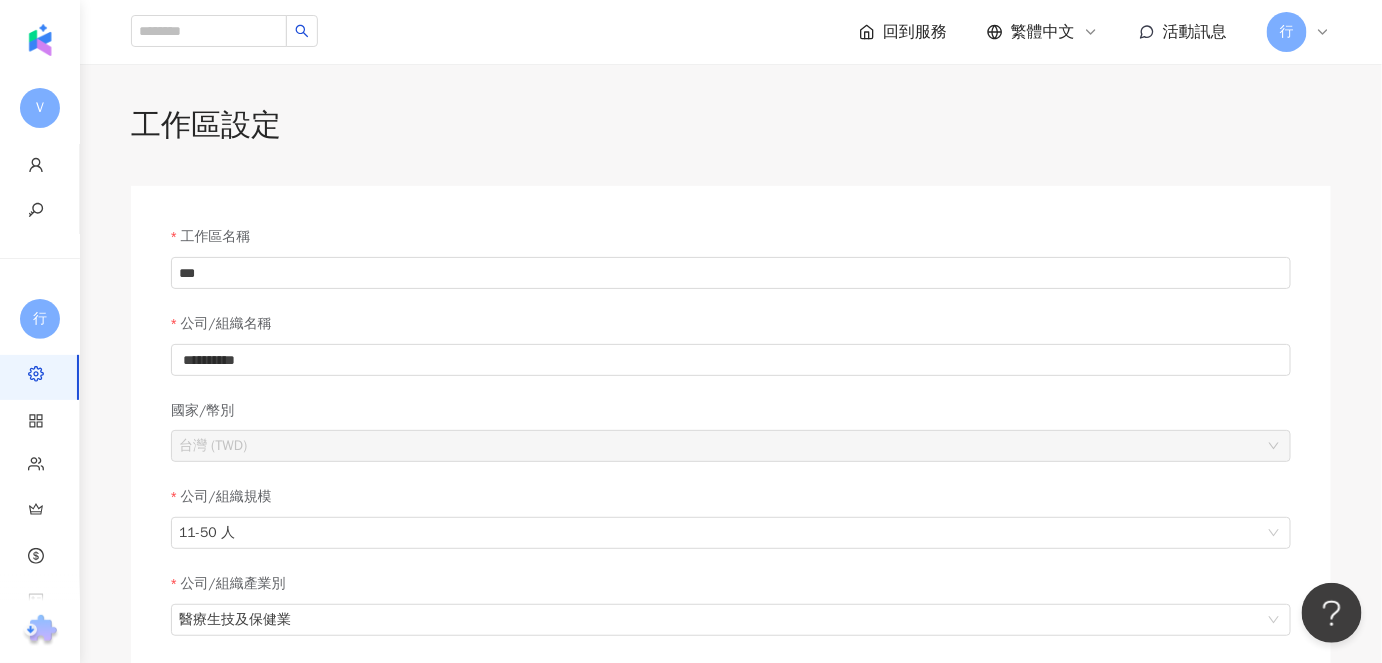 click on "行" at bounding box center [1287, 32] 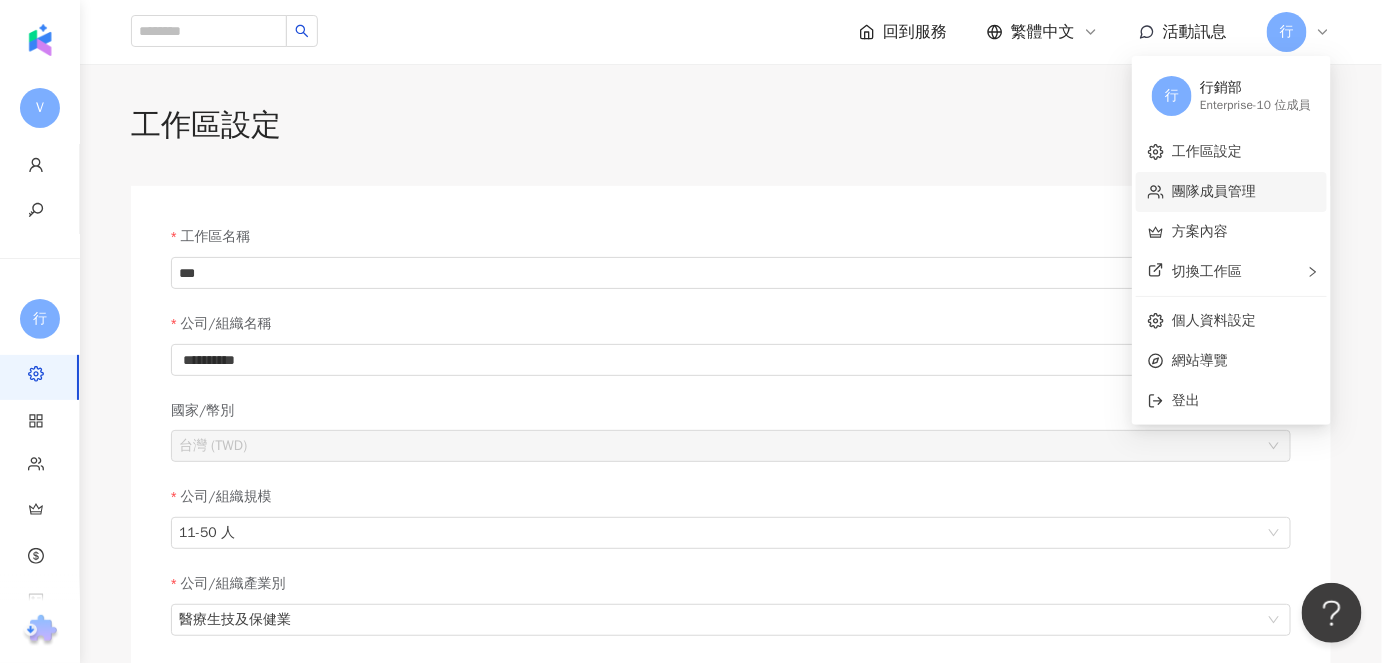 click on "團隊成員管理" at bounding box center (1214, 191) 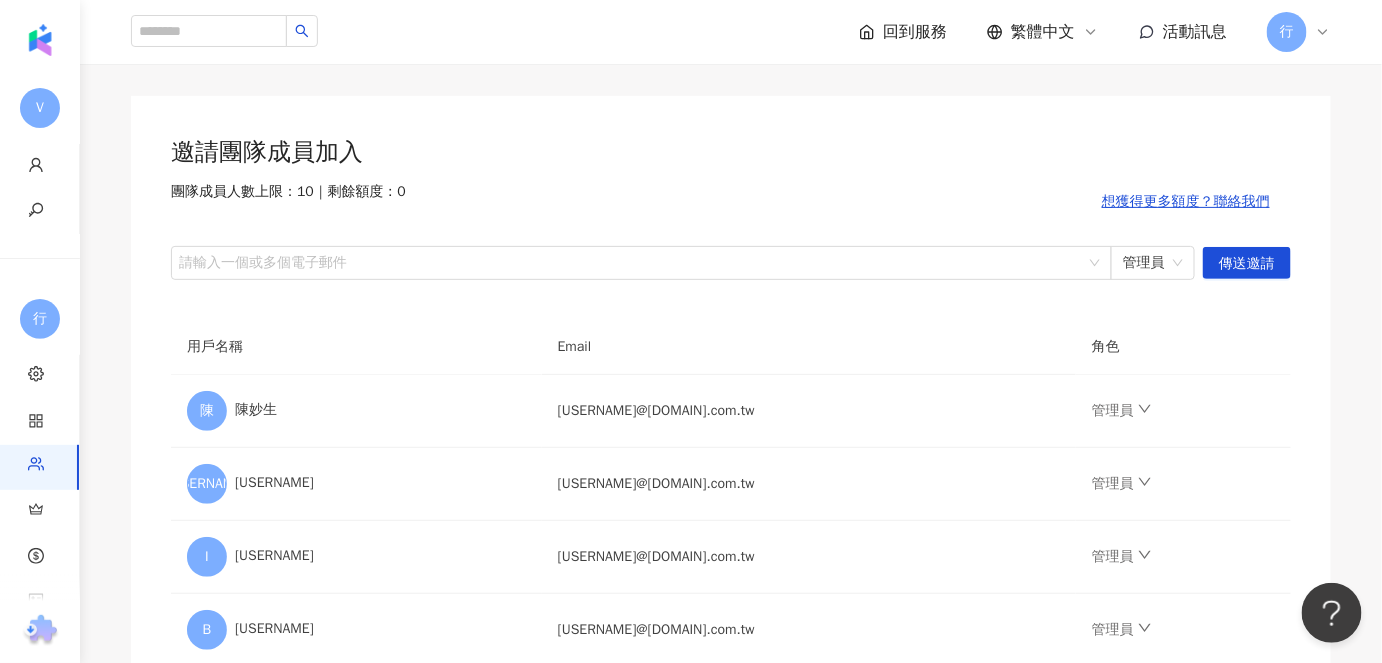 scroll, scrollTop: 0, scrollLeft: 0, axis: both 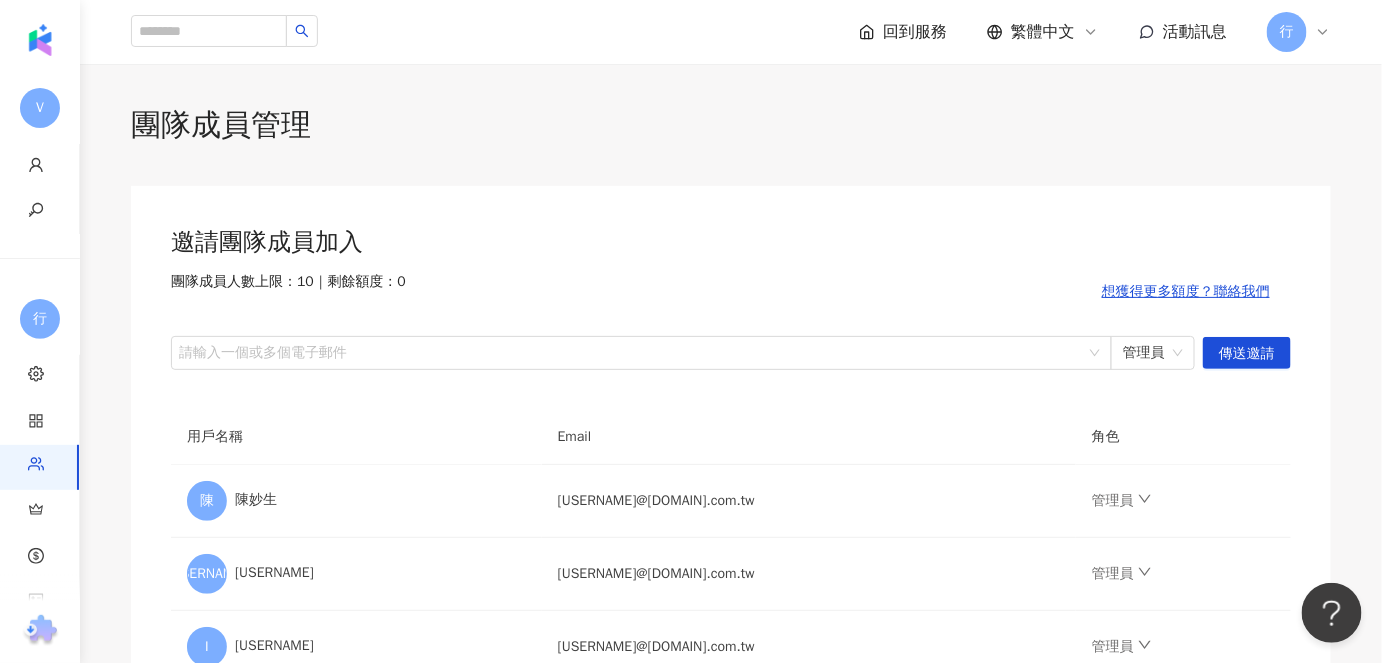 click on "行" at bounding box center (1287, 32) 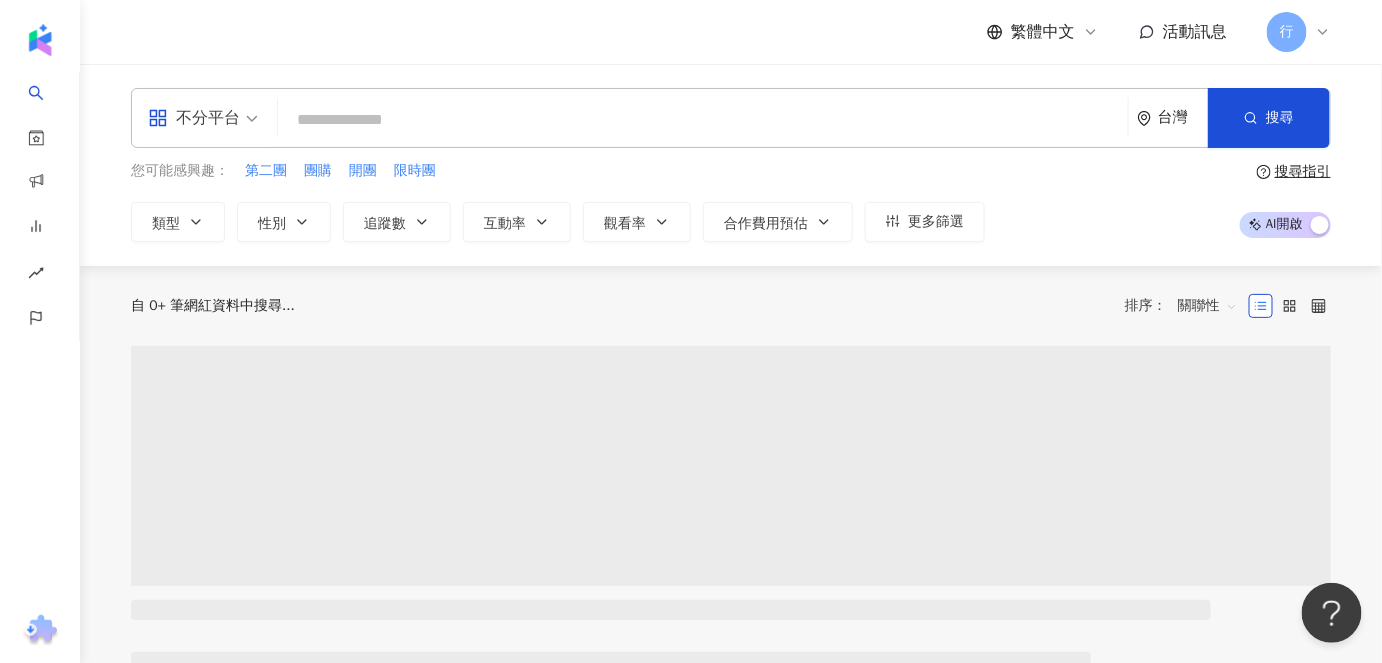 click on "行" at bounding box center (1287, 32) 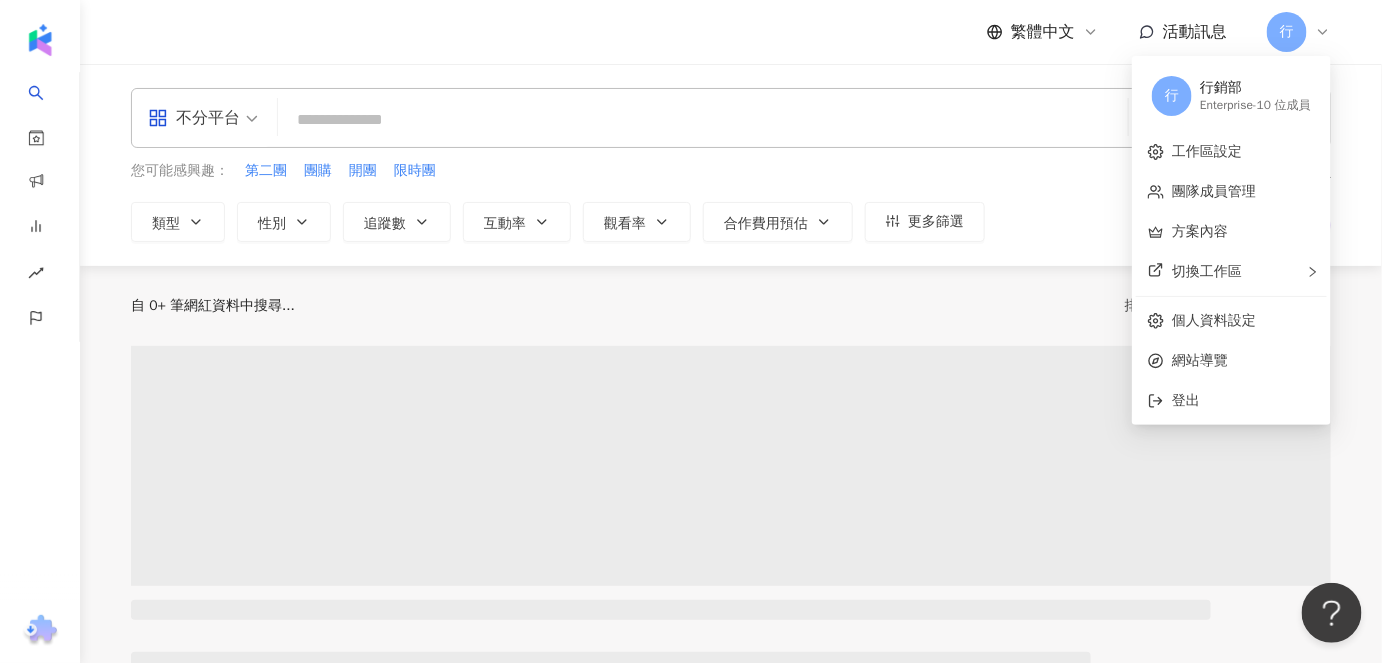 click at bounding box center [703, 120] 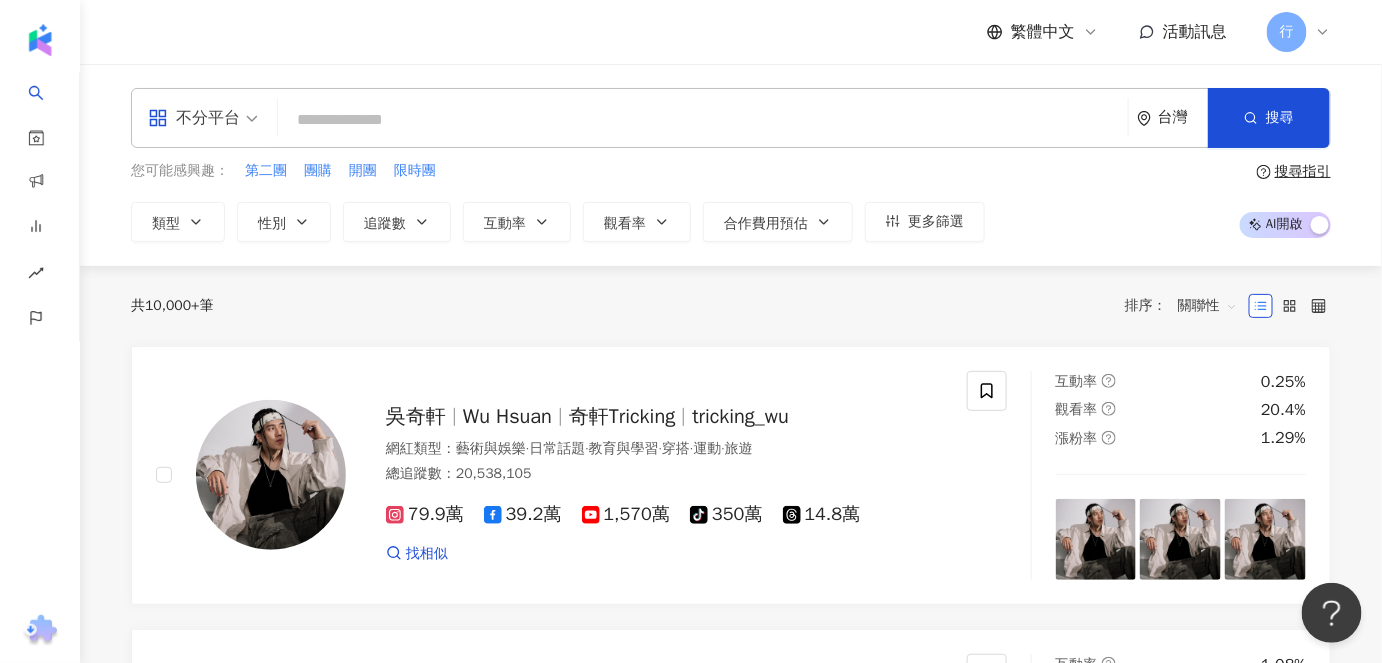 click at bounding box center [703, 120] 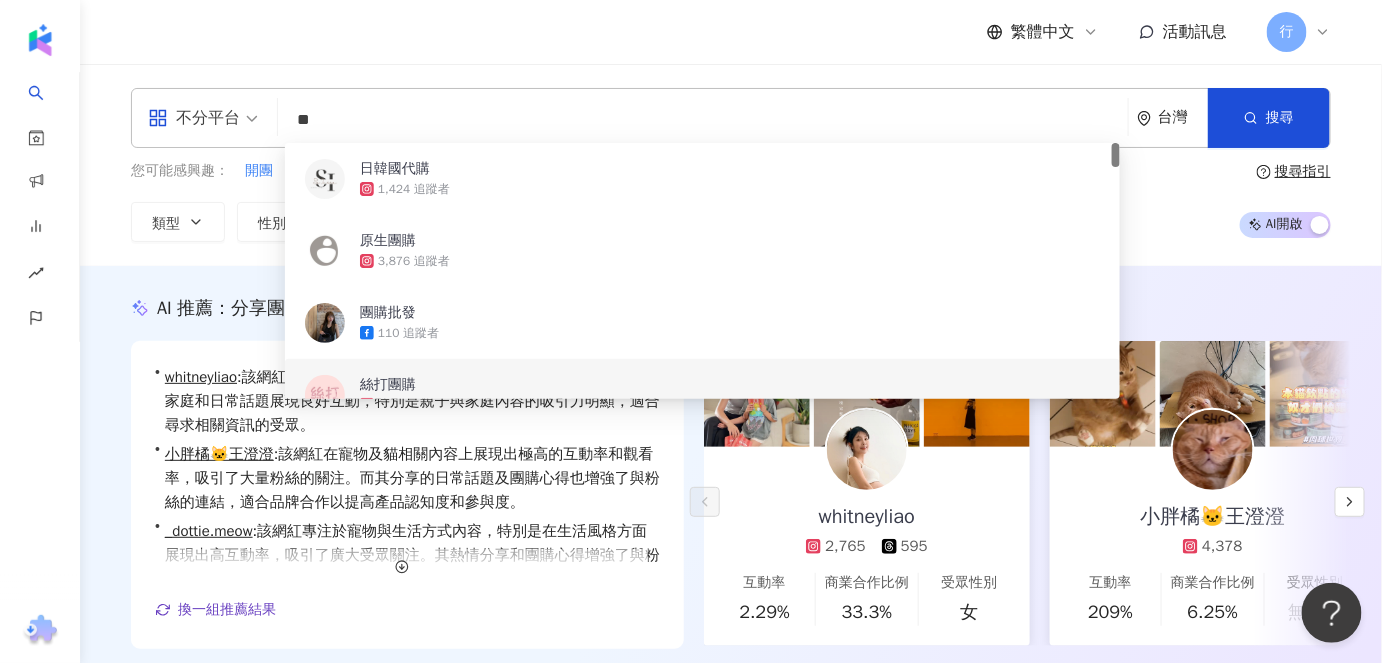 type on "**" 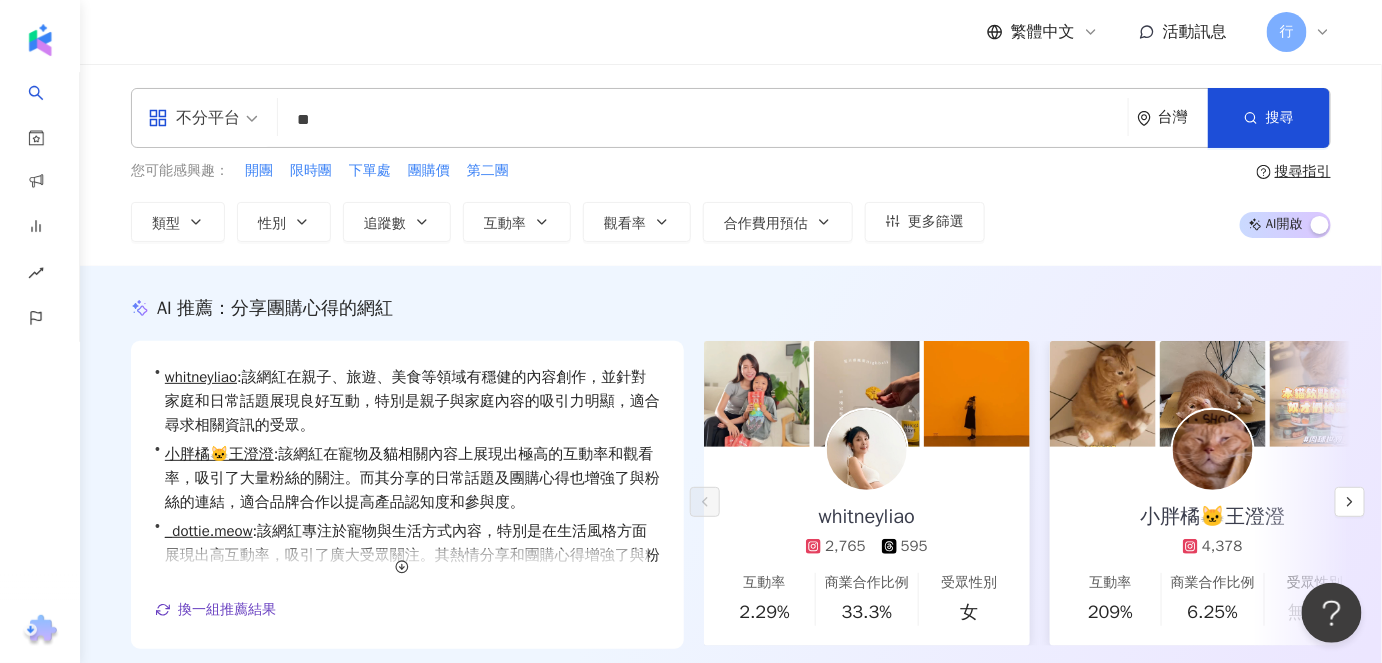 click on "whitneyliao 2,765 595 互動率 2.29% 商業合作比例 33.3% 受眾性別 女" at bounding box center [867, 546] 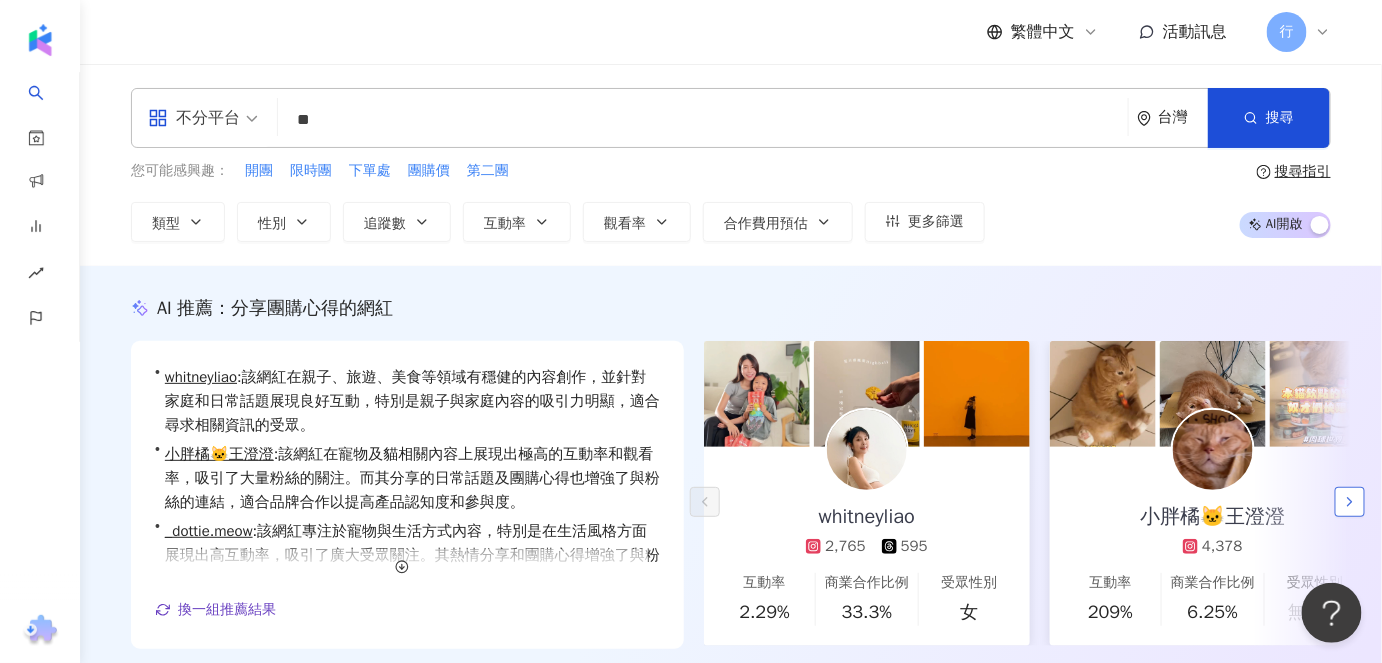 click 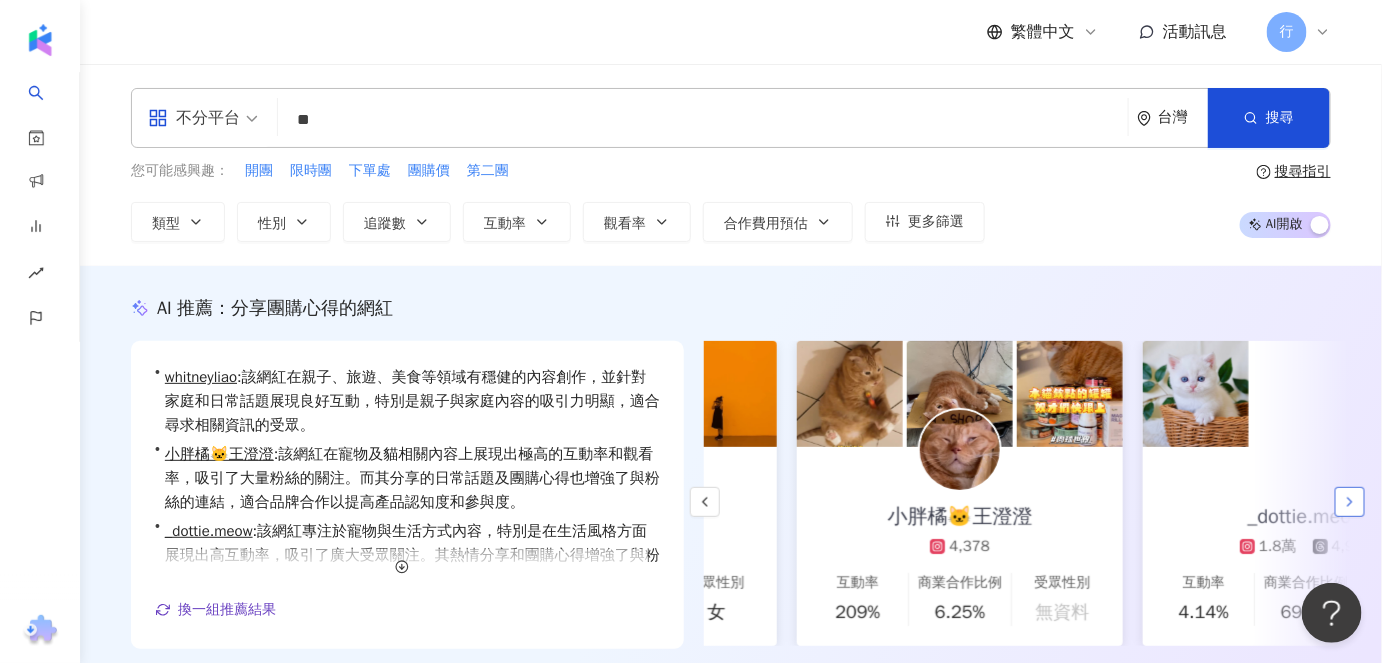 scroll, scrollTop: 0, scrollLeft: 346, axis: horizontal 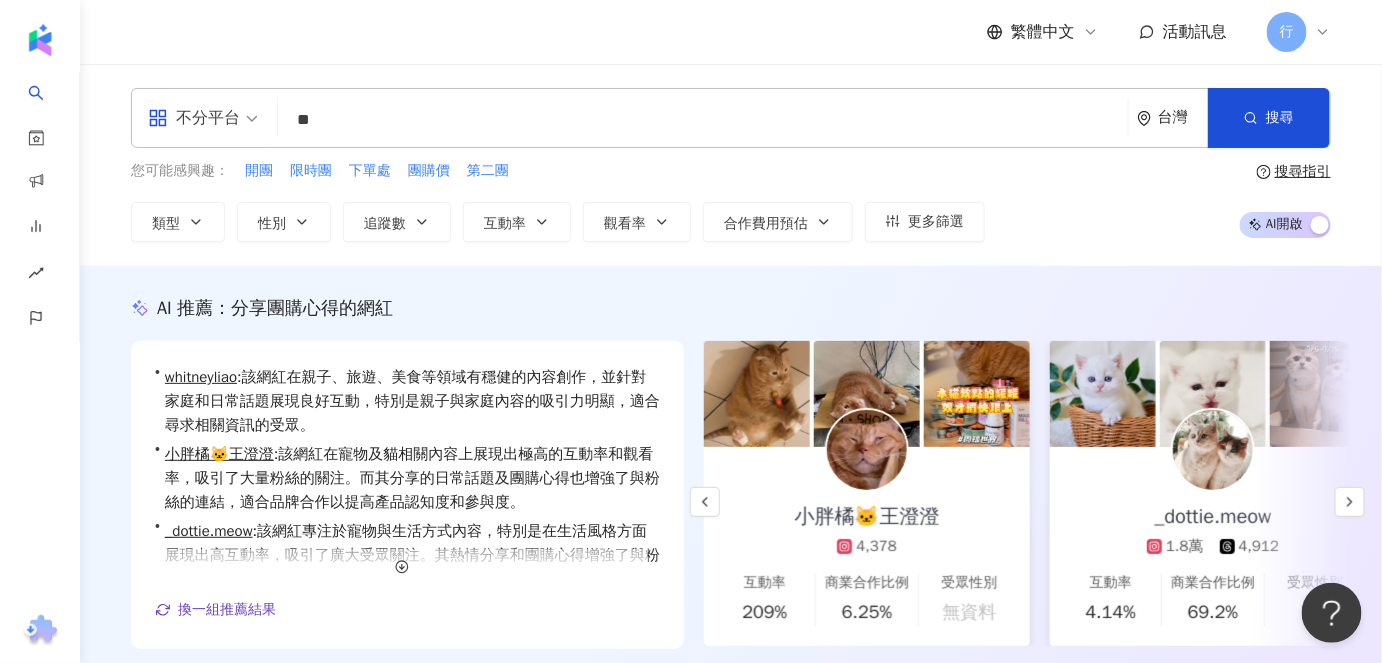 click on "_dottie.meow 1.8萬 4,912 互動率 4.14% 商業合作比例 69.2% 受眾性別 女" at bounding box center [1213, 546] 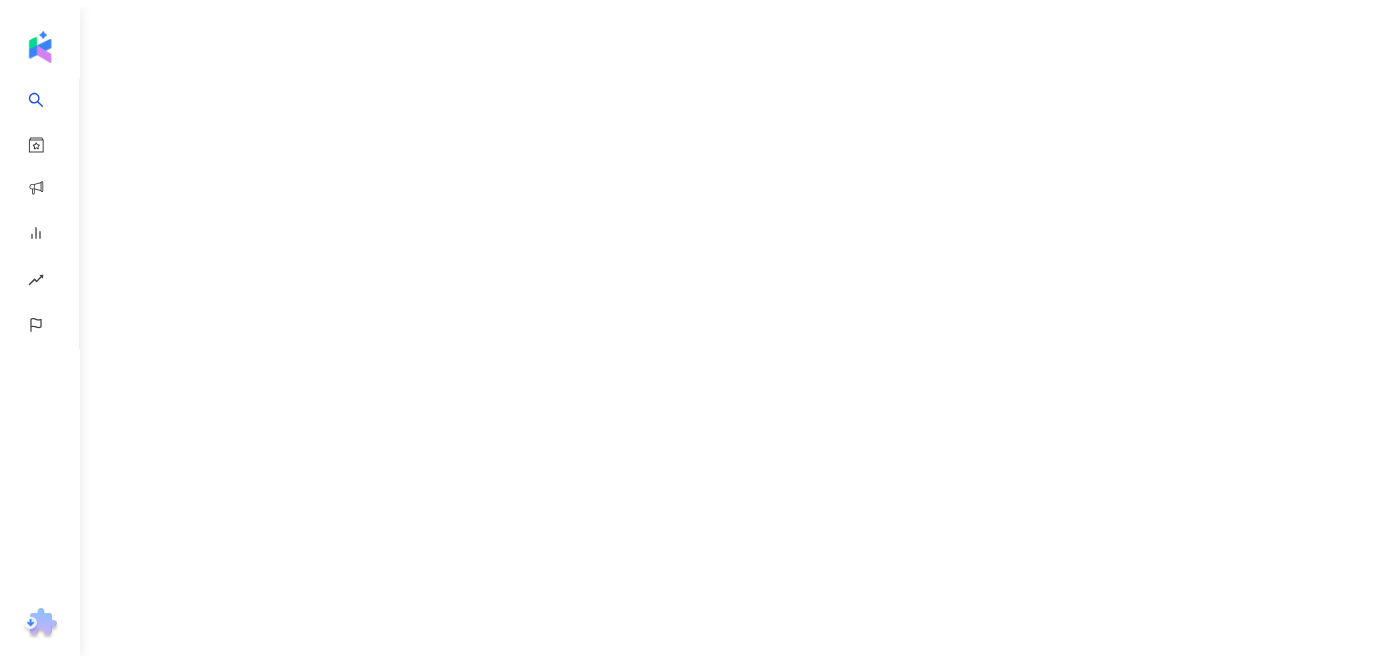 scroll, scrollTop: 0, scrollLeft: 0, axis: both 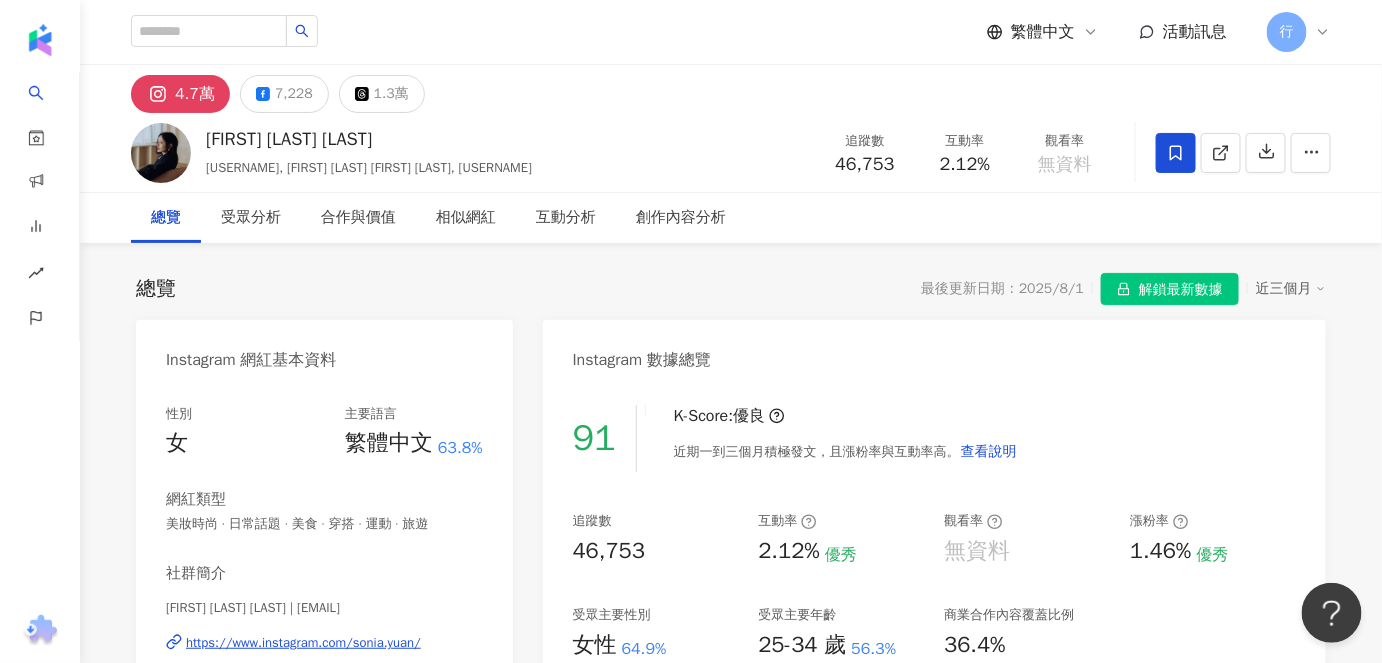 click at bounding box center [1176, 153] 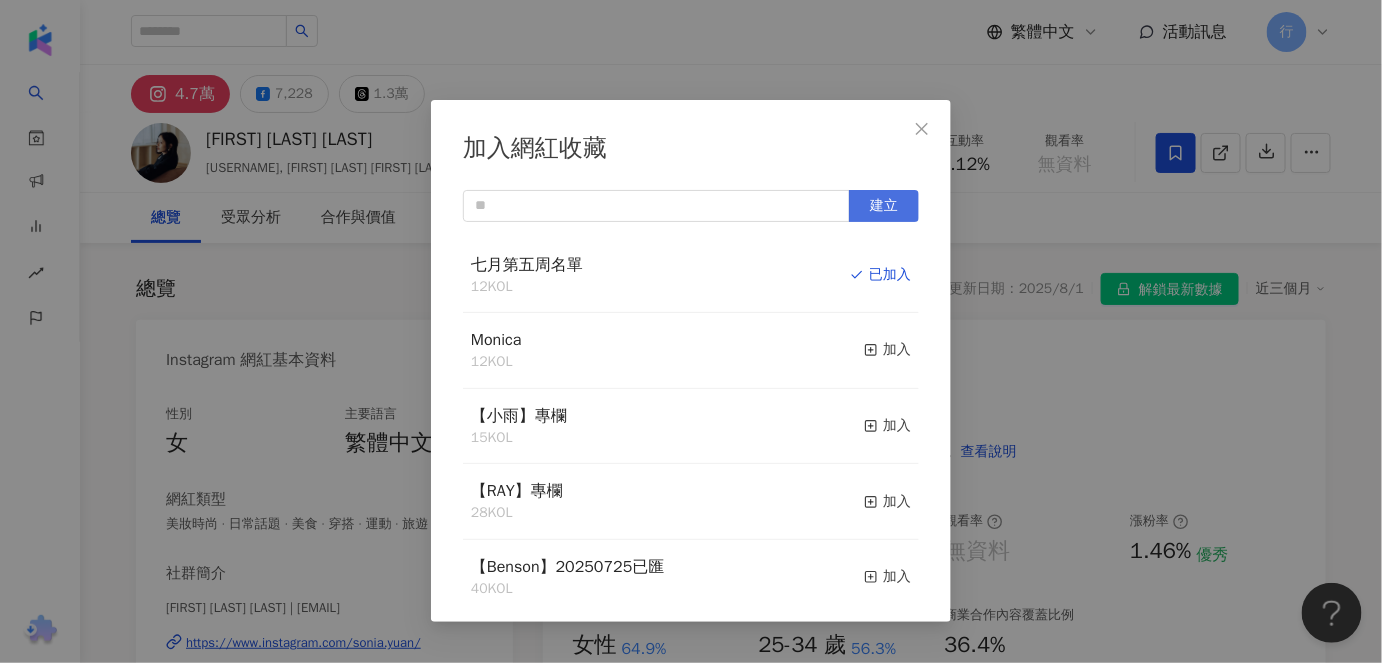 click on "建立" at bounding box center [884, 206] 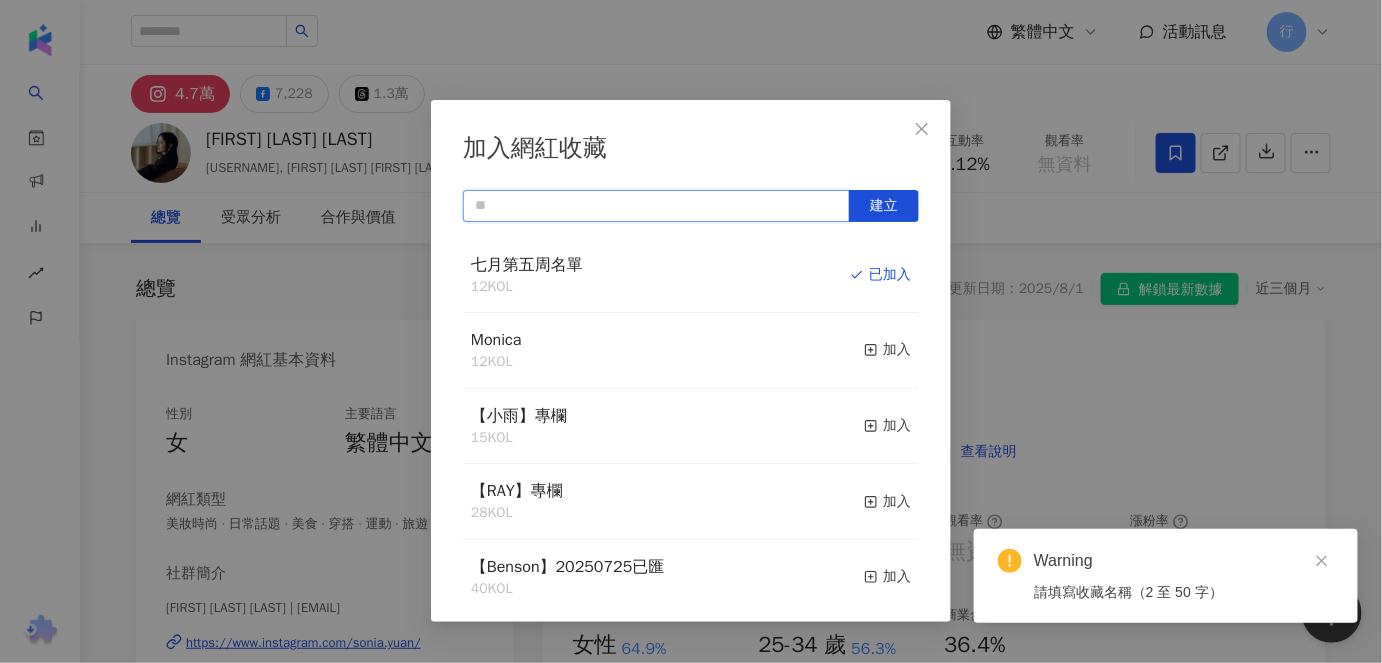 click at bounding box center (656, 206) 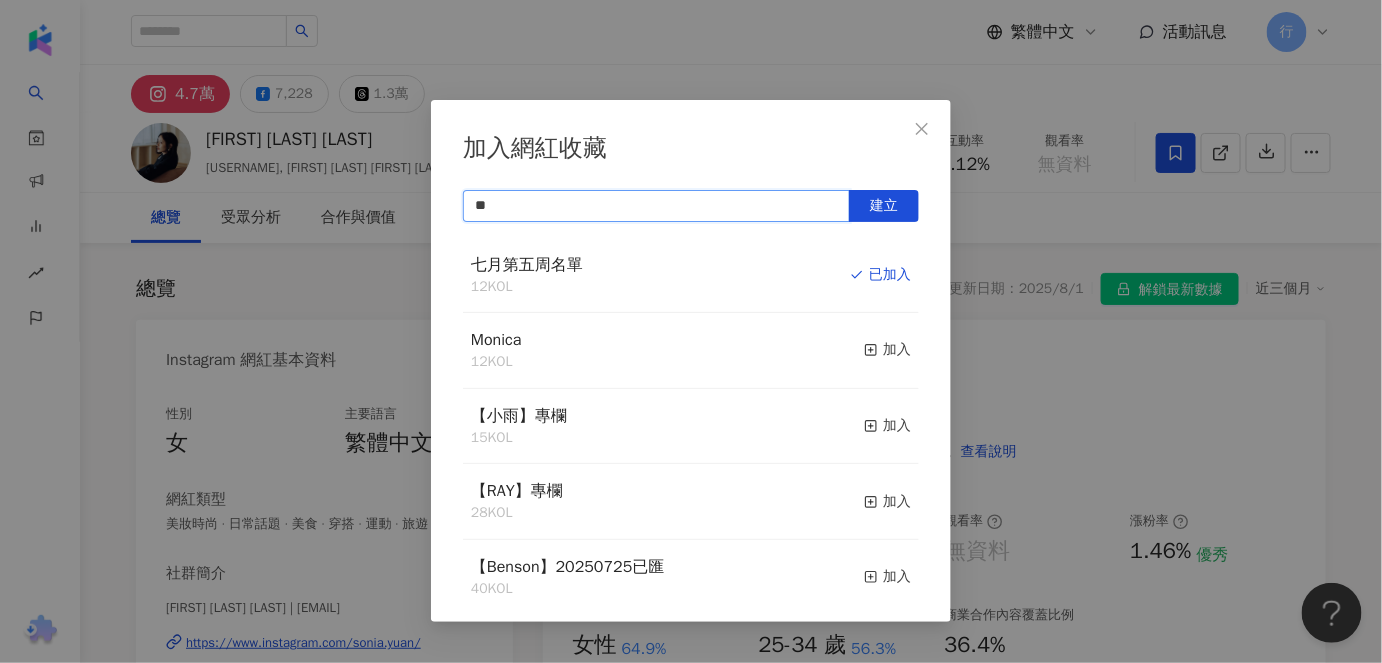 type on "*" 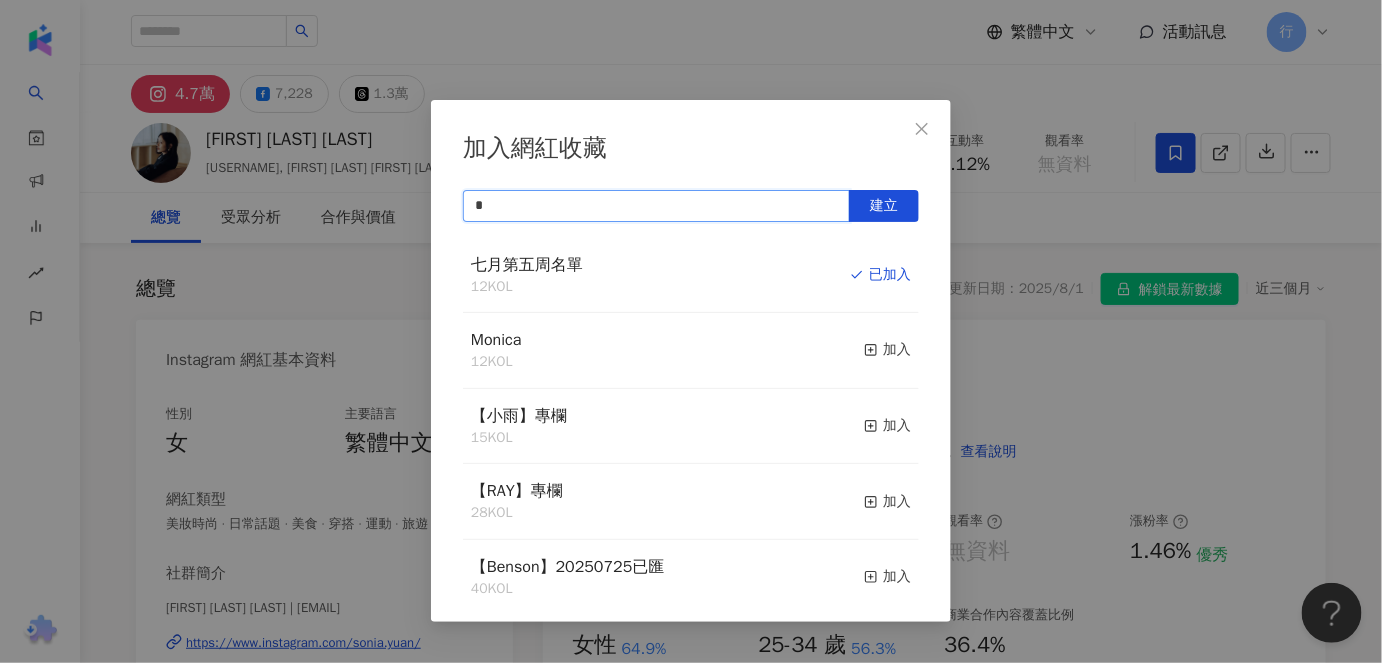 click on "*" at bounding box center (656, 206) 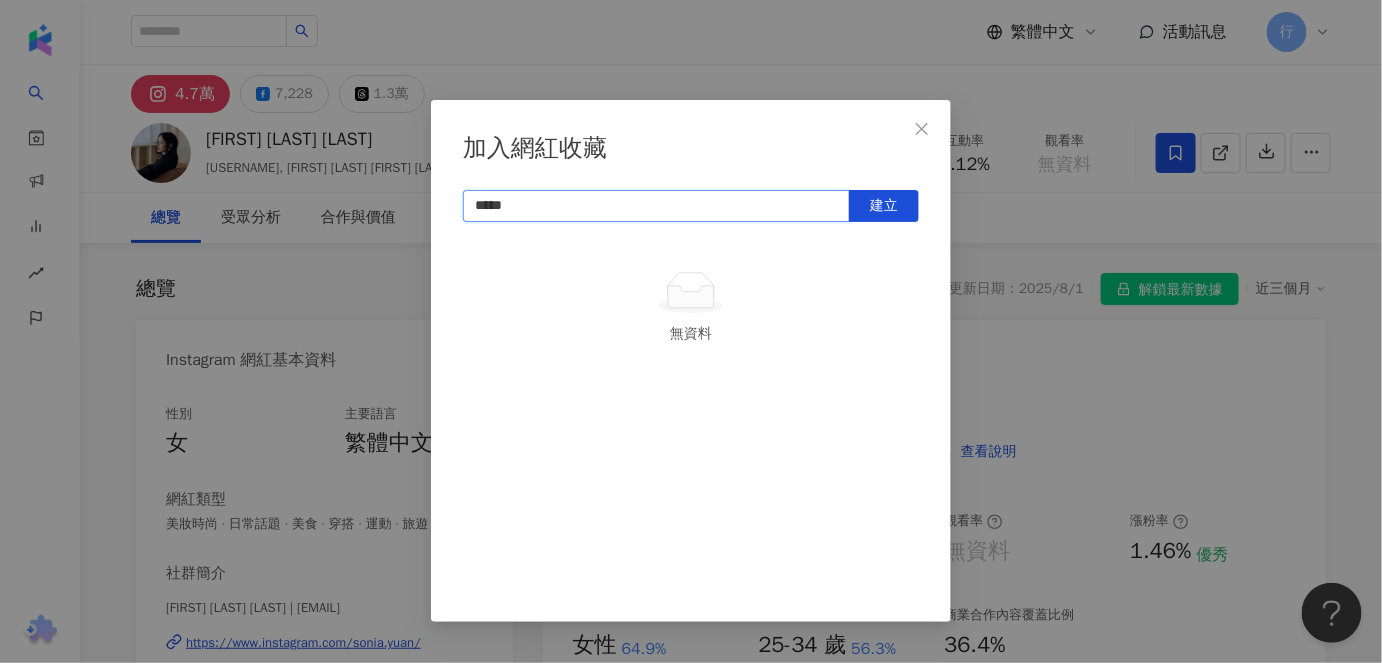 click on "*****" at bounding box center (656, 206) 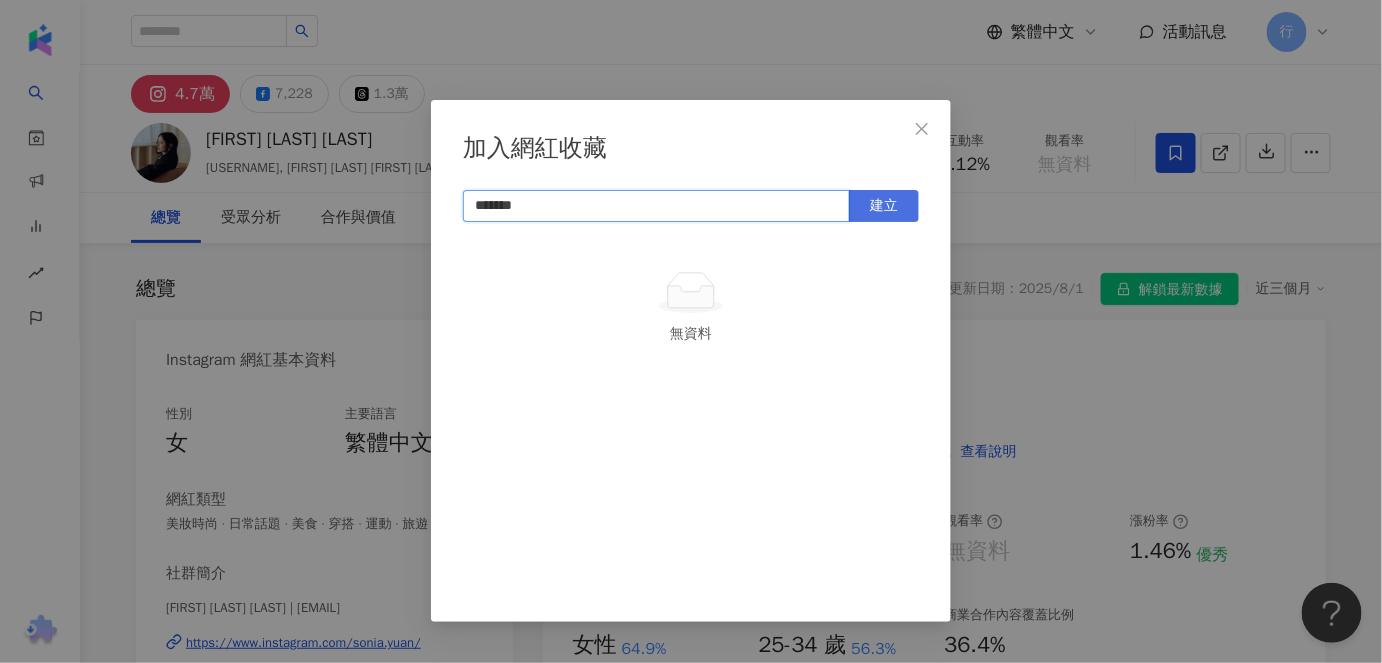 click on "建立" at bounding box center [884, 206] 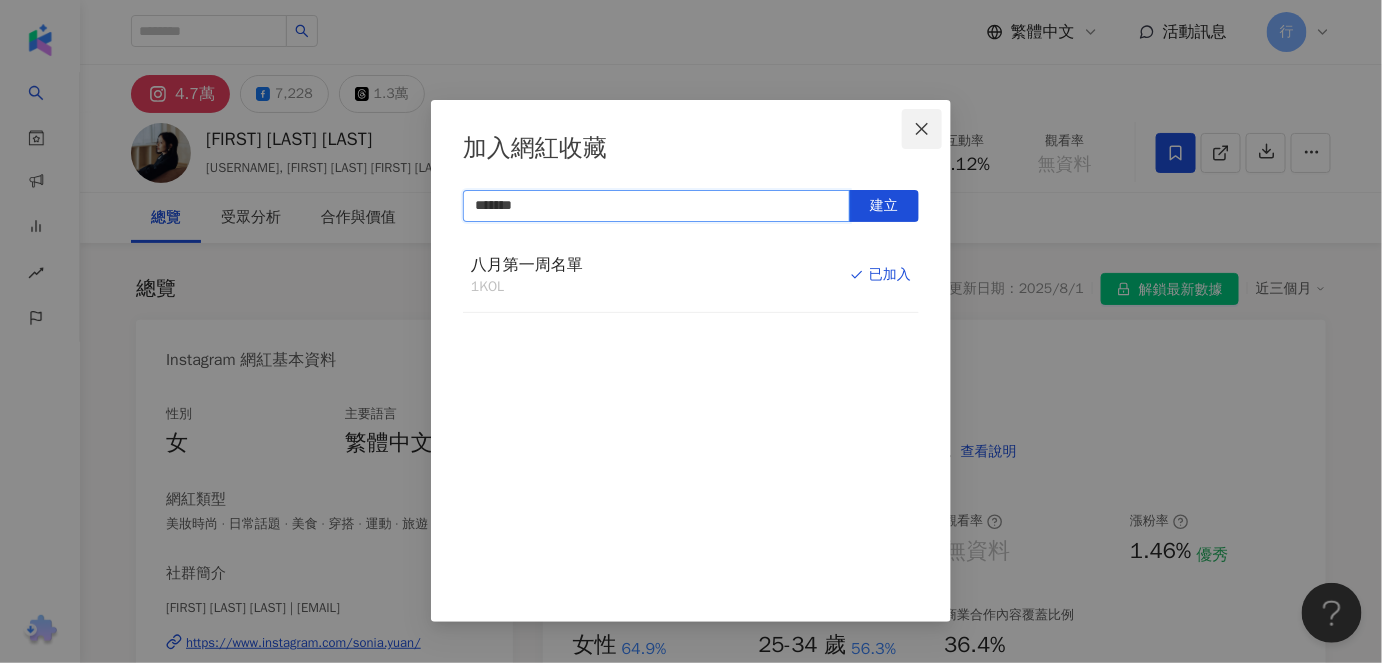 type on "*******" 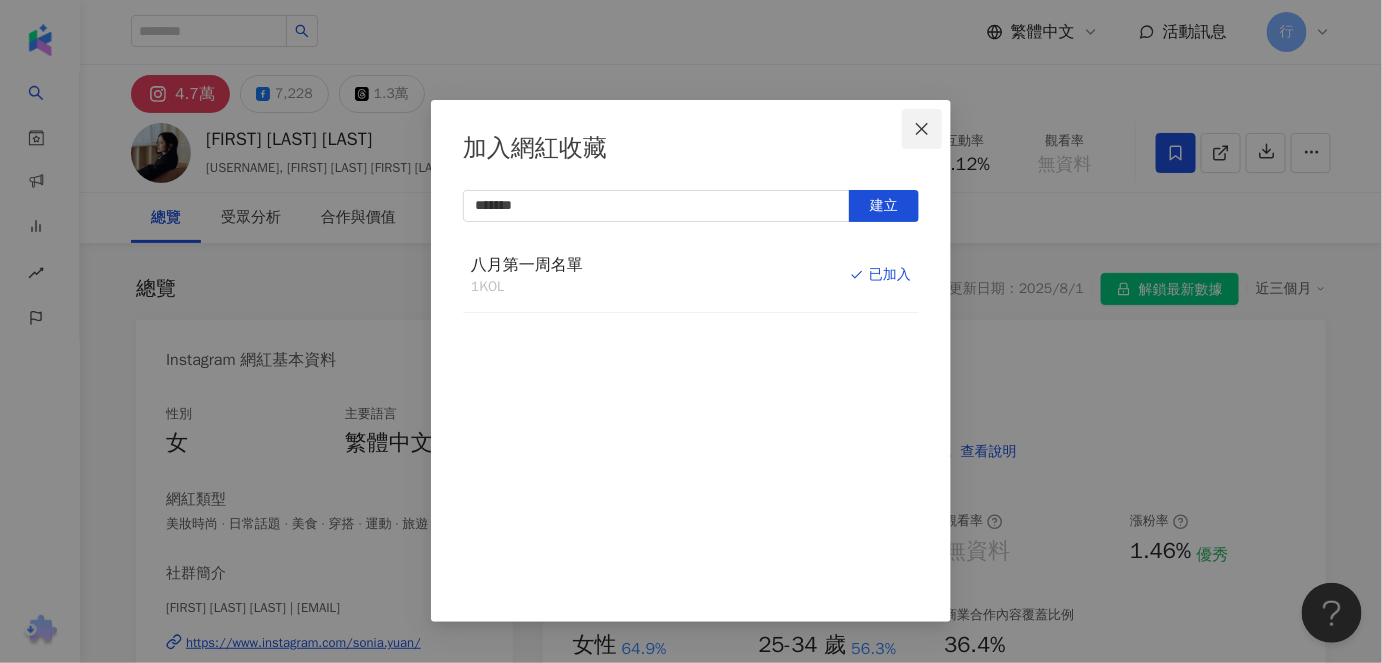 click 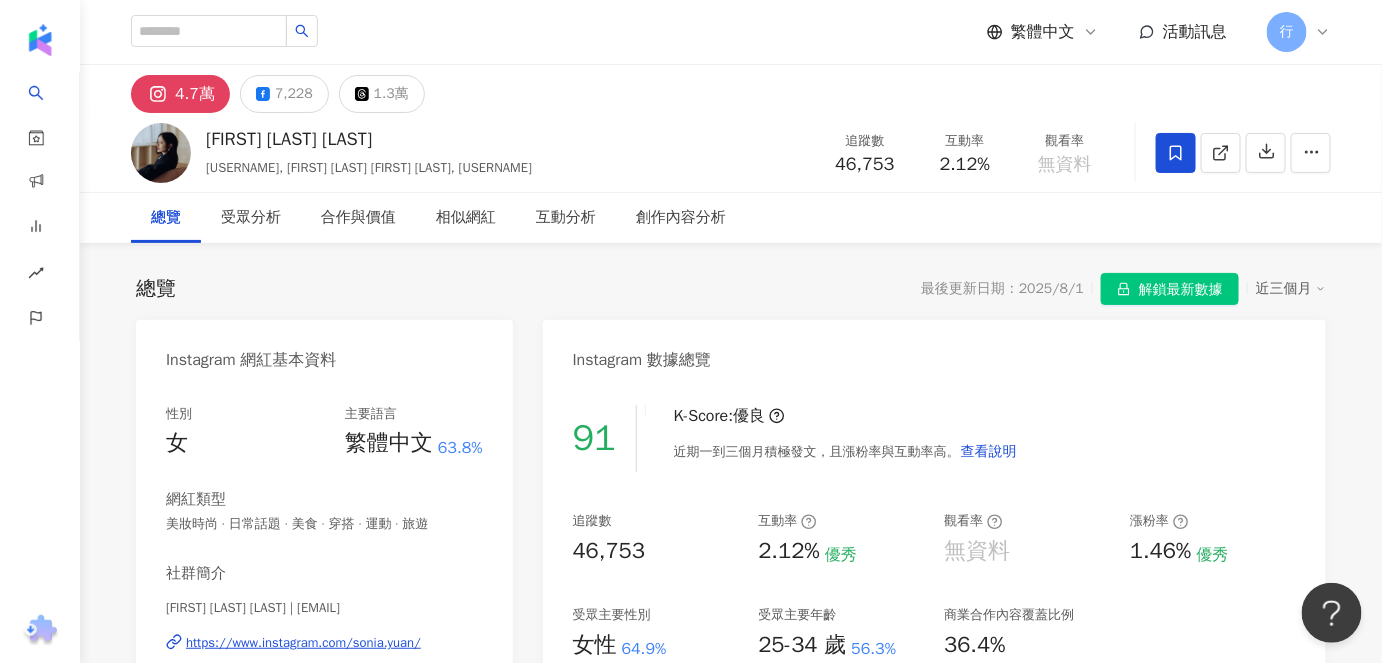 click on "加入網紅收藏 ******* 建立 八月第一周名單 1  KOL 已加入" at bounding box center (691, 331) 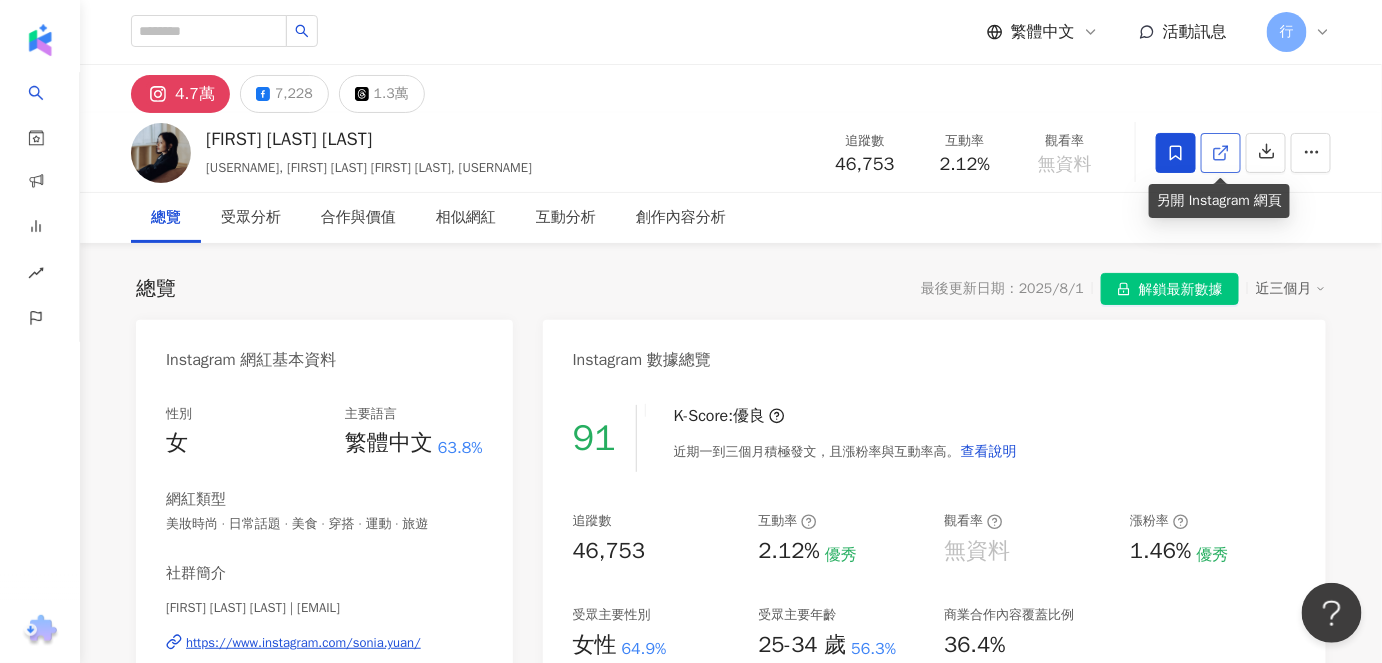 click 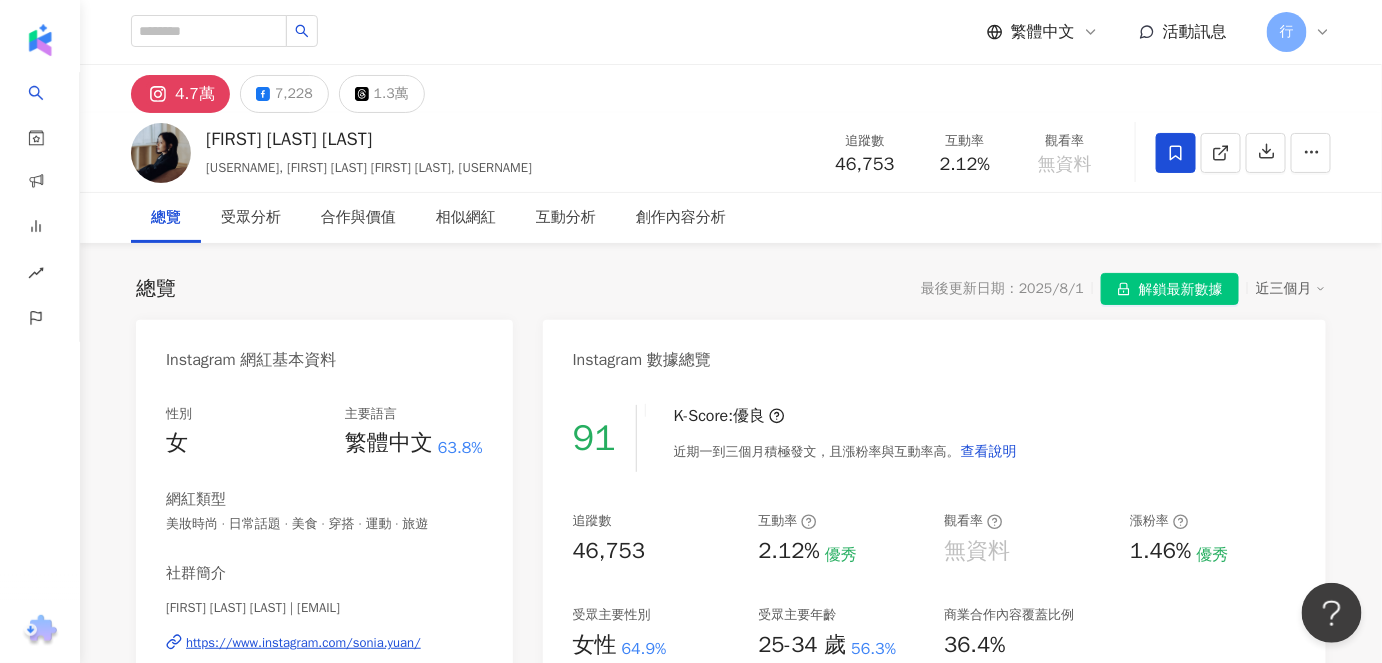 click at bounding box center [1176, 153] 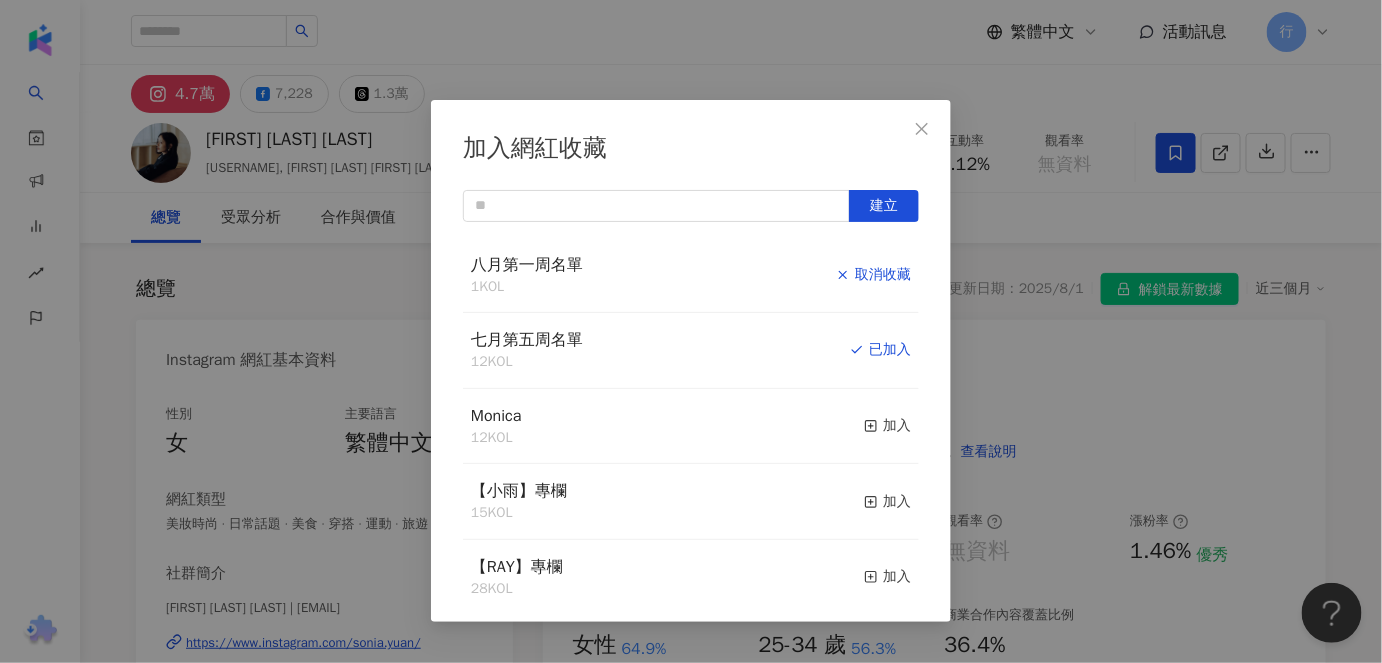 click on "取消收藏" at bounding box center [873, 275] 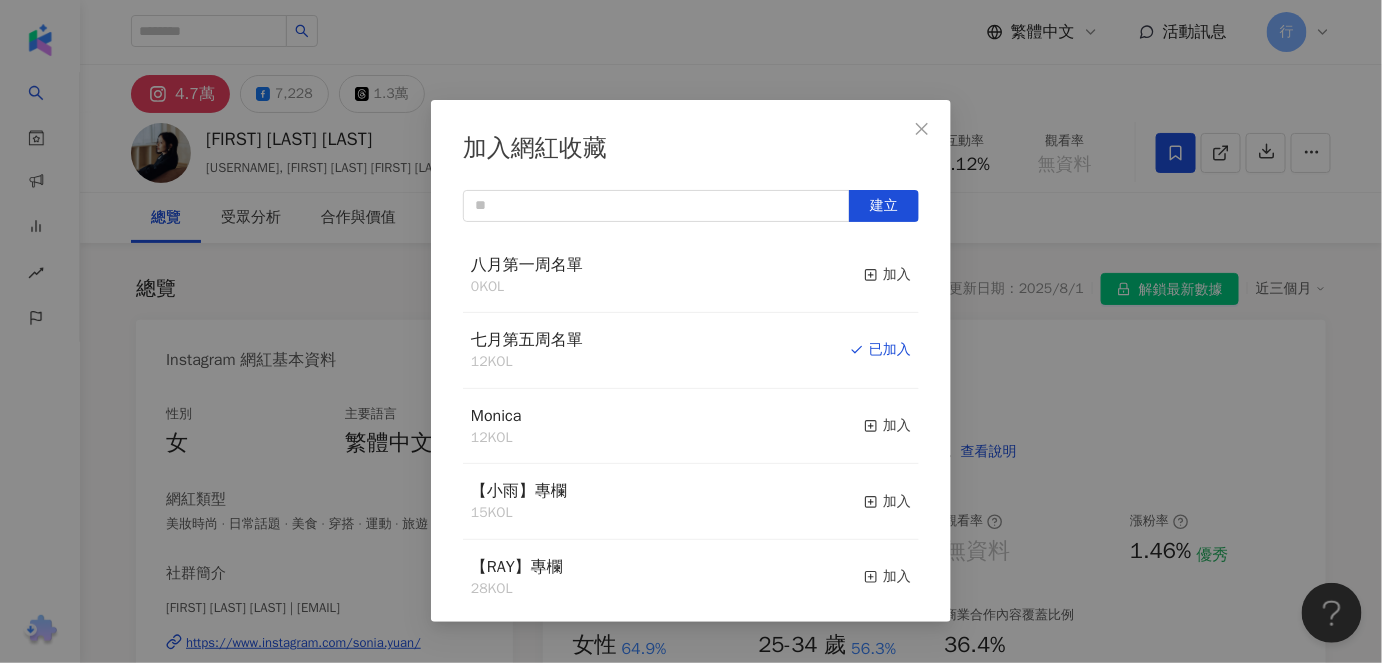 click on "已加入" at bounding box center (880, 350) 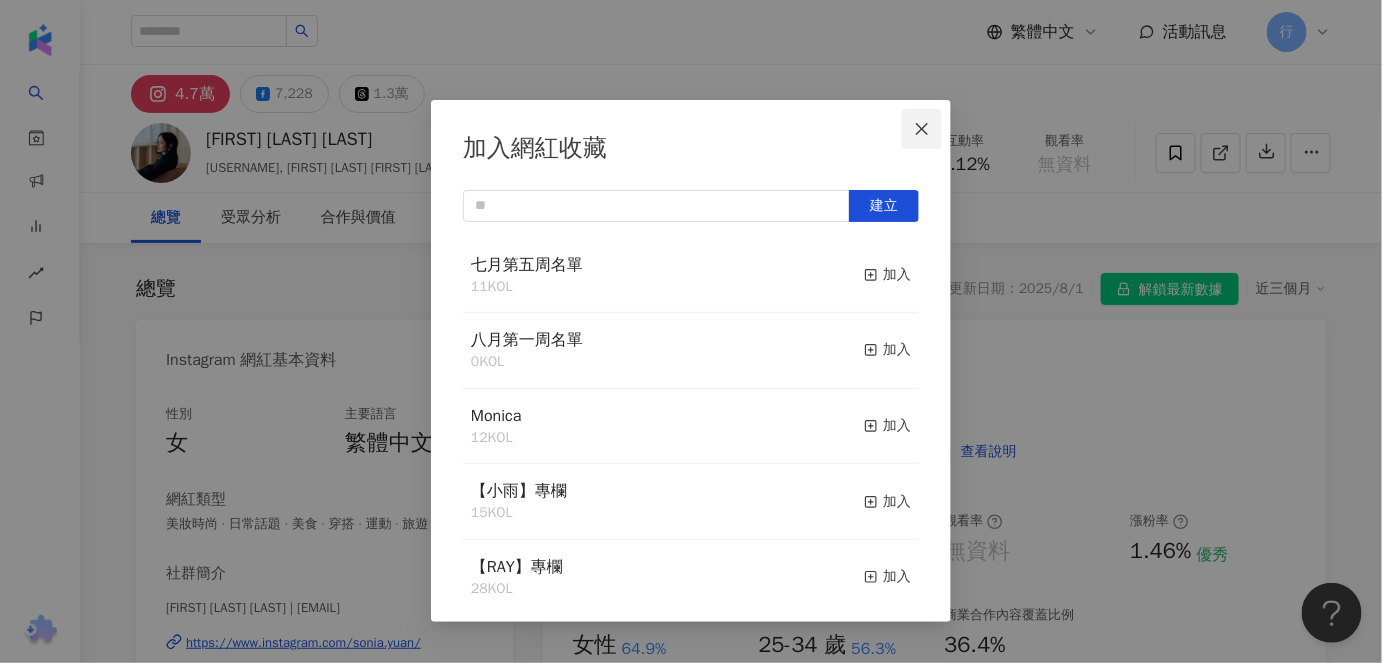 click at bounding box center [922, 129] 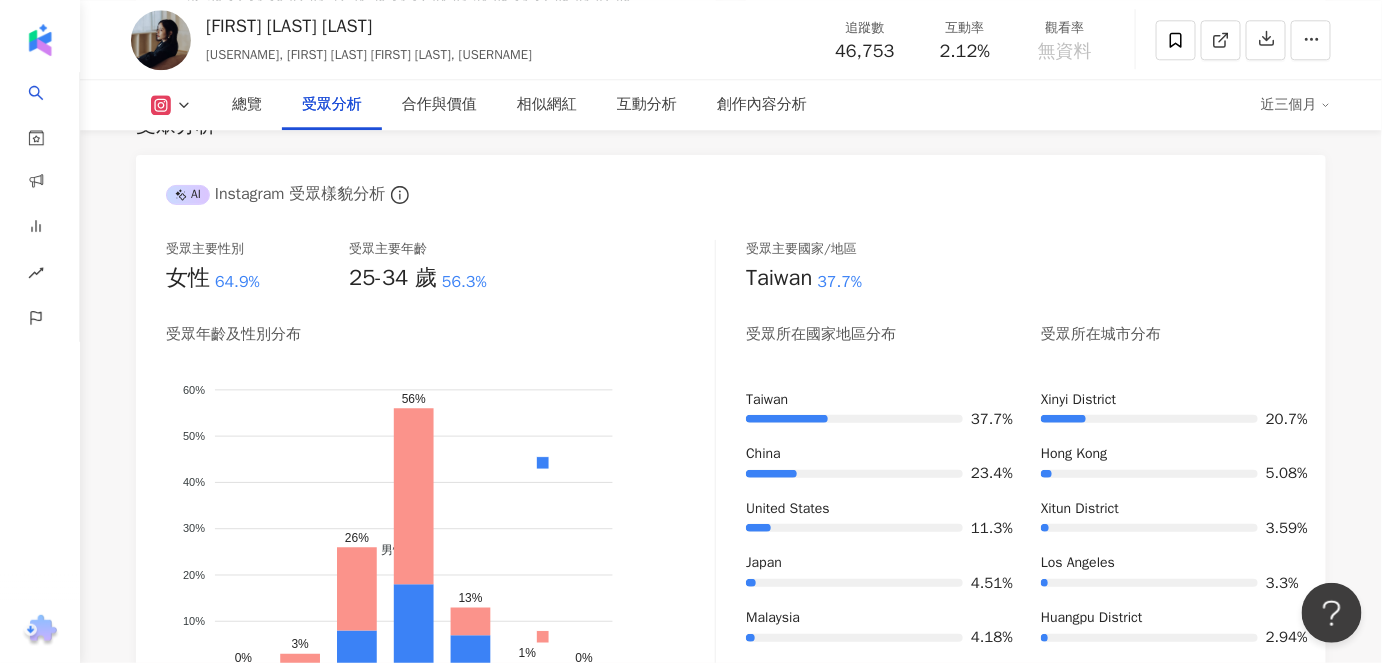 scroll, scrollTop: 1727, scrollLeft: 0, axis: vertical 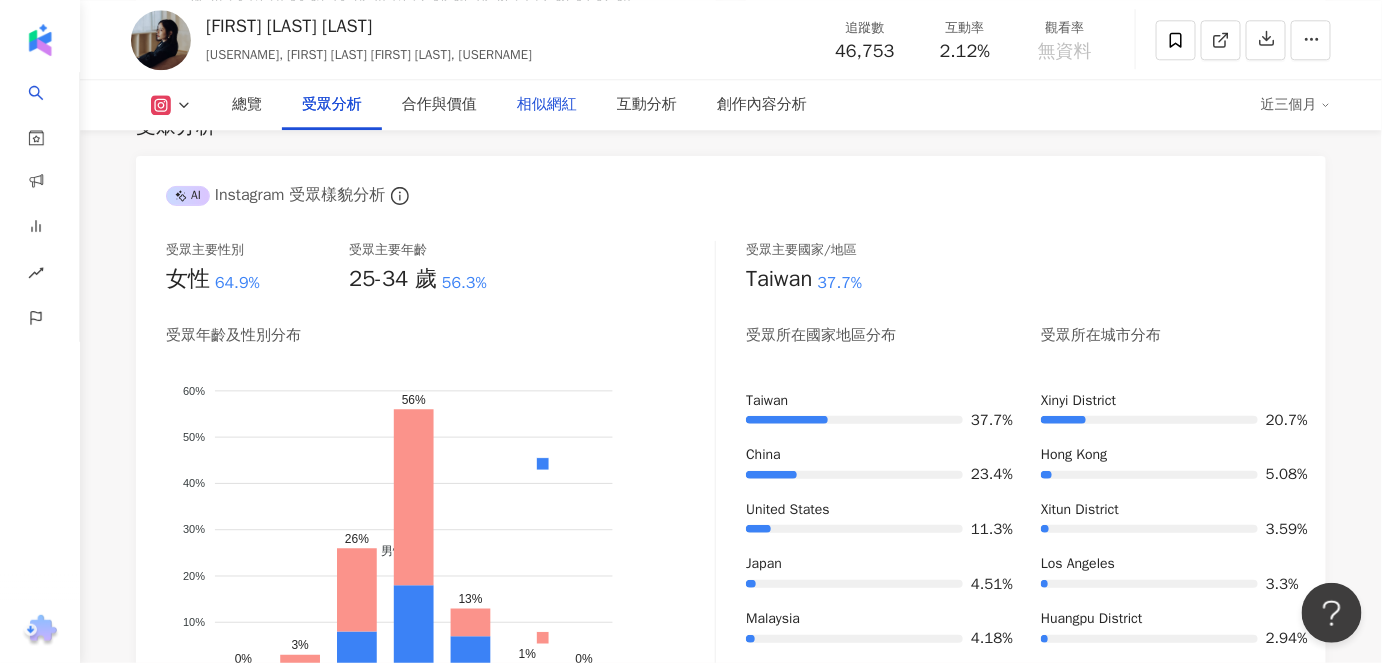 click on "相似網紅" at bounding box center [547, 105] 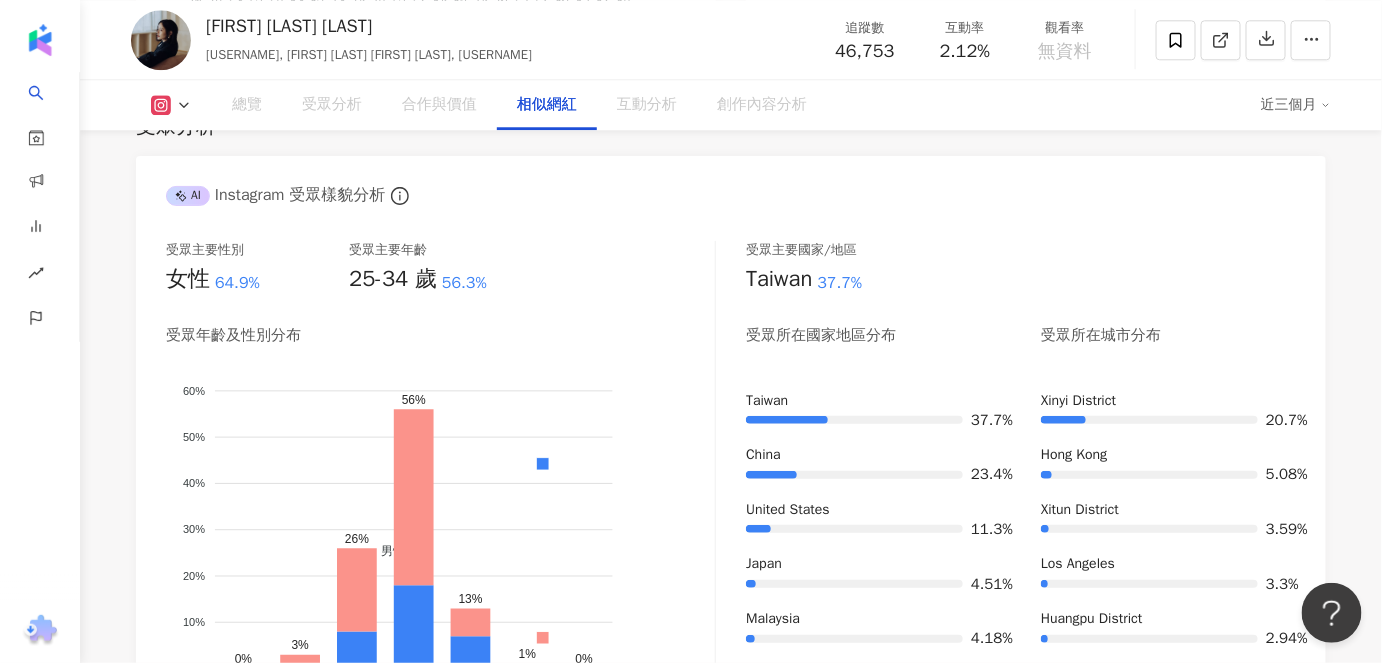 scroll, scrollTop: 3258, scrollLeft: 0, axis: vertical 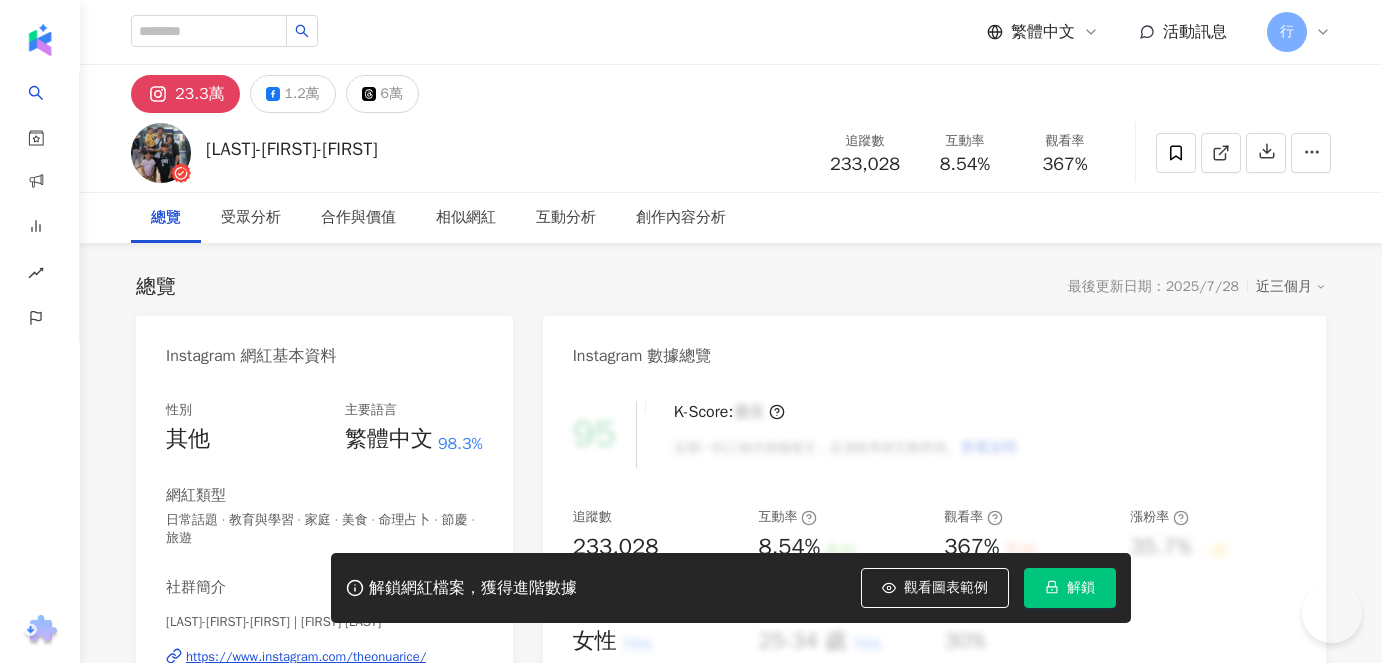 click on "互動分析" at bounding box center (566, 218) 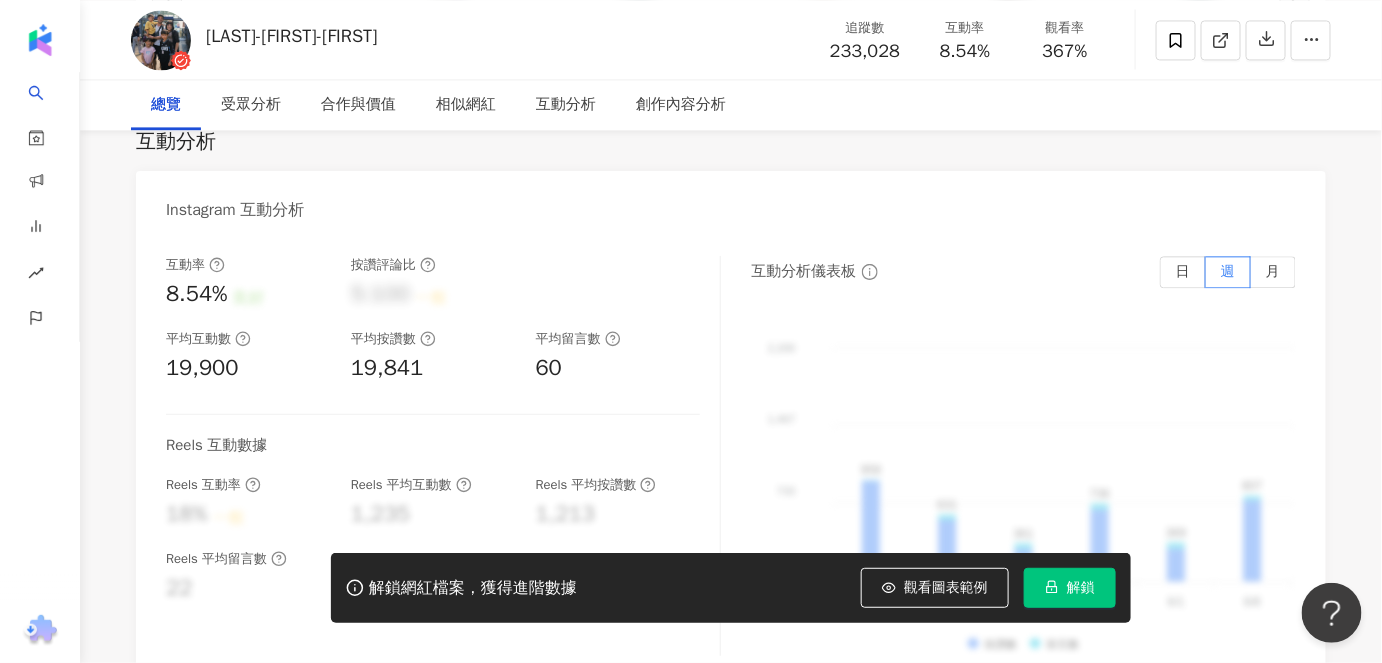 scroll, scrollTop: 0, scrollLeft: 0, axis: both 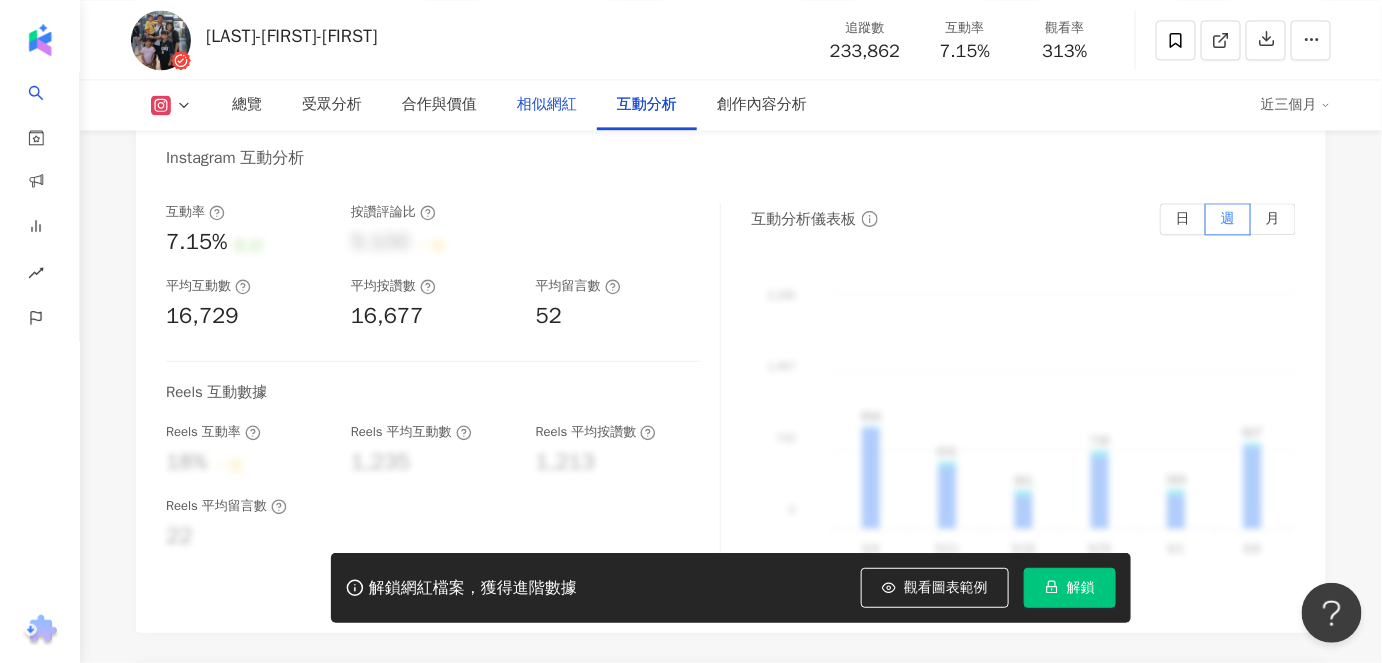 click on "相似網紅" at bounding box center [547, 105] 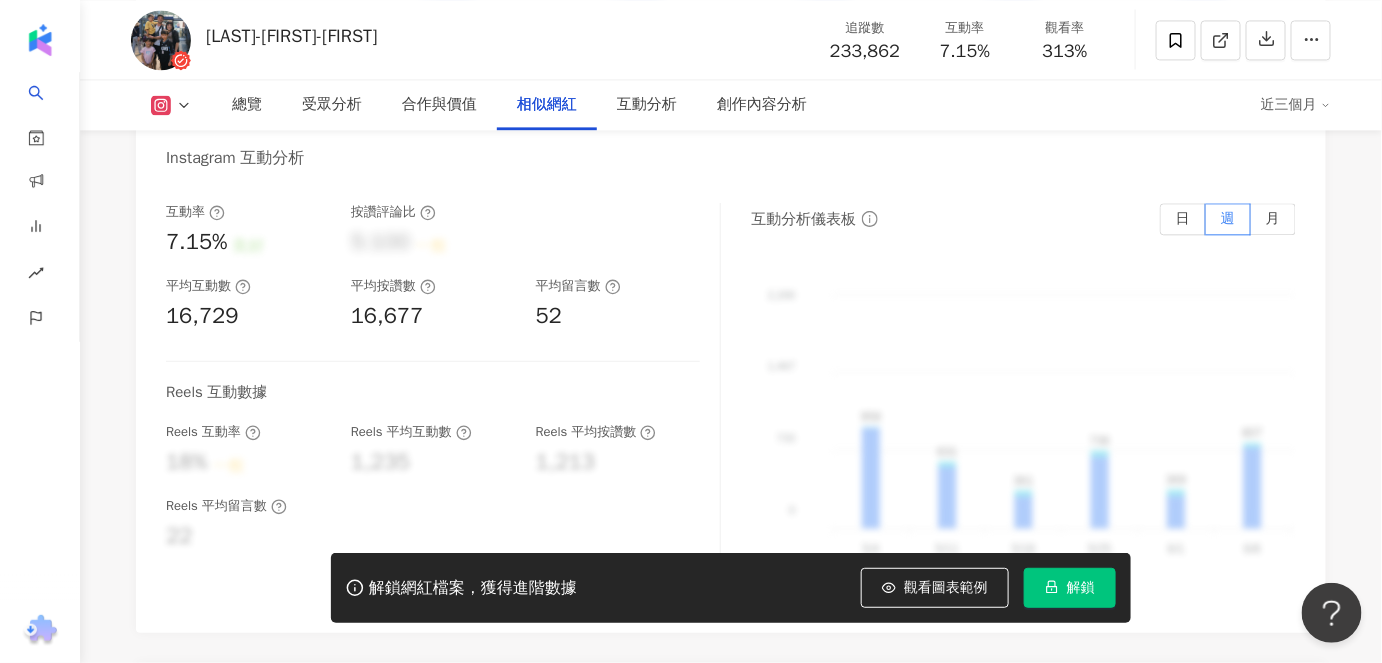 scroll, scrollTop: 3275, scrollLeft: 0, axis: vertical 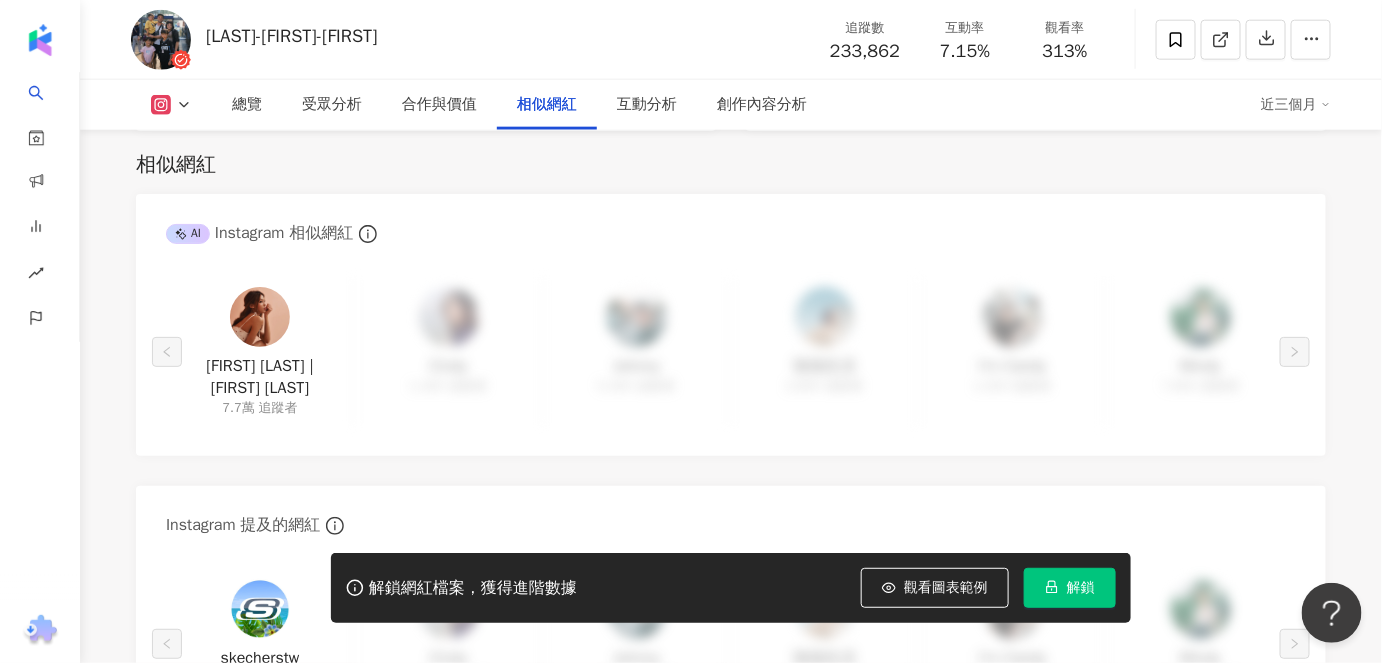 click at bounding box center (260, 317) 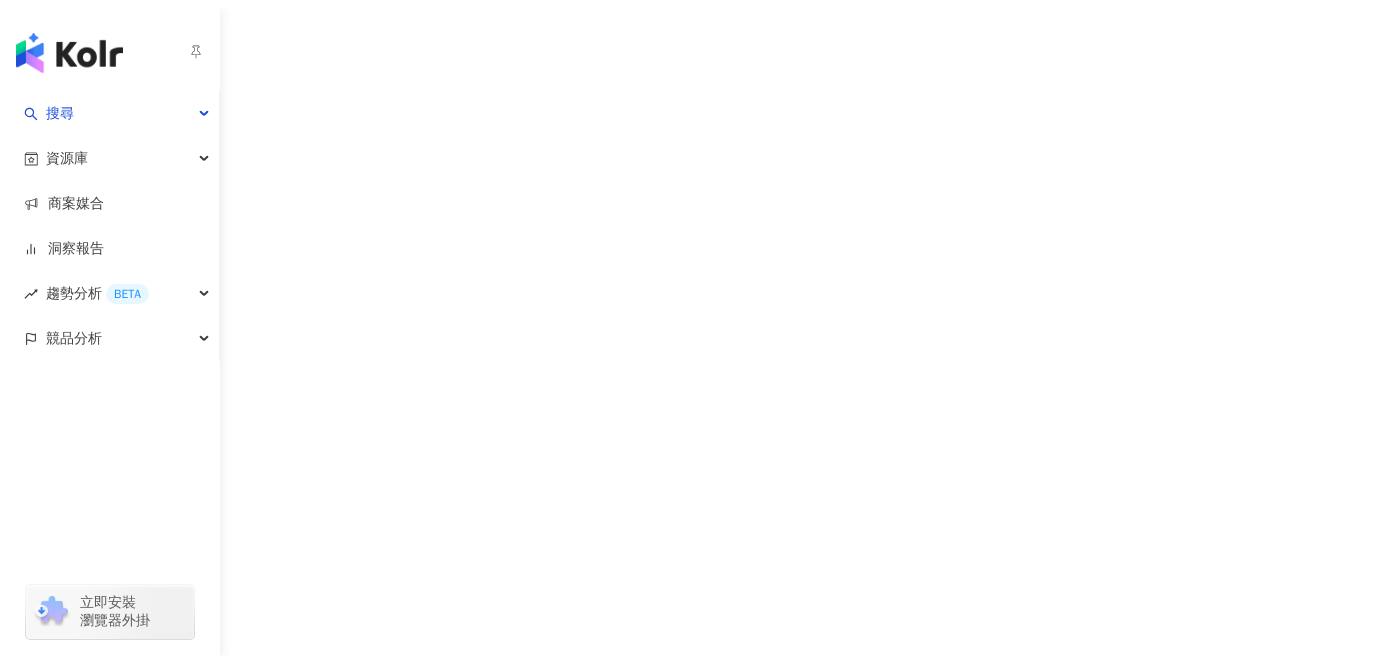 scroll, scrollTop: 0, scrollLeft: 0, axis: both 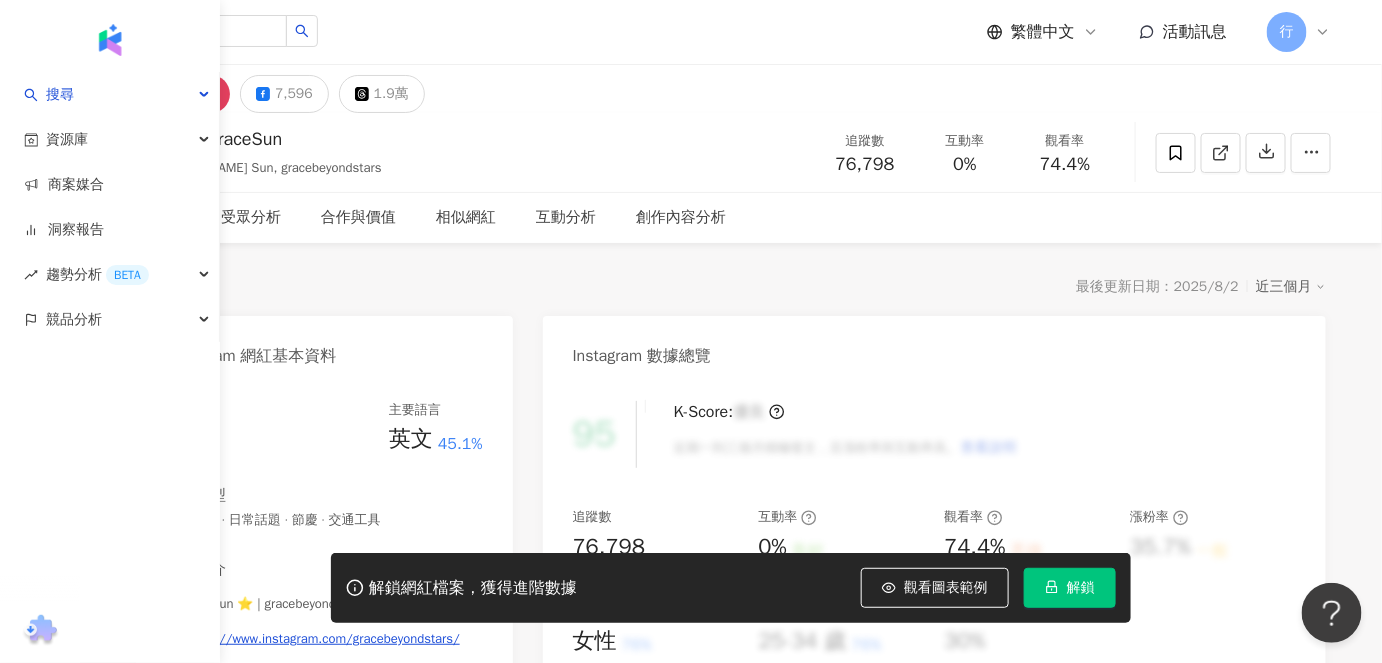 click on "Instagram 網紅基本資料" at bounding box center (324, 348) 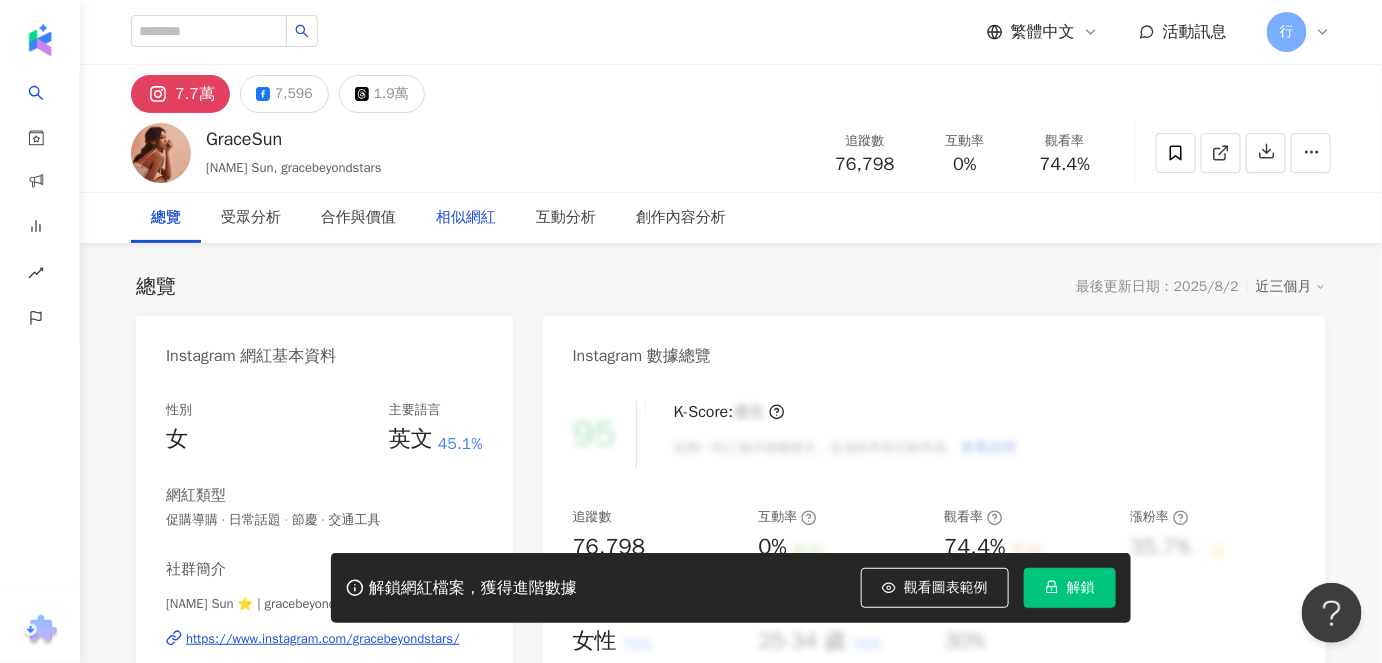 click on "相似網紅" at bounding box center [466, 218] 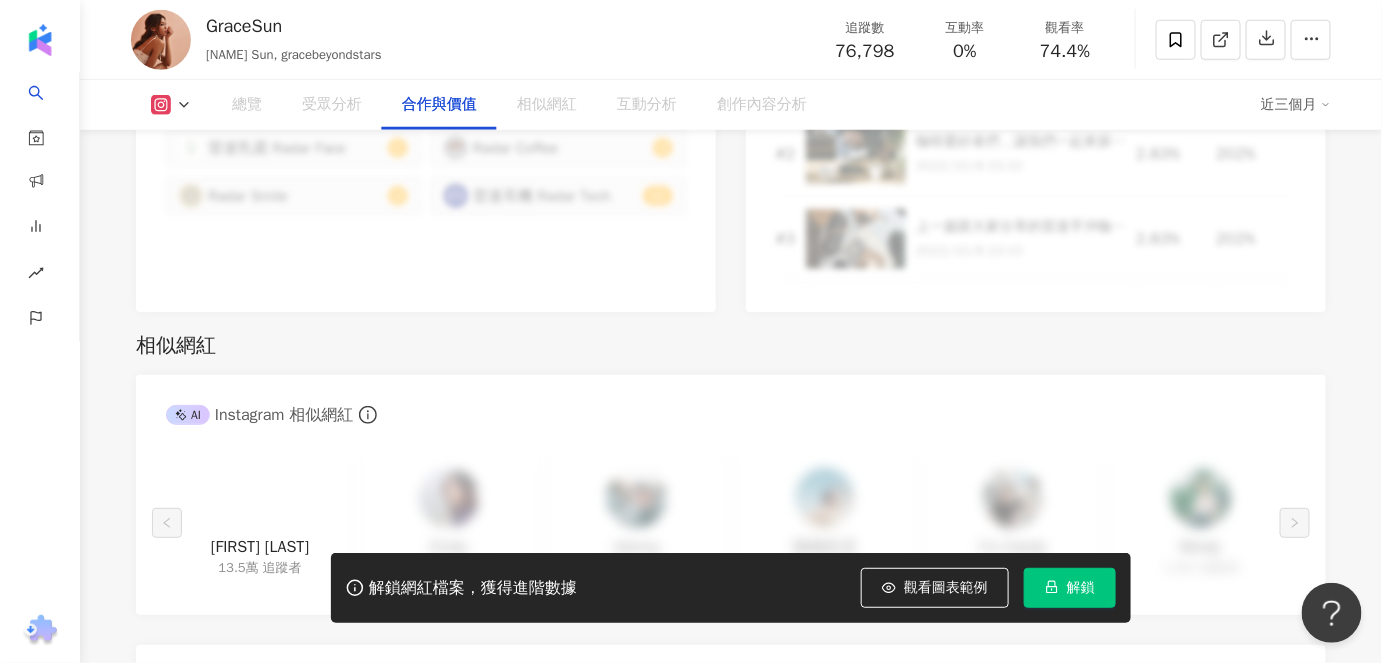 scroll, scrollTop: 2960, scrollLeft: 0, axis: vertical 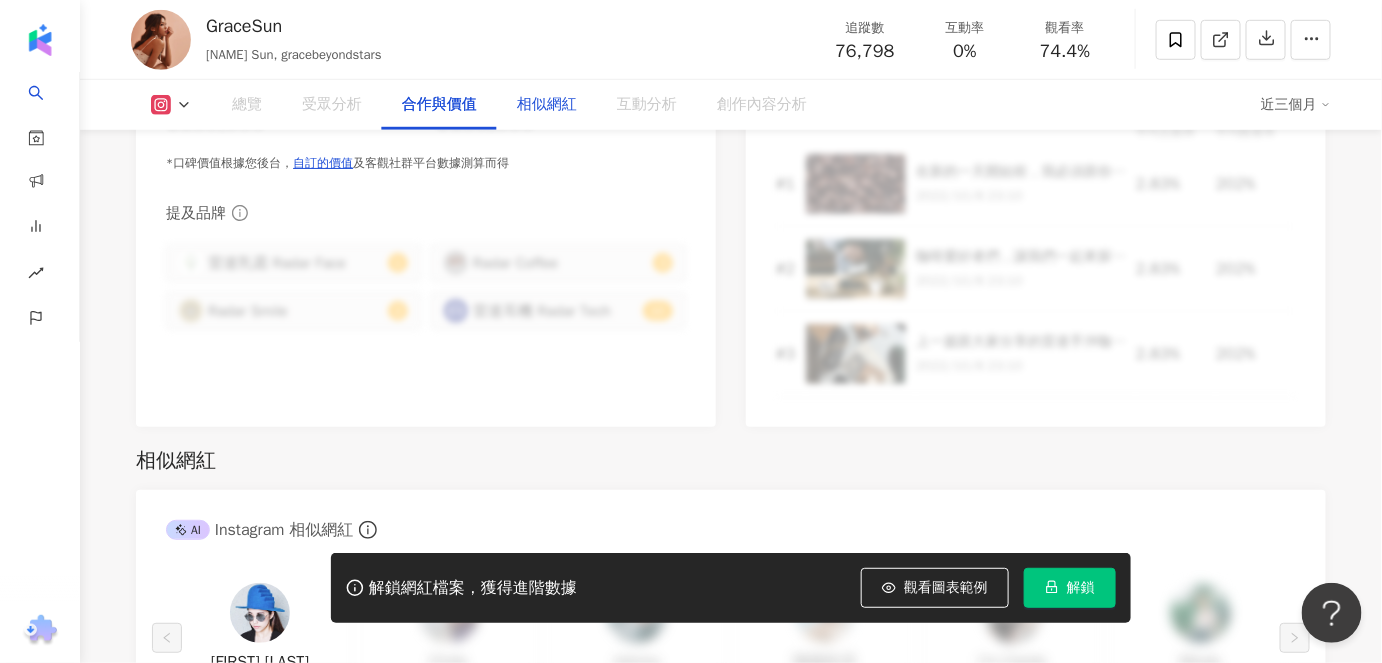 click on "相似網紅" at bounding box center [547, 105] 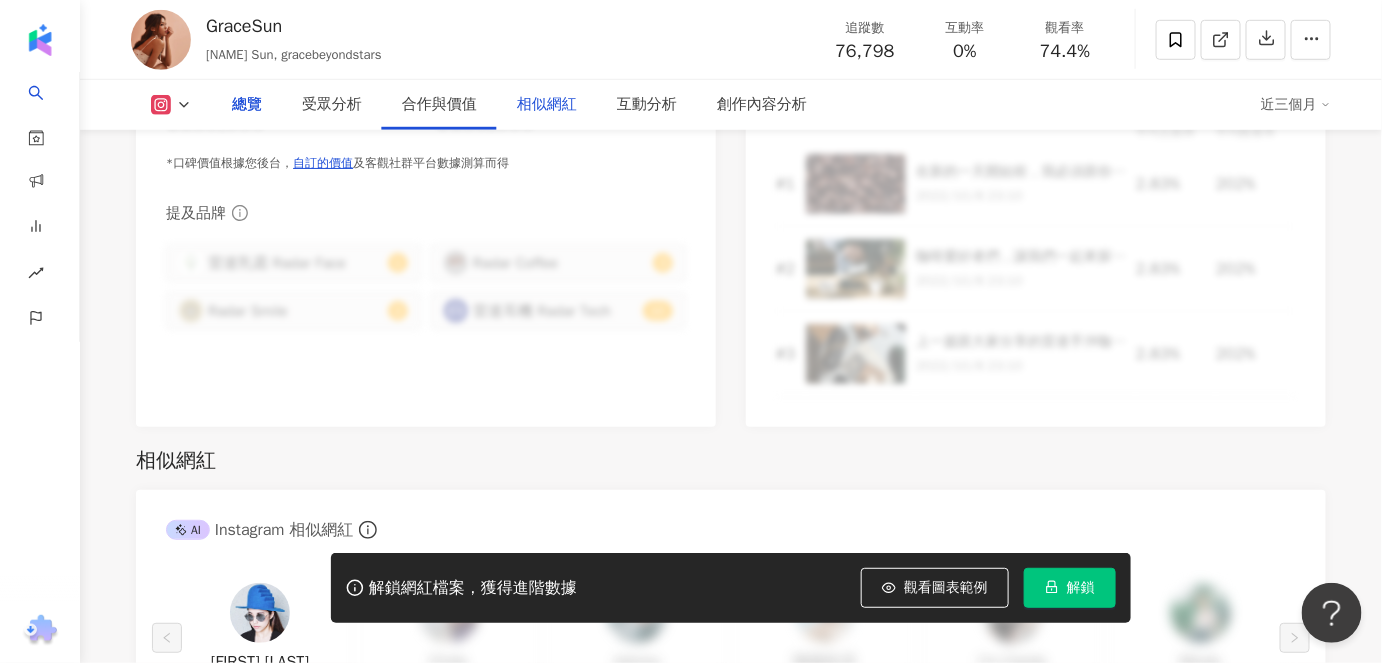 scroll, scrollTop: 3257, scrollLeft: 0, axis: vertical 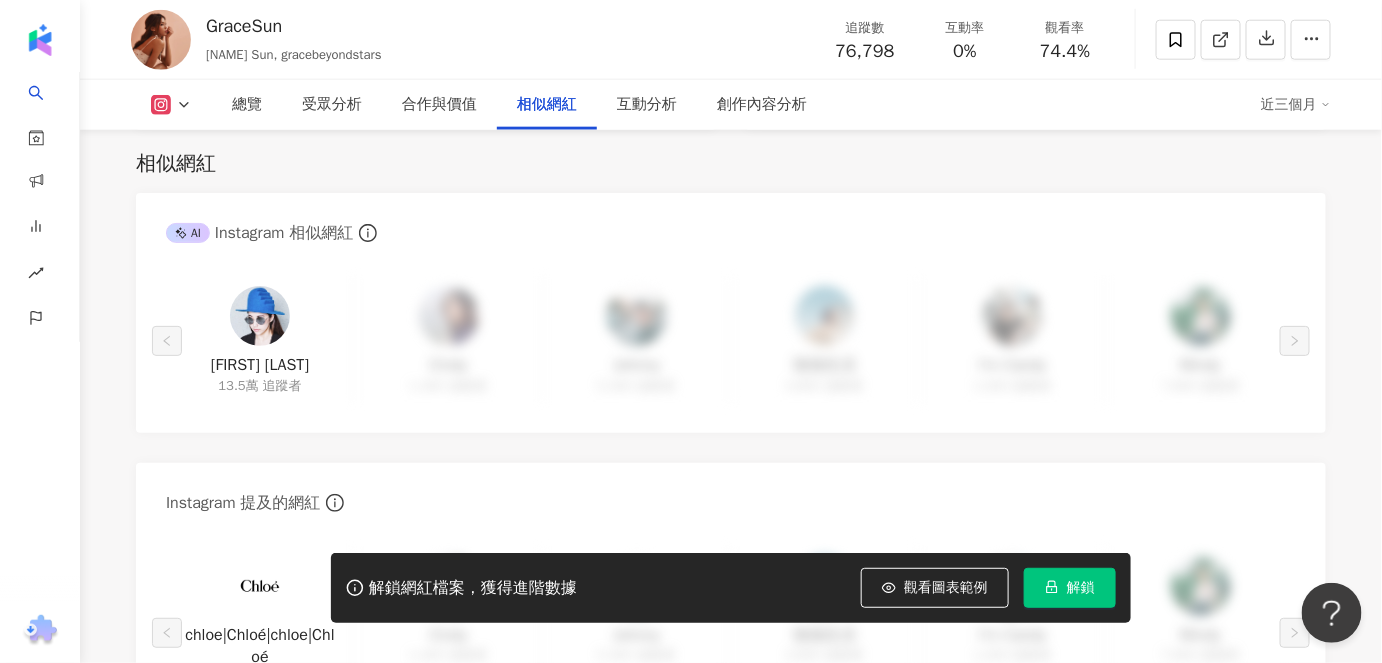 click at bounding box center [260, 316] 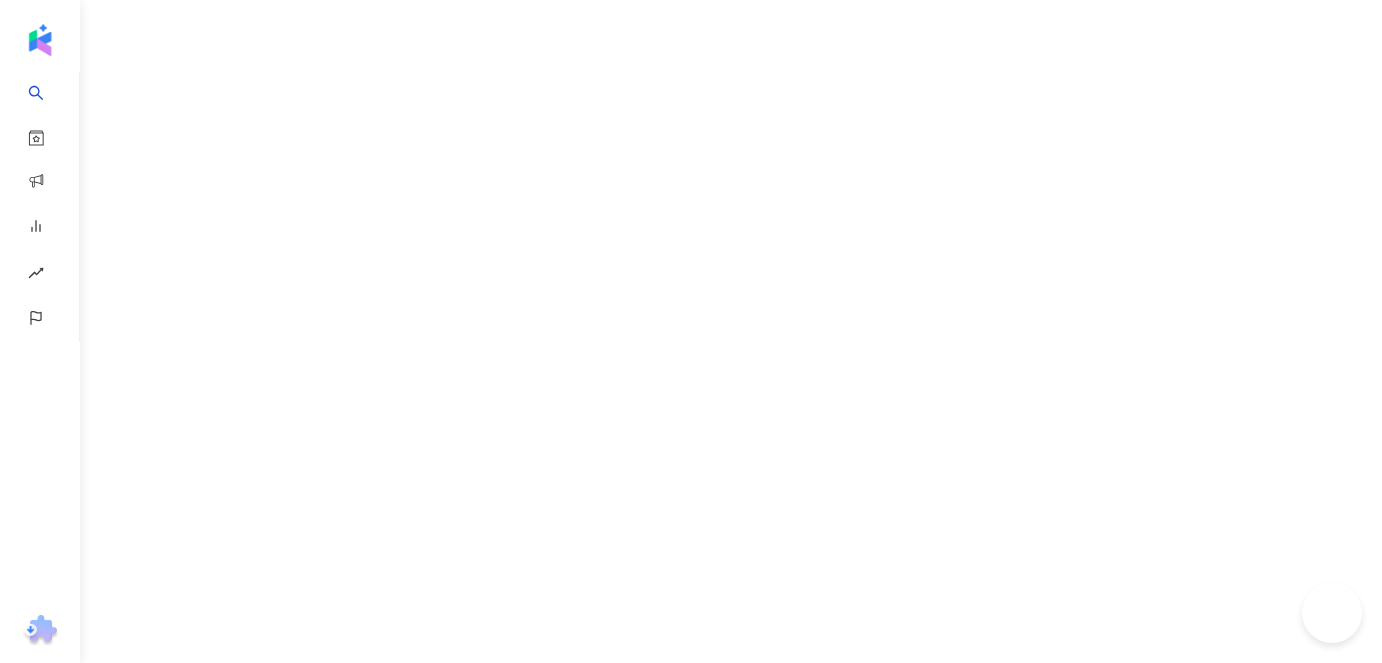 scroll, scrollTop: 0, scrollLeft: 0, axis: both 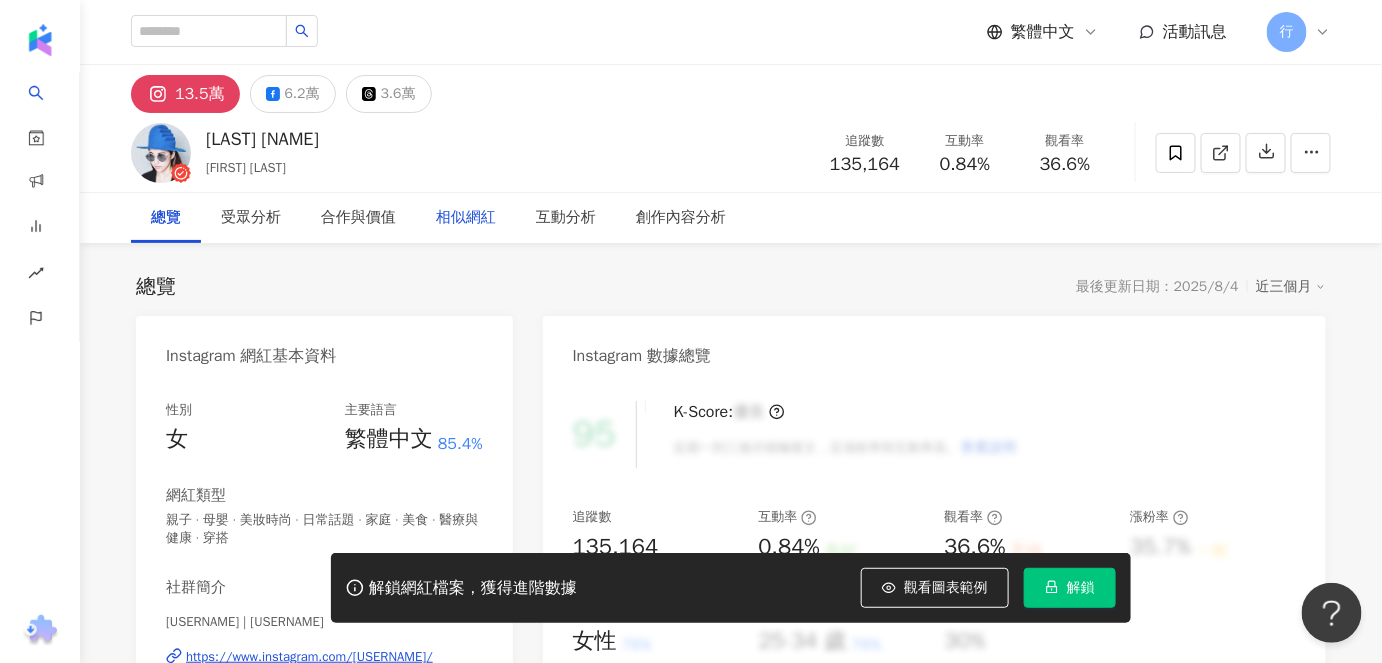 click on "相似網紅" at bounding box center [466, 218] 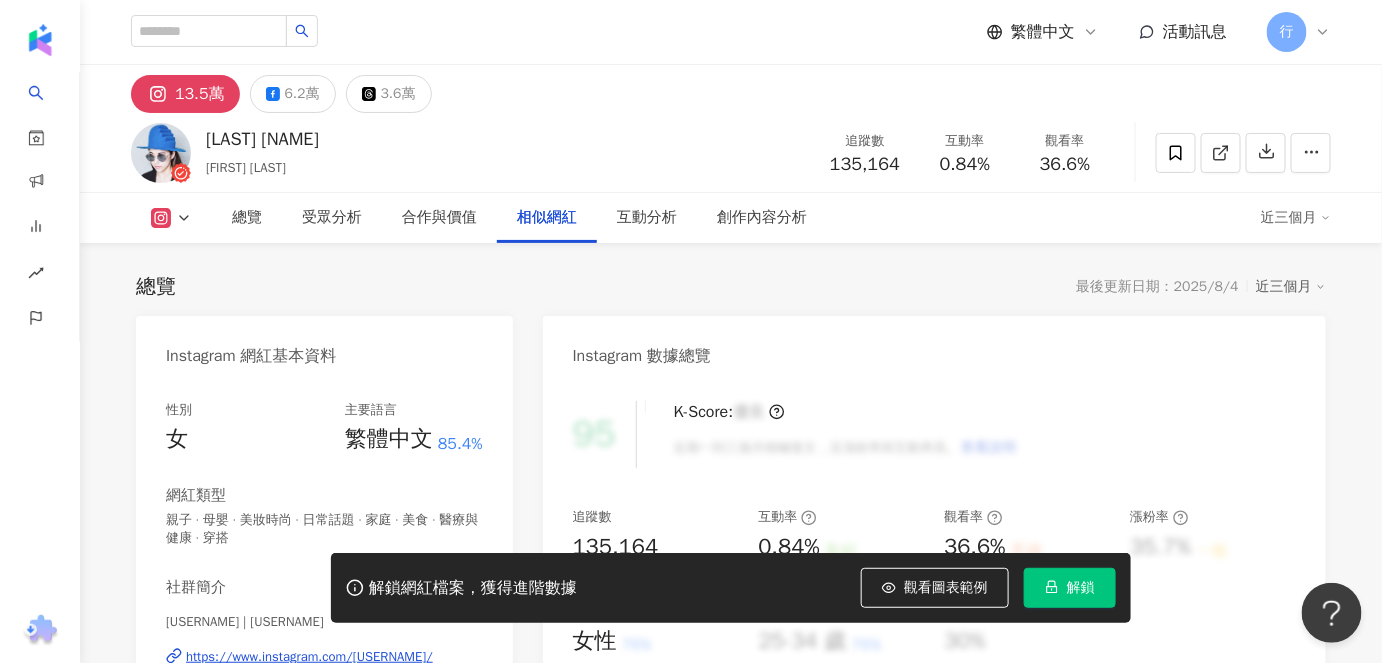 scroll, scrollTop: 3293, scrollLeft: 0, axis: vertical 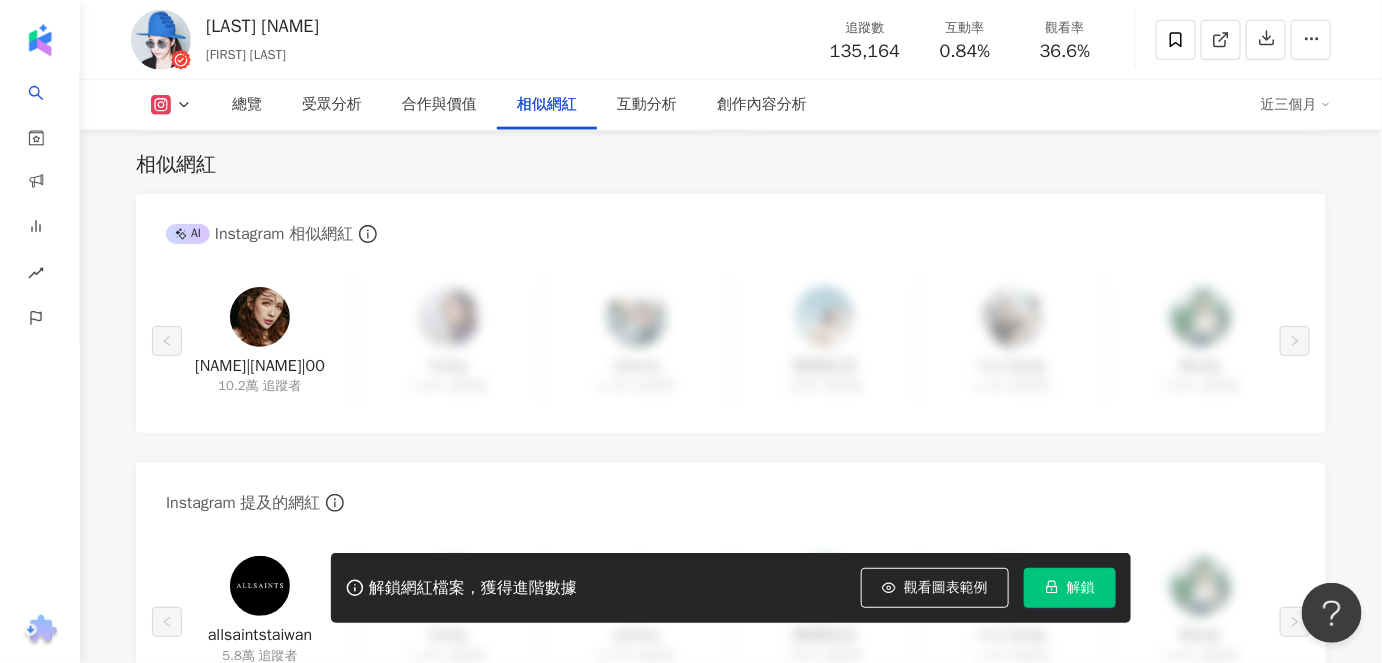 click at bounding box center [260, 317] 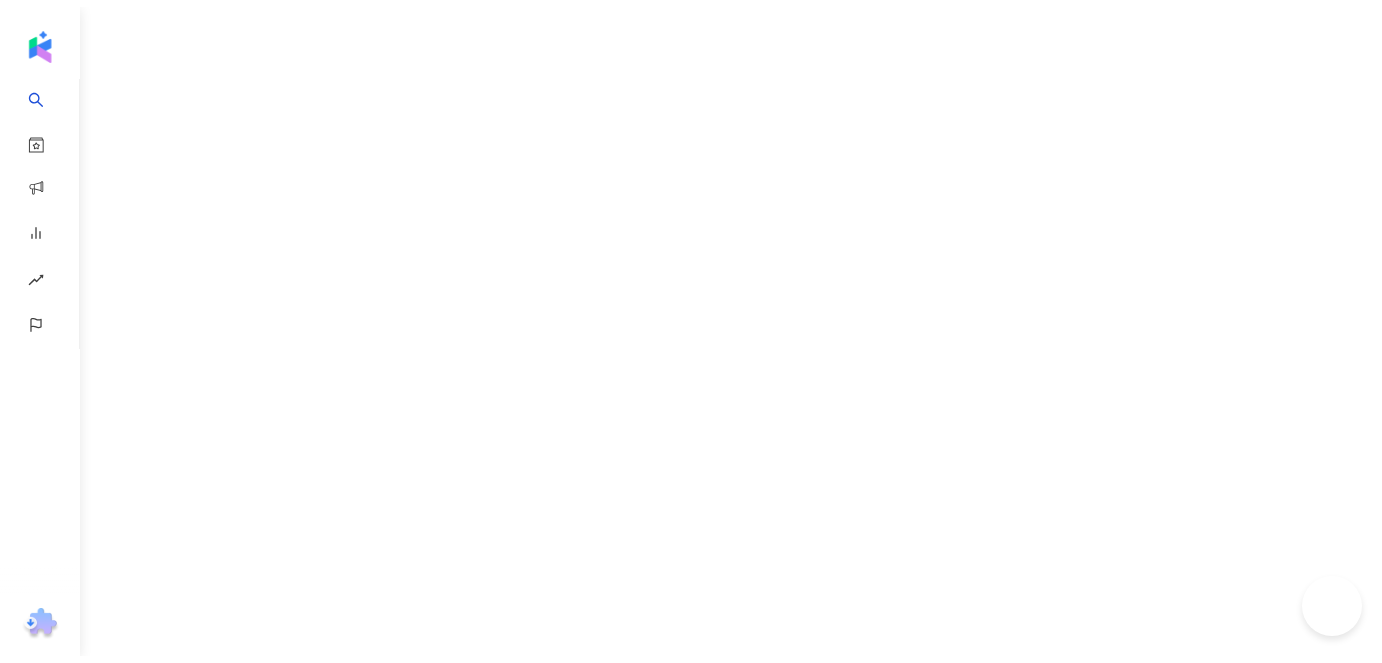 scroll, scrollTop: 0, scrollLeft: 0, axis: both 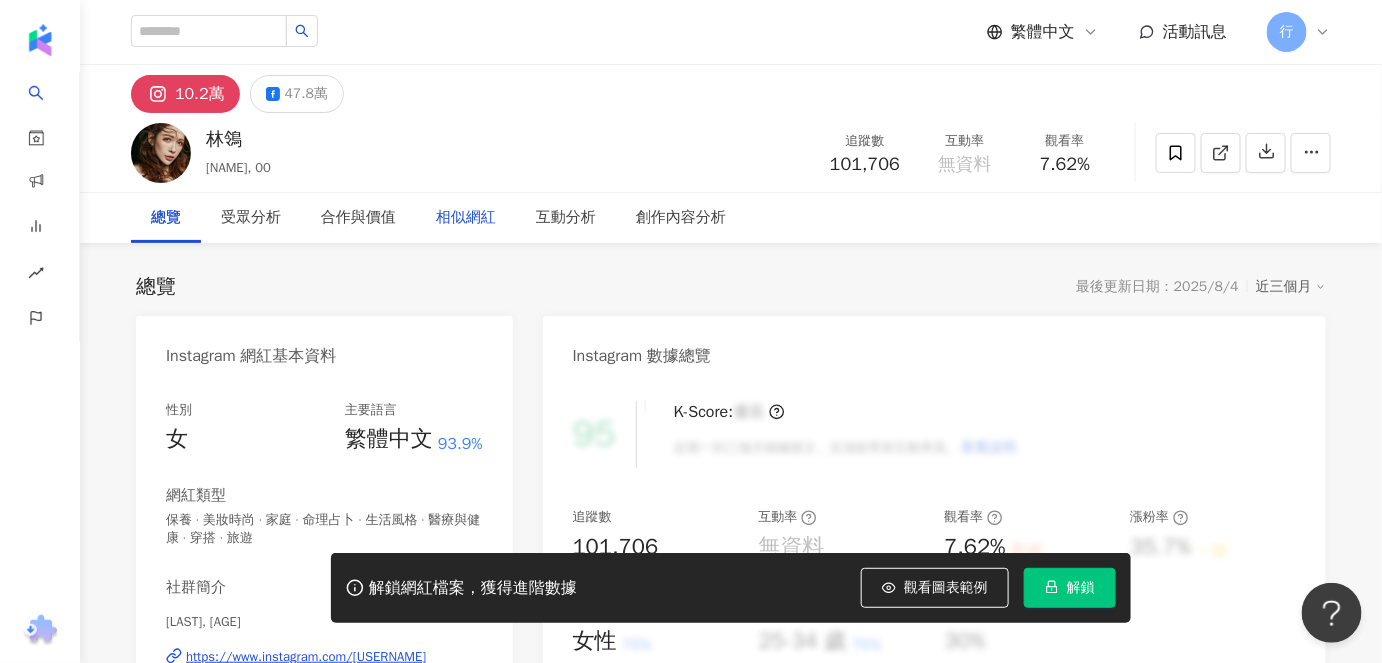 click on "相似網紅" at bounding box center [466, 218] 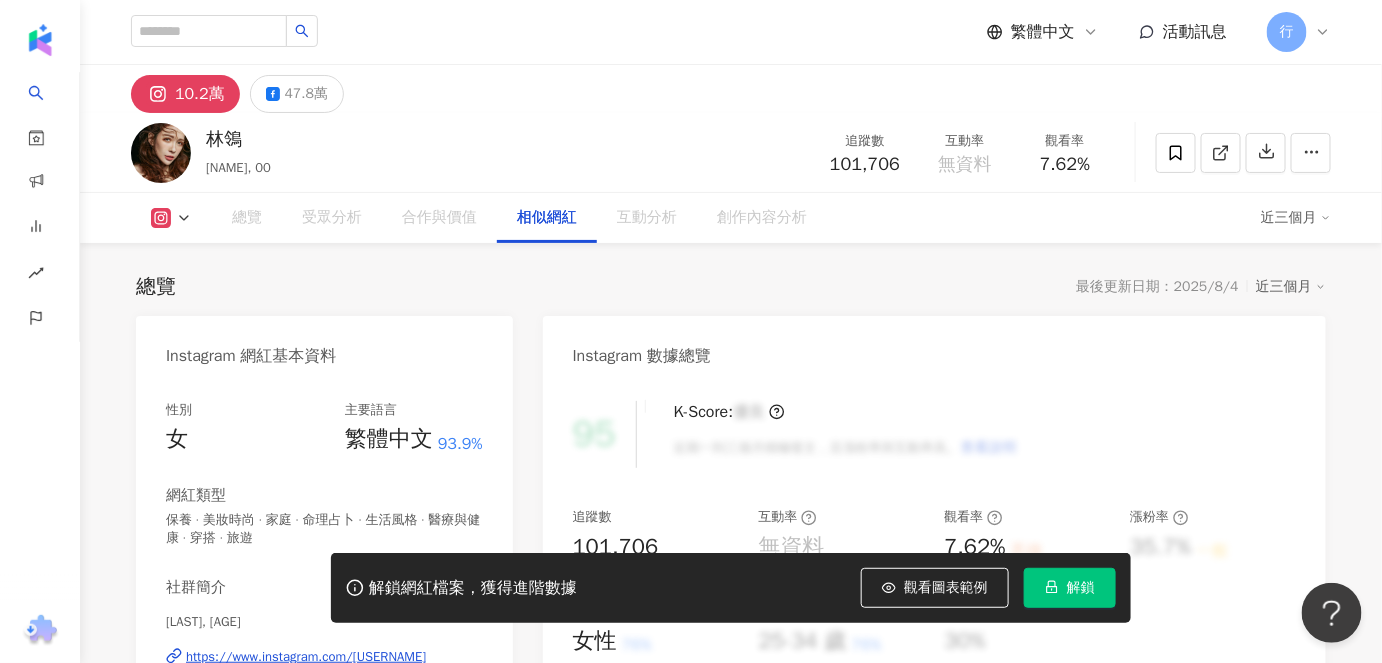 scroll, scrollTop: 3275, scrollLeft: 0, axis: vertical 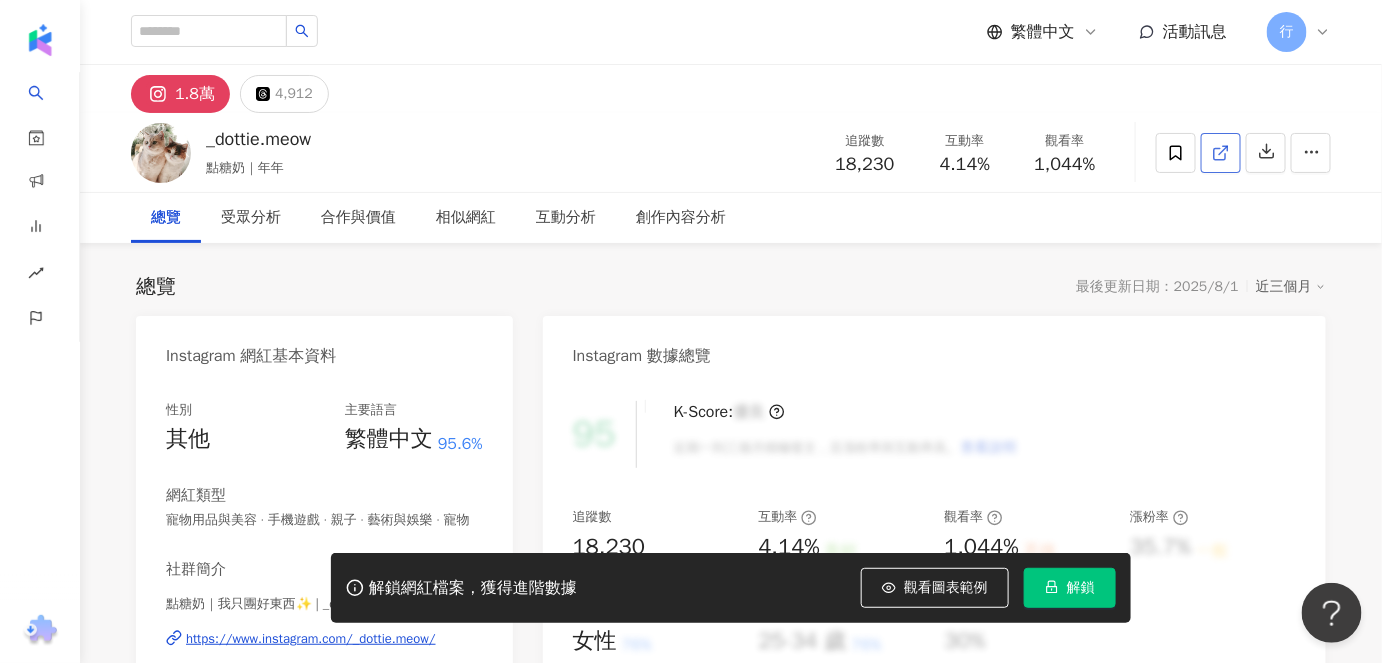 click 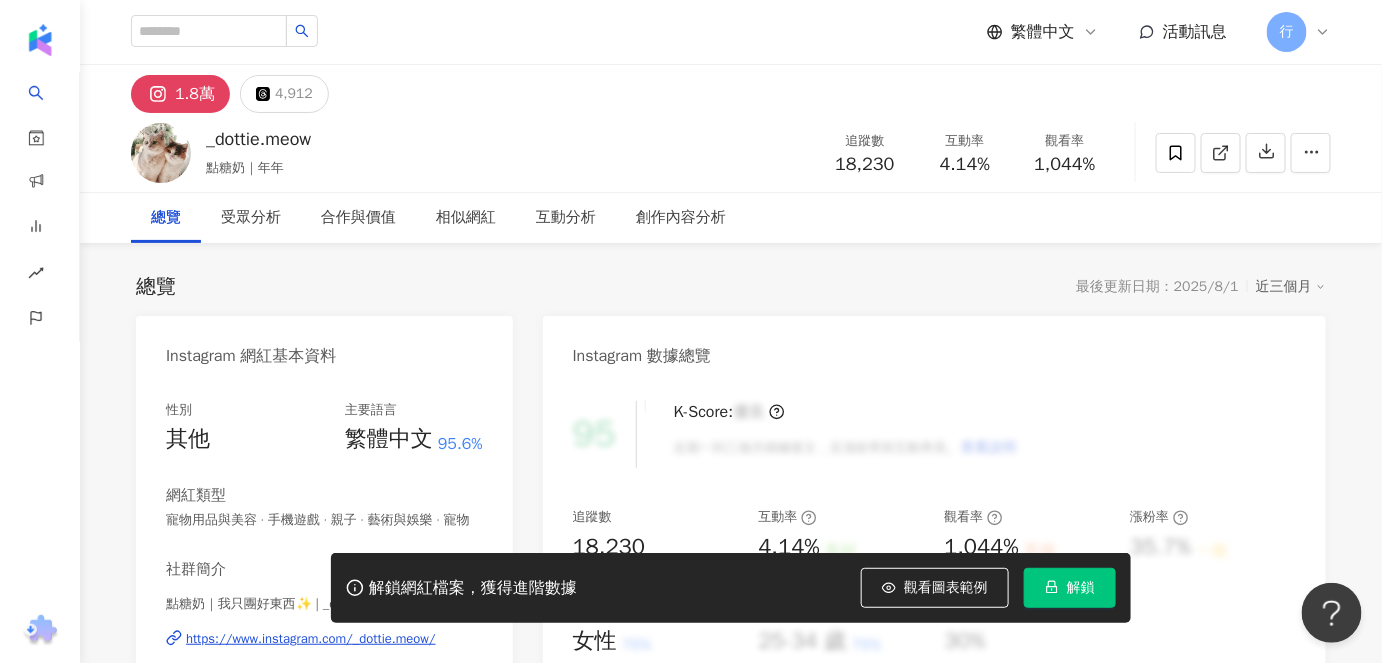 scroll, scrollTop: 90, scrollLeft: 0, axis: vertical 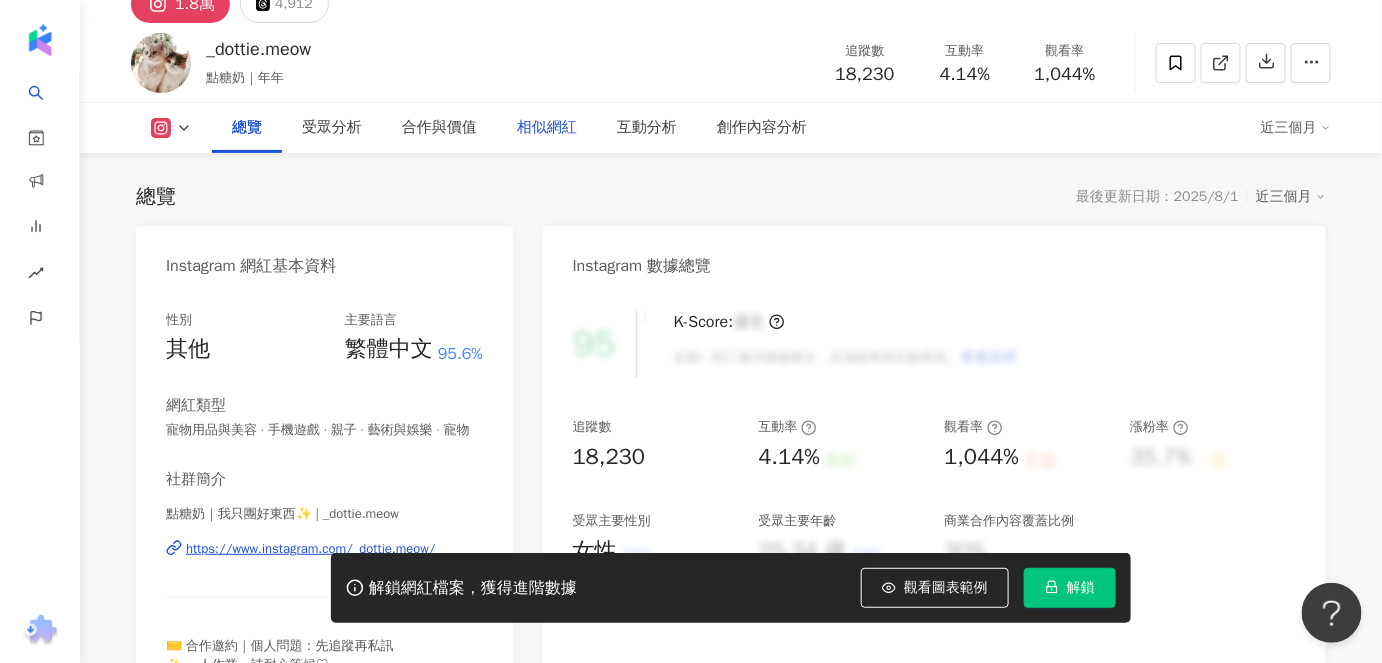 click on "相似網紅" at bounding box center [547, 128] 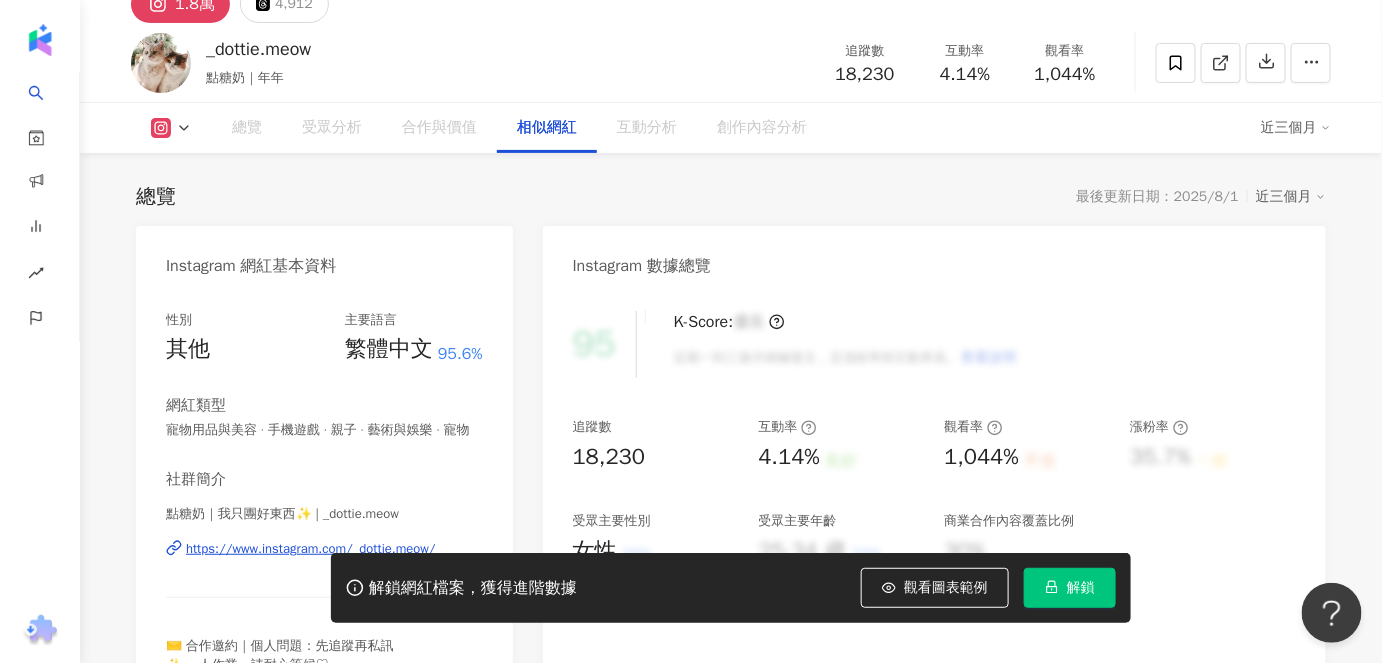 scroll, scrollTop: 3275, scrollLeft: 0, axis: vertical 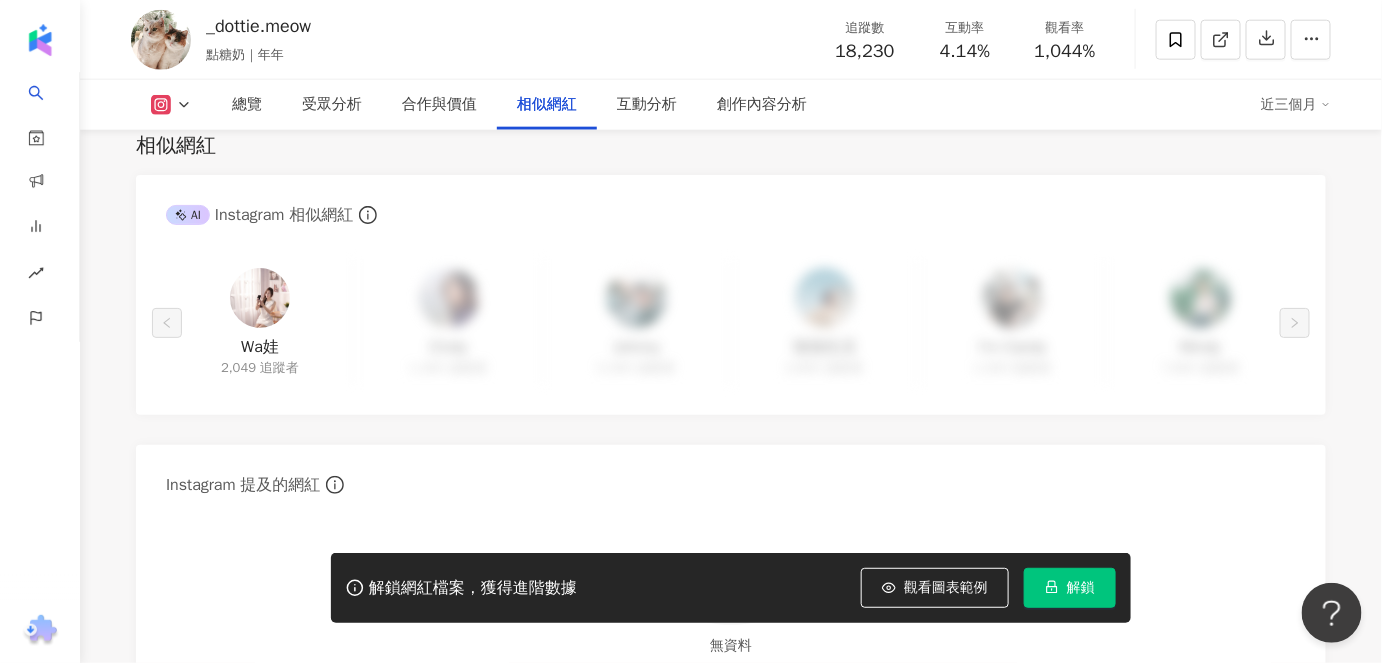 click at bounding box center (260, 298) 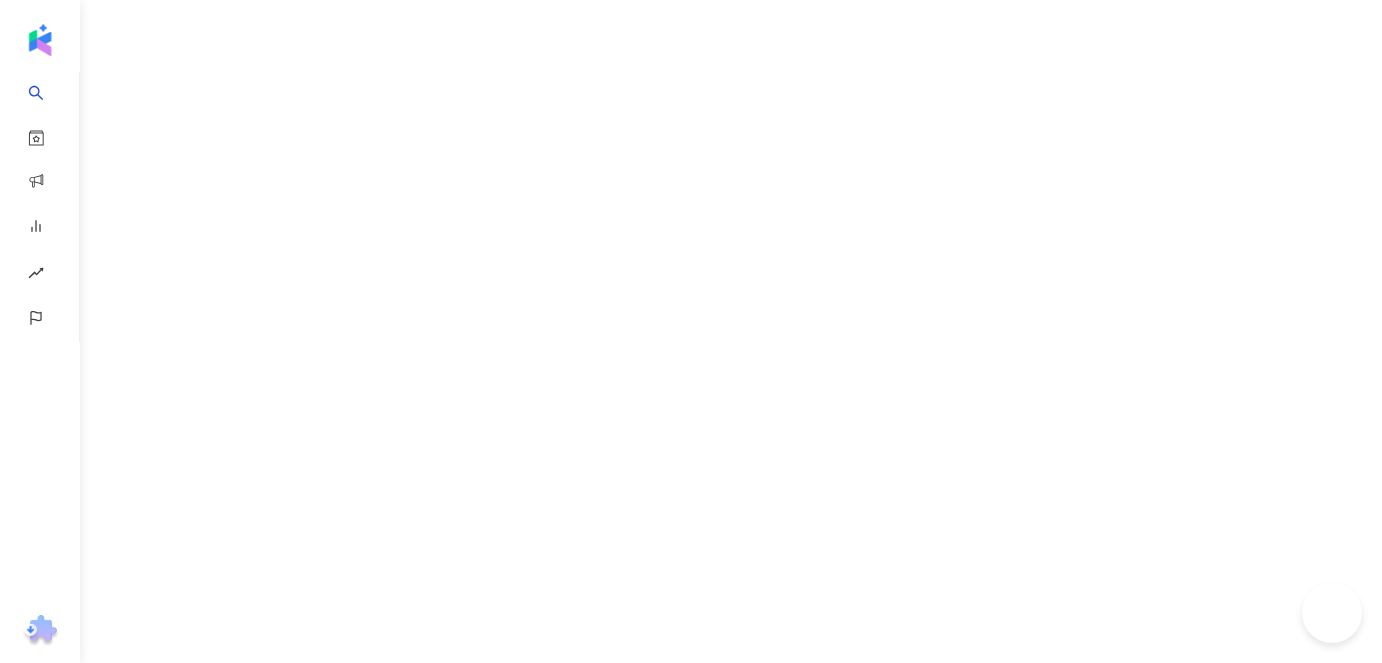 scroll, scrollTop: 0, scrollLeft: 0, axis: both 